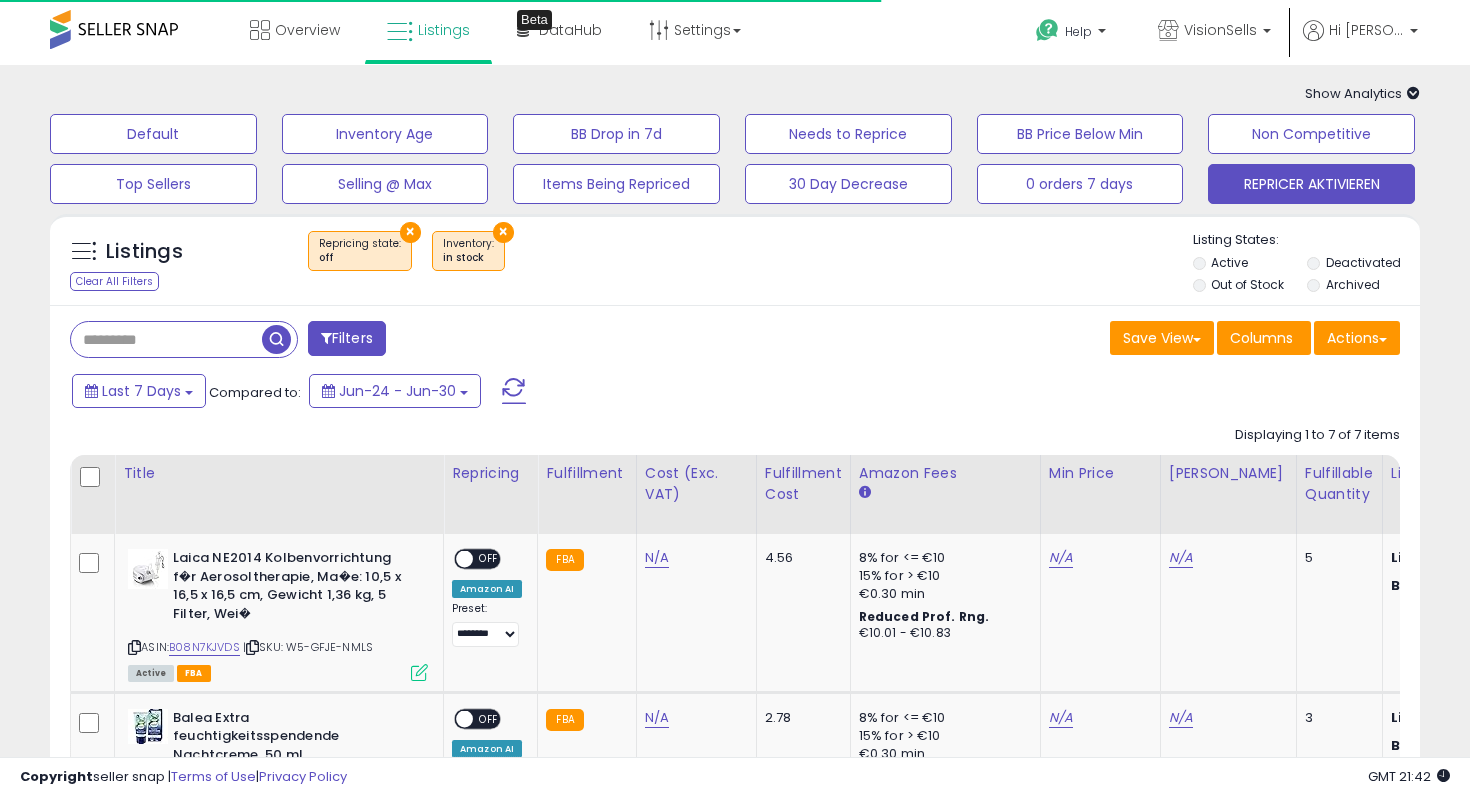 scroll, scrollTop: 0, scrollLeft: 0, axis: both 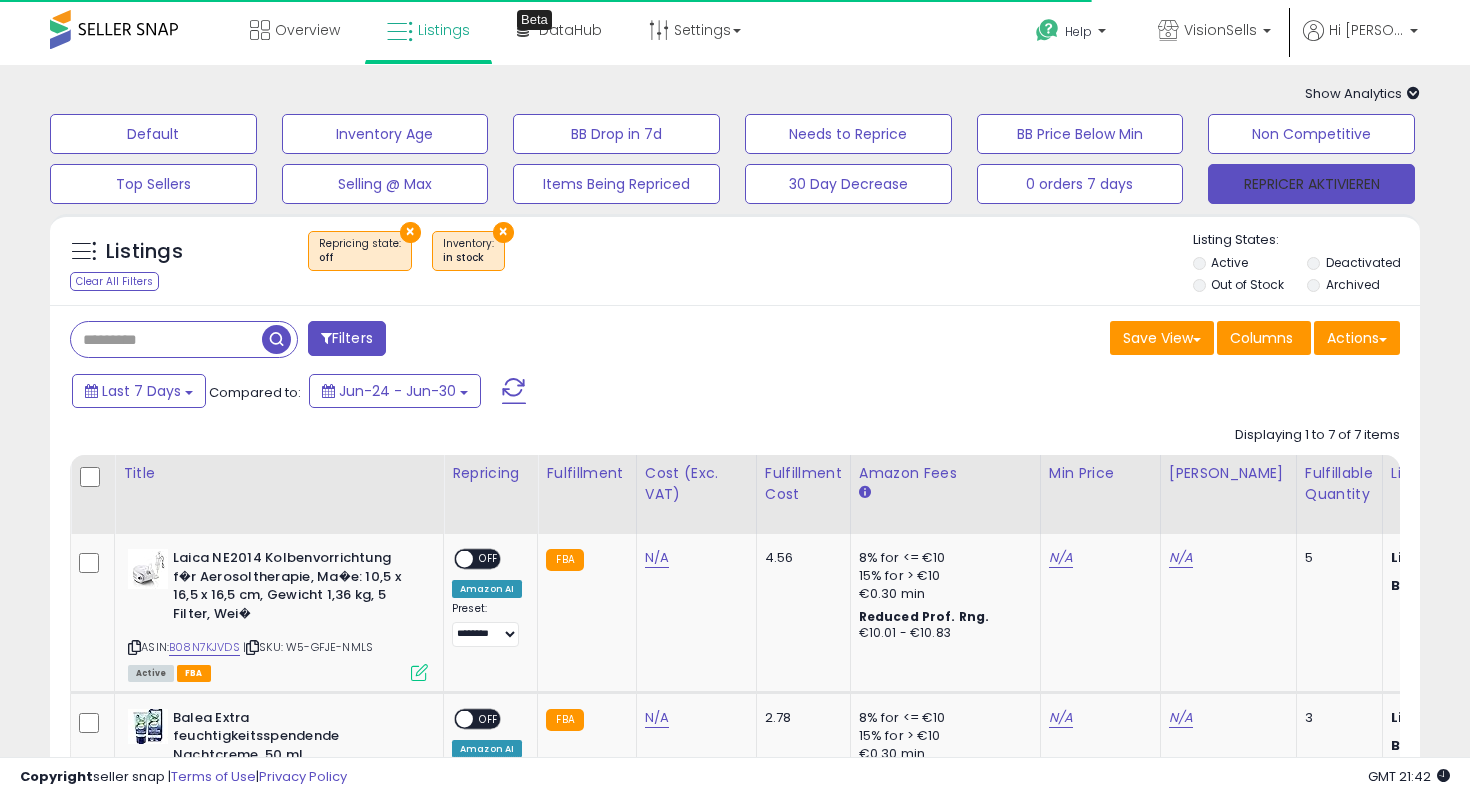 click on "REPRICER AKTIVIEREN" at bounding box center (1311, 184) 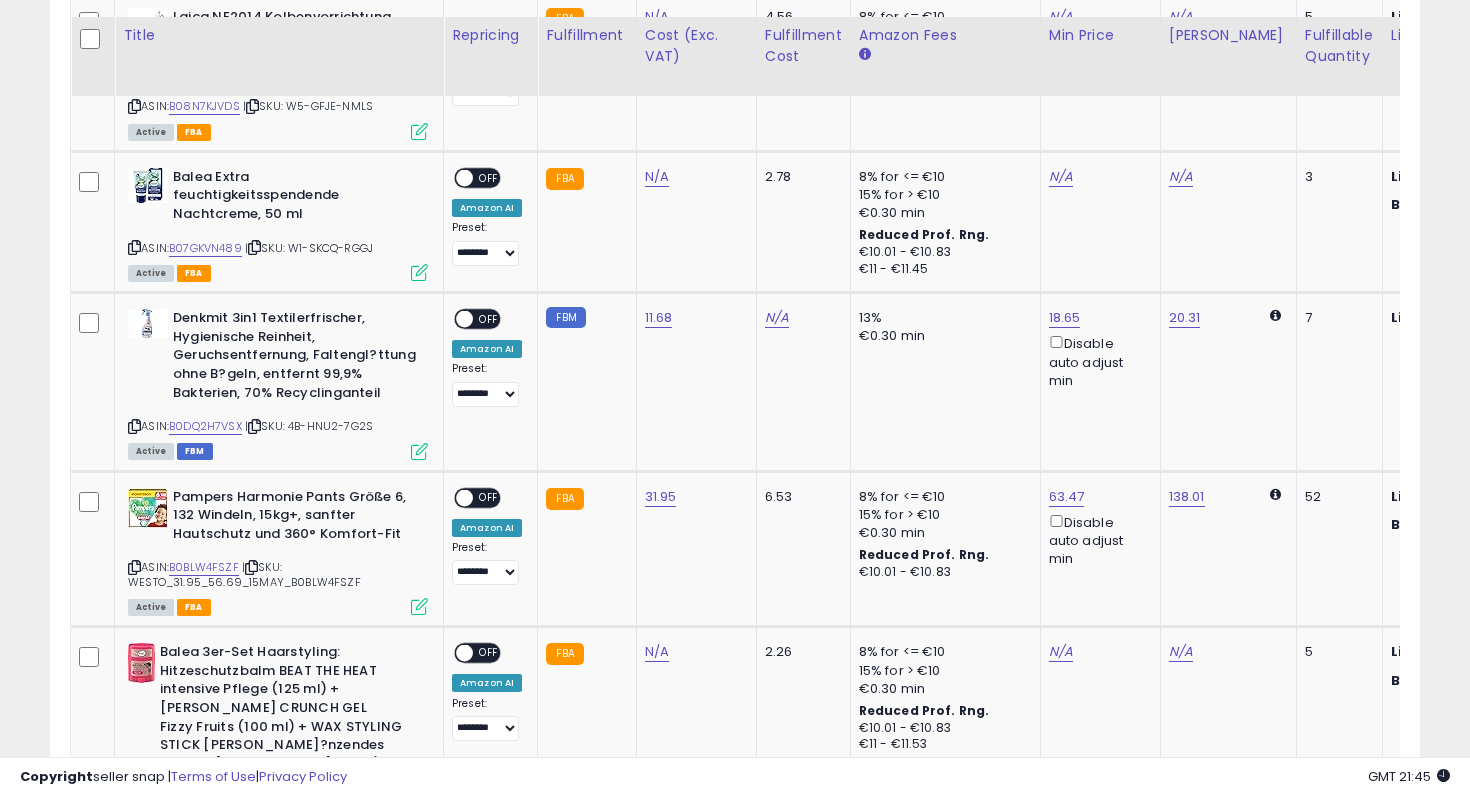 scroll, scrollTop: 505, scrollLeft: 0, axis: vertical 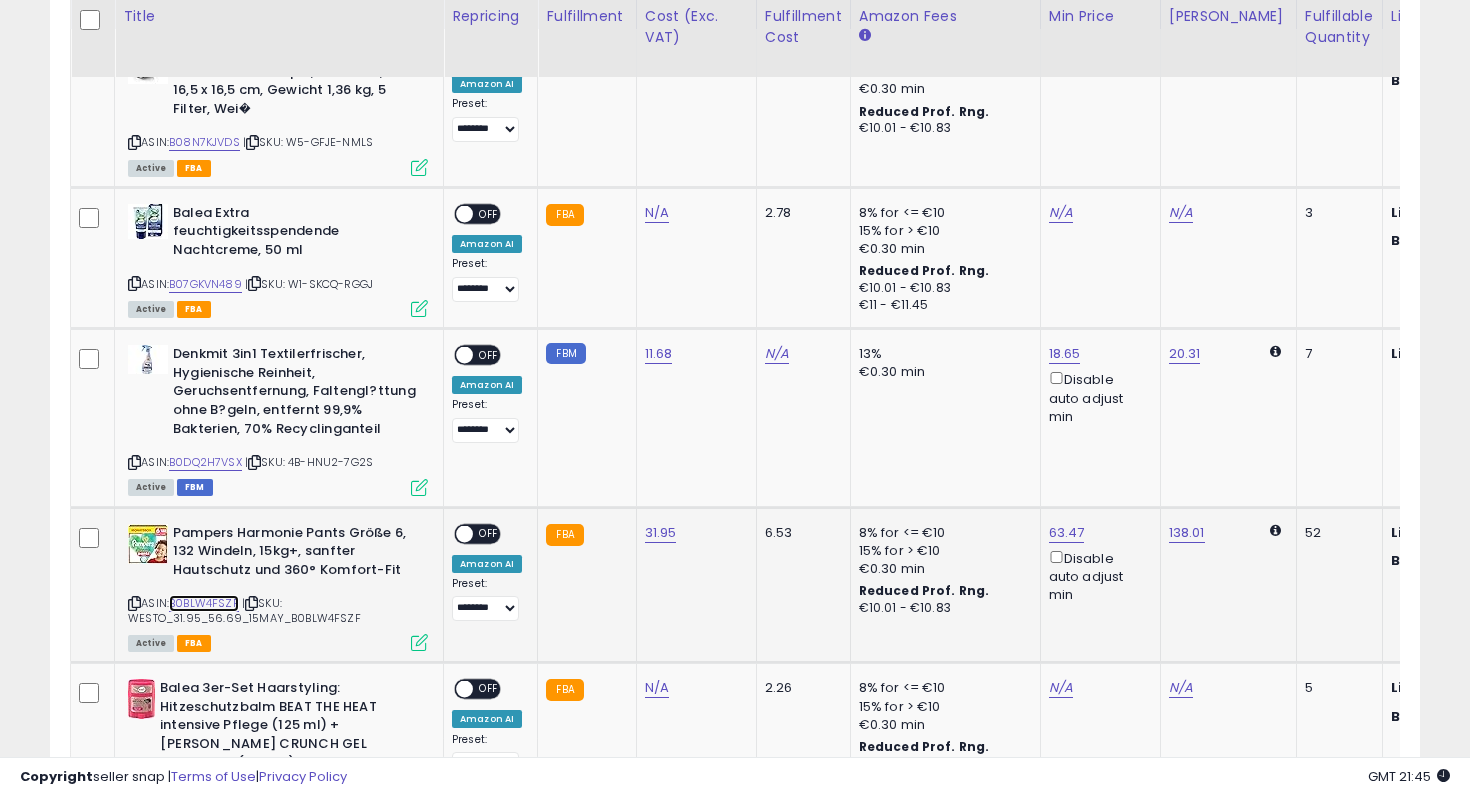 click on "B0BLW4FSZF" at bounding box center (204, 603) 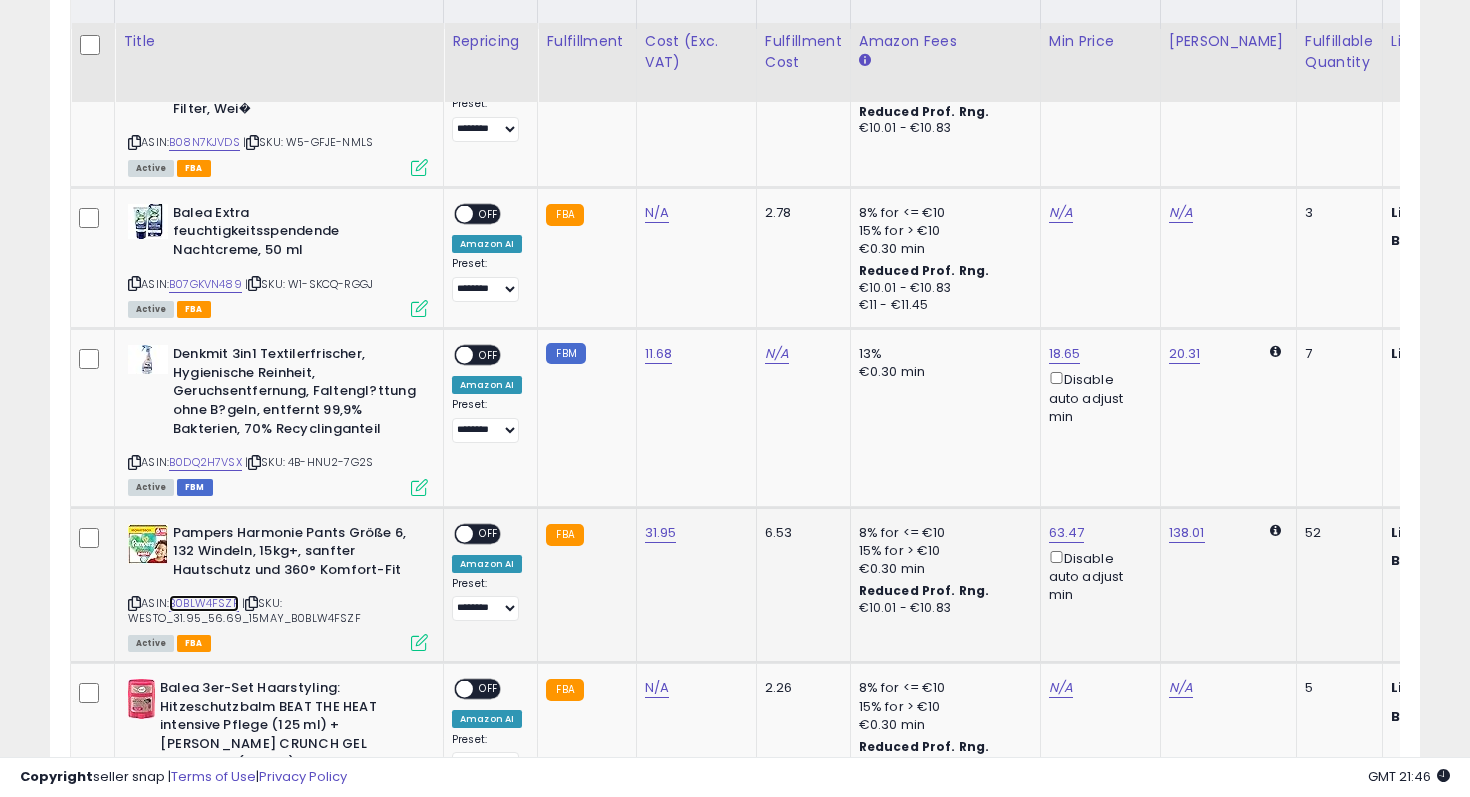 scroll, scrollTop: 562, scrollLeft: 0, axis: vertical 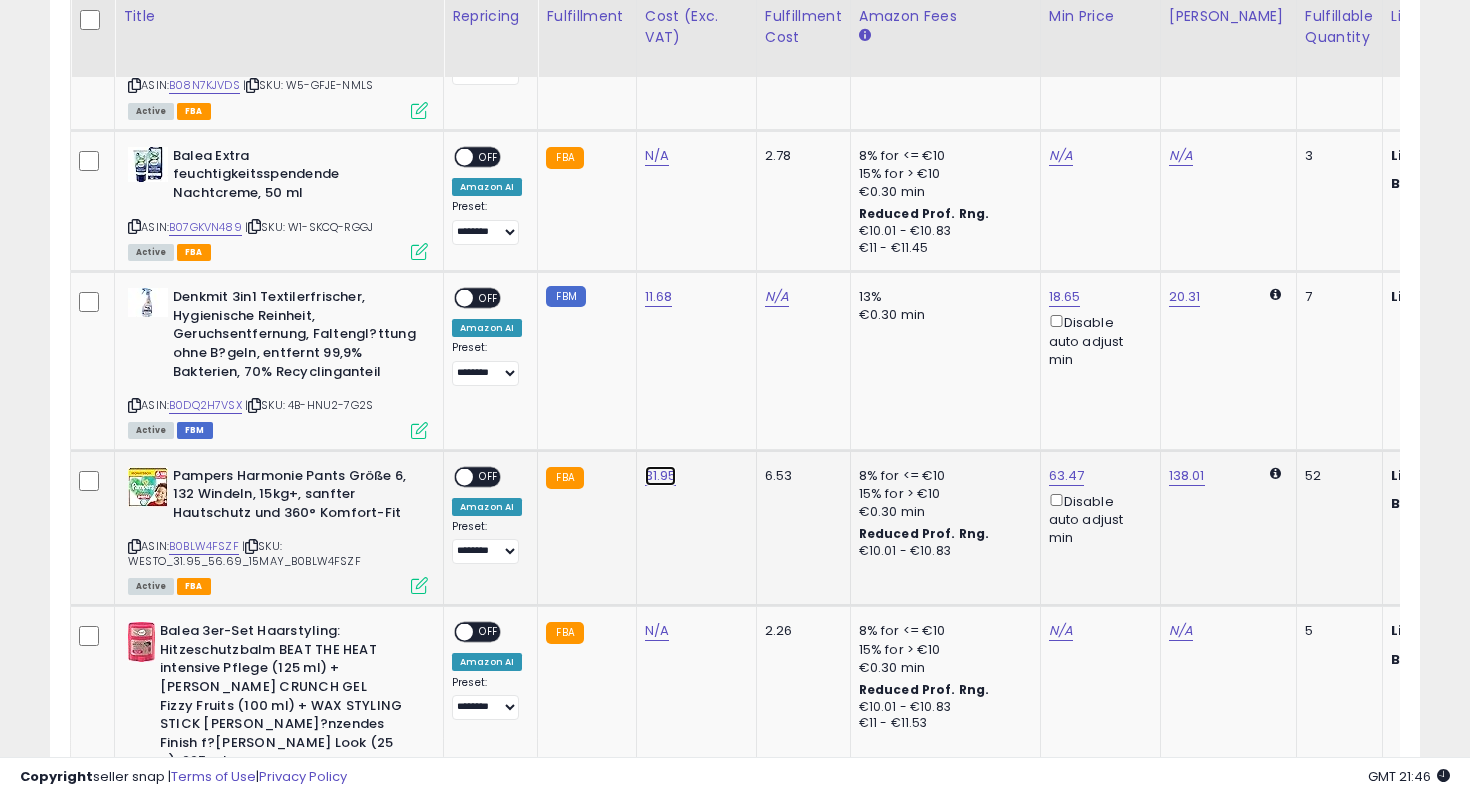 click on "31.95" at bounding box center [657, -4] 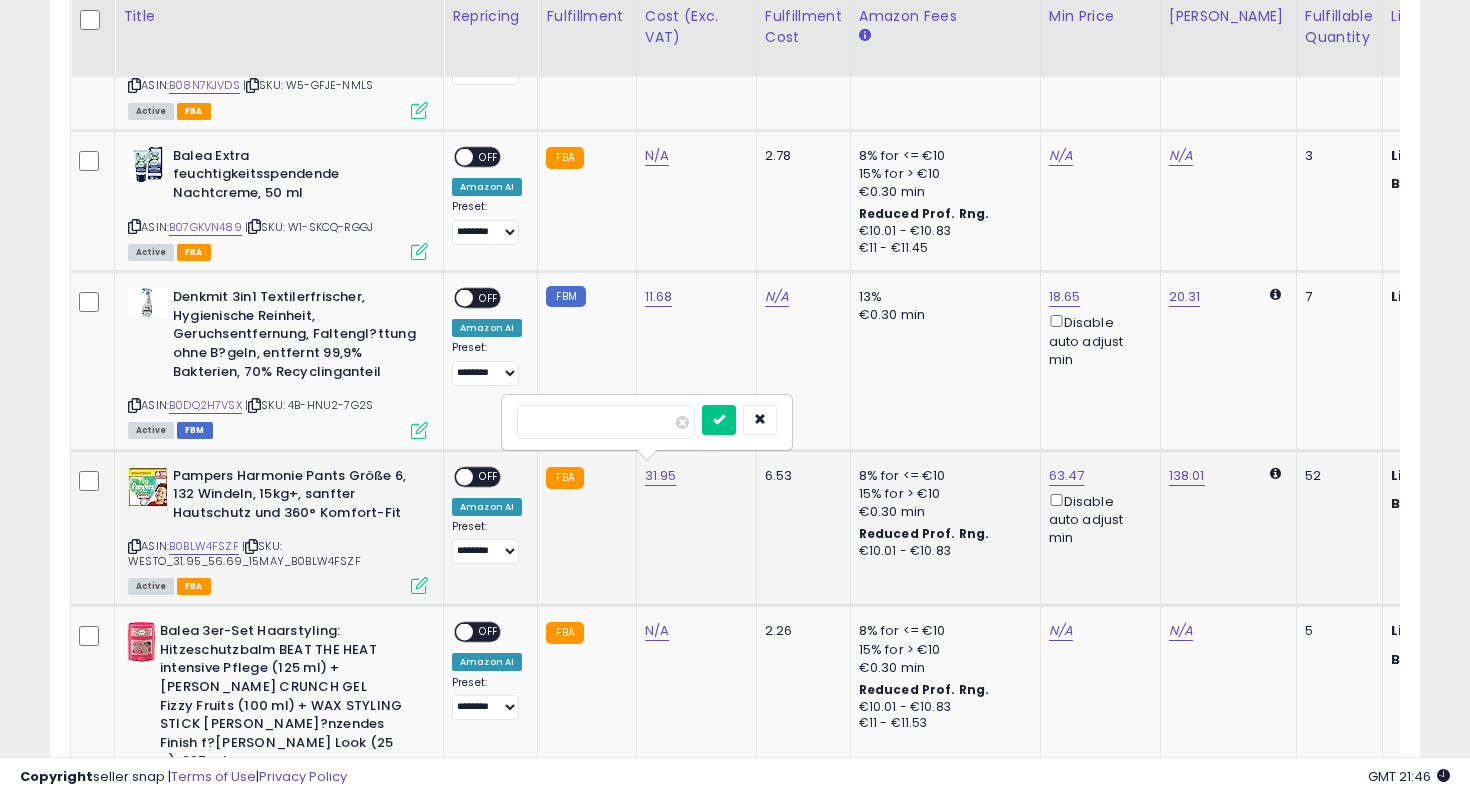 click on "*****" at bounding box center [606, 422] 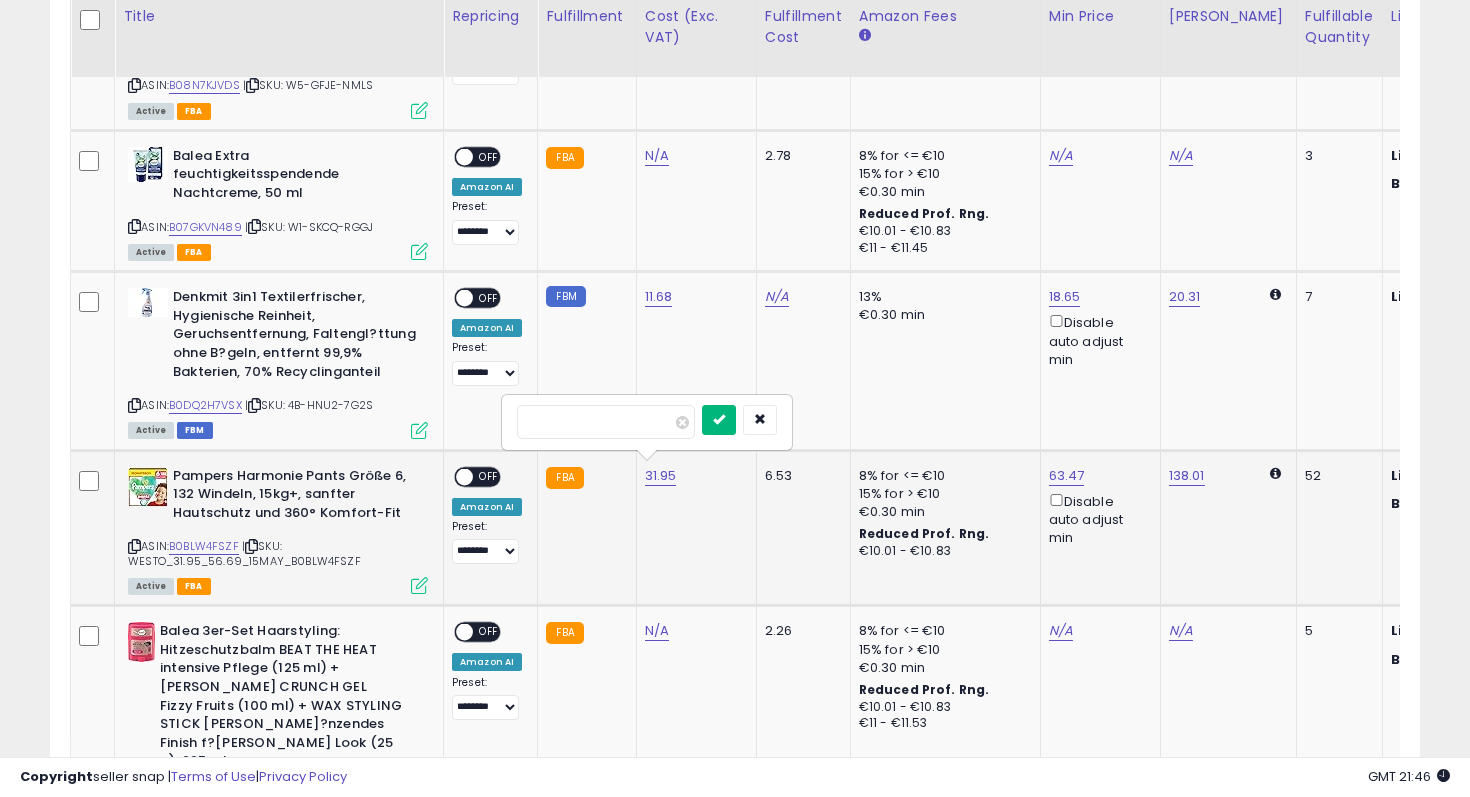 click at bounding box center [719, 420] 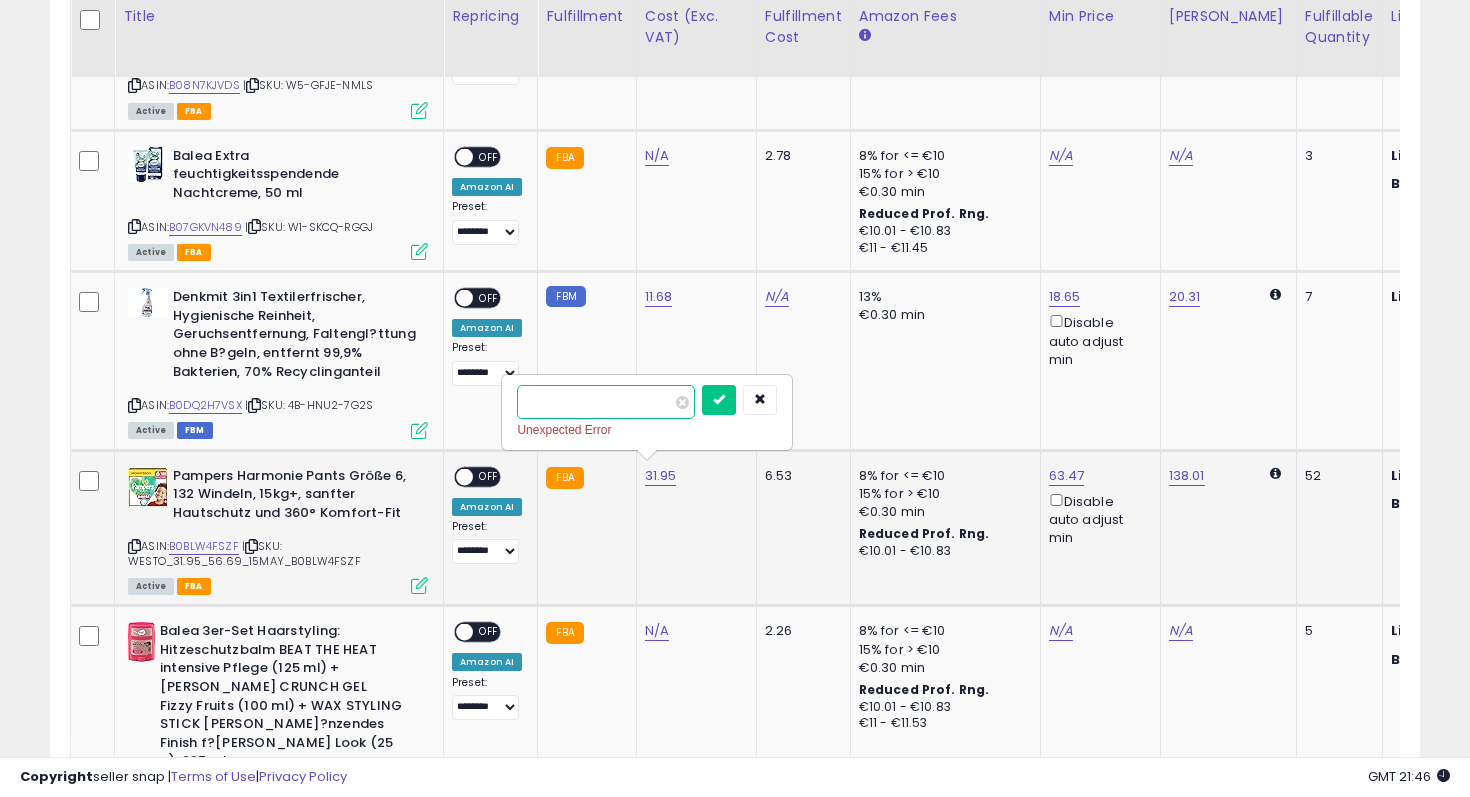 scroll, scrollTop: 0, scrollLeft: 1, axis: horizontal 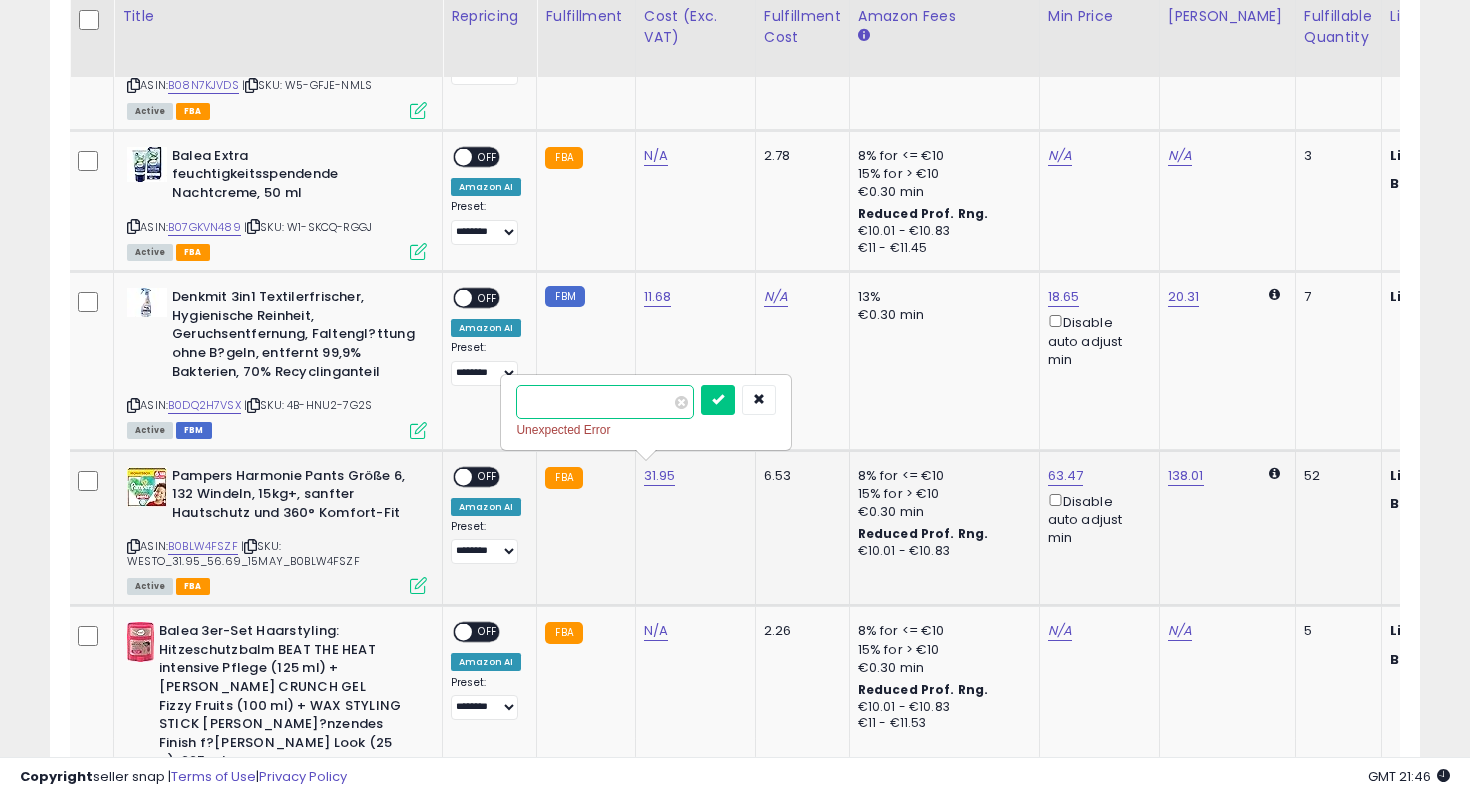 click on "*****" at bounding box center (605, 402) 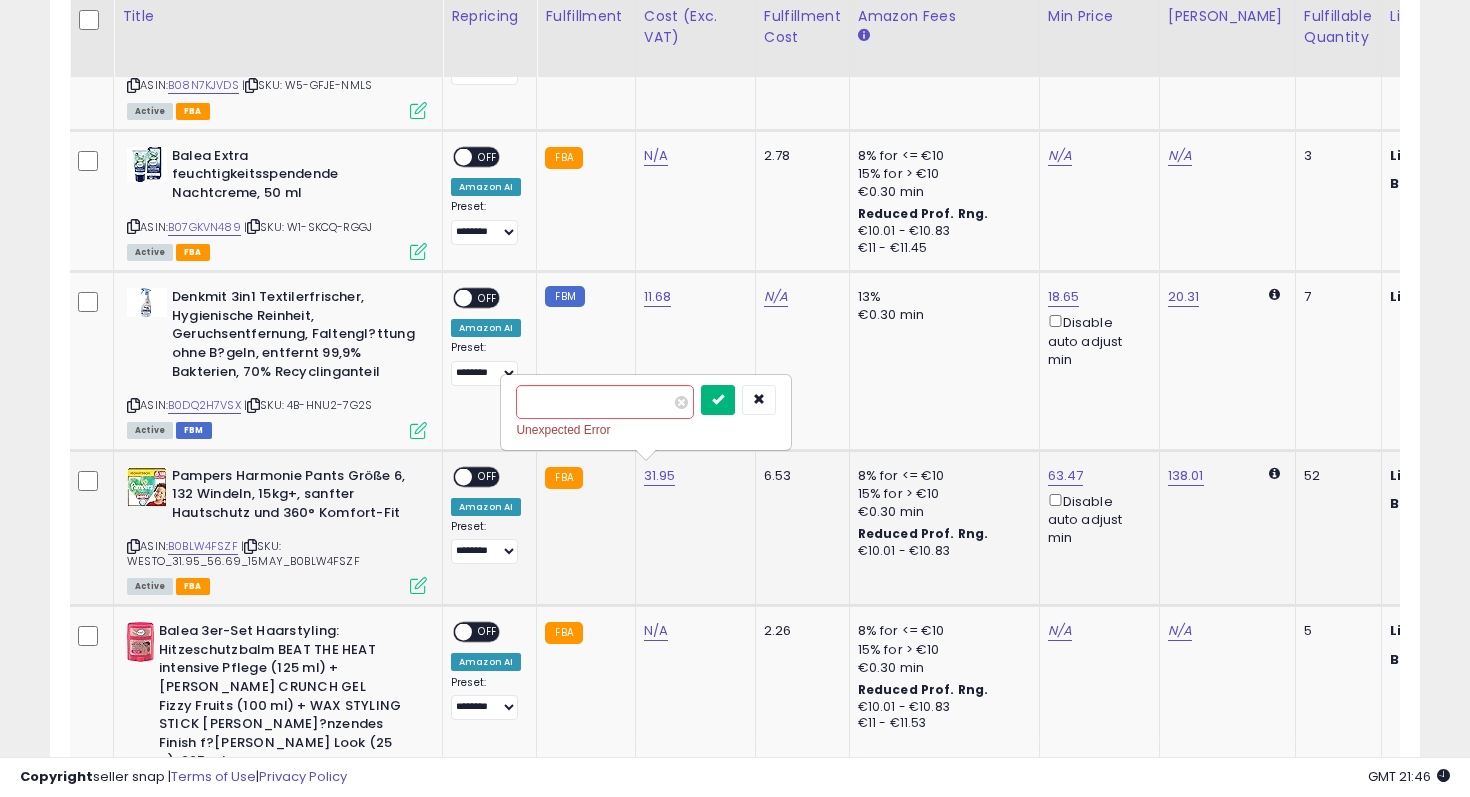 click at bounding box center (718, 399) 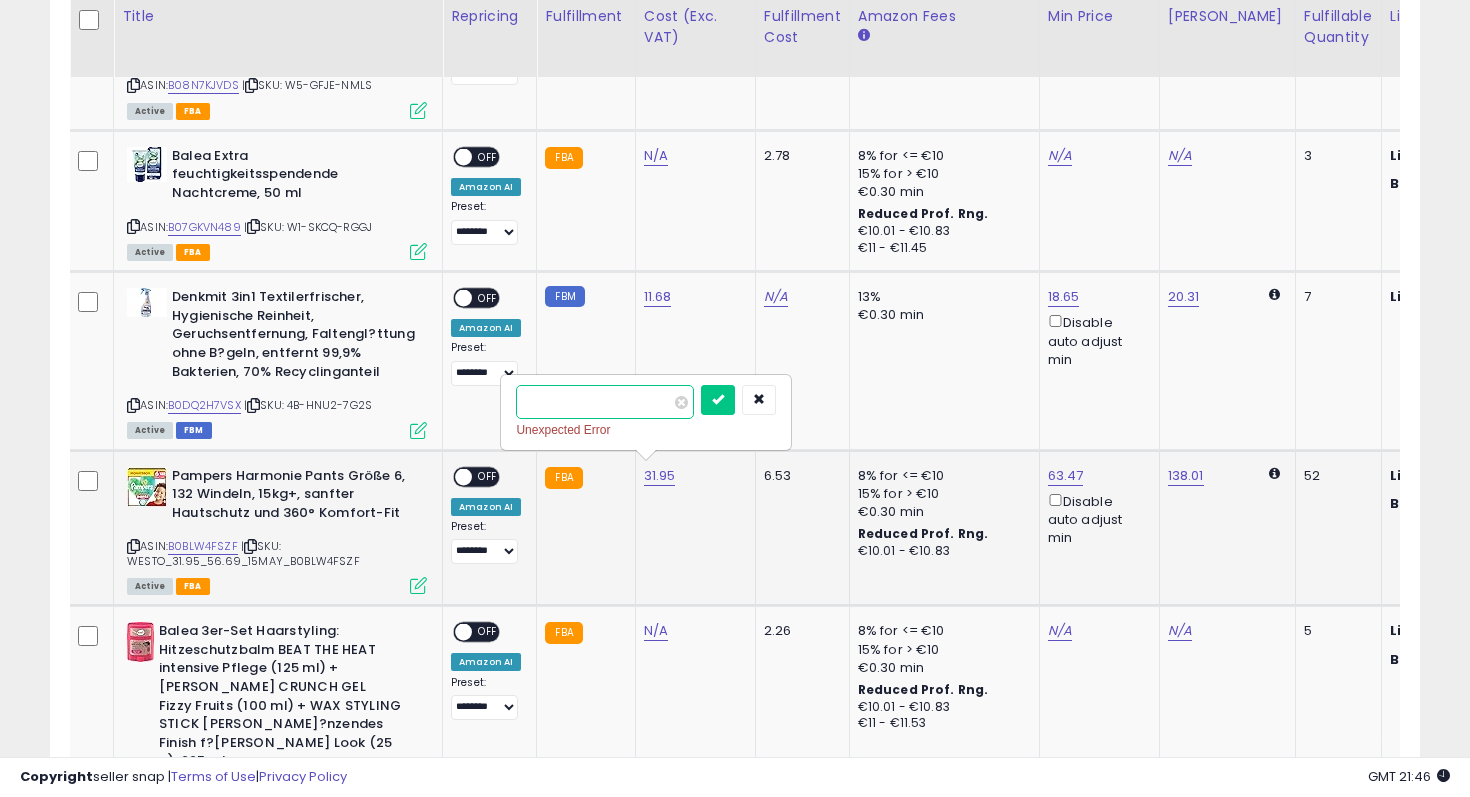 click on "*****" at bounding box center [605, 402] 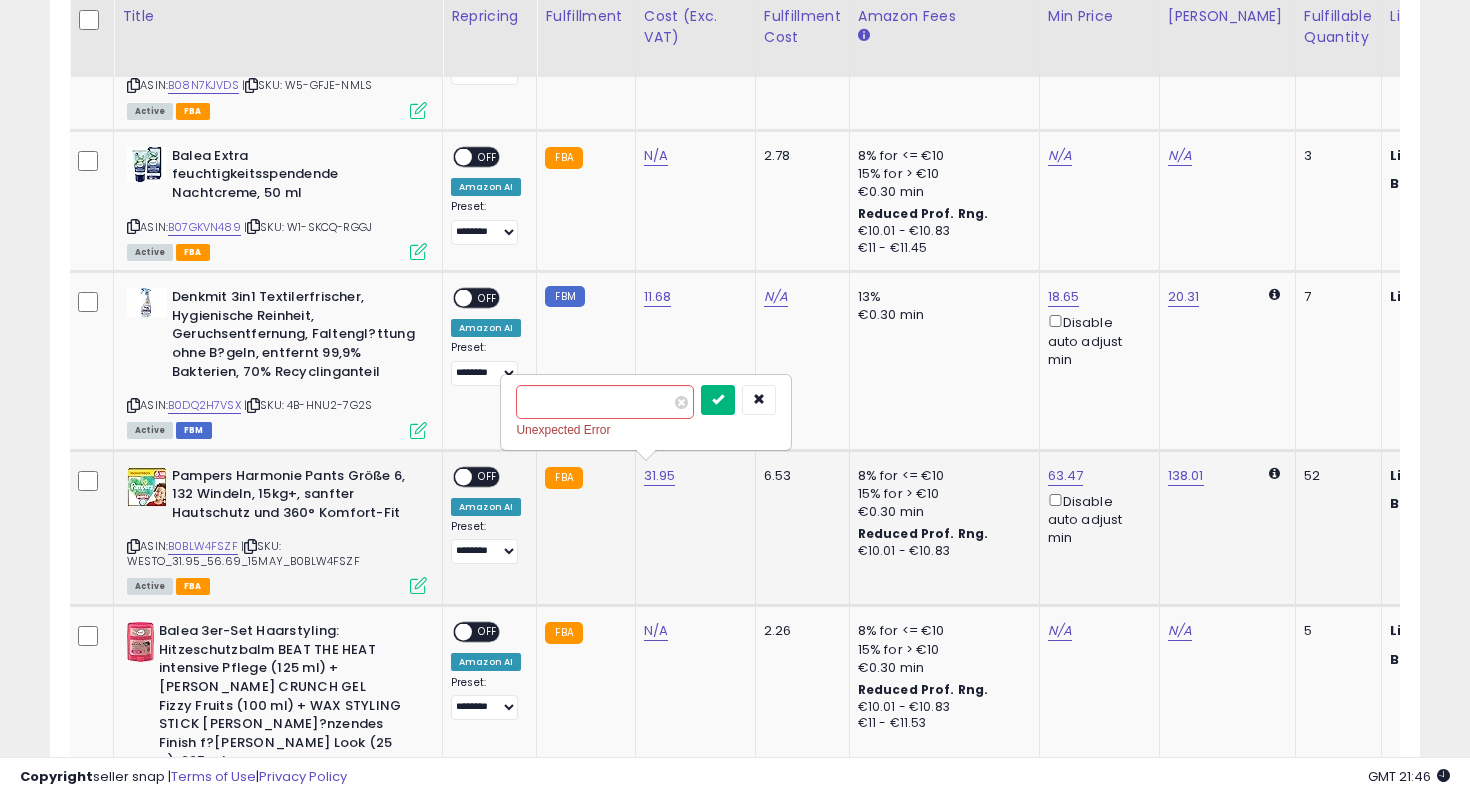 click at bounding box center [718, 400] 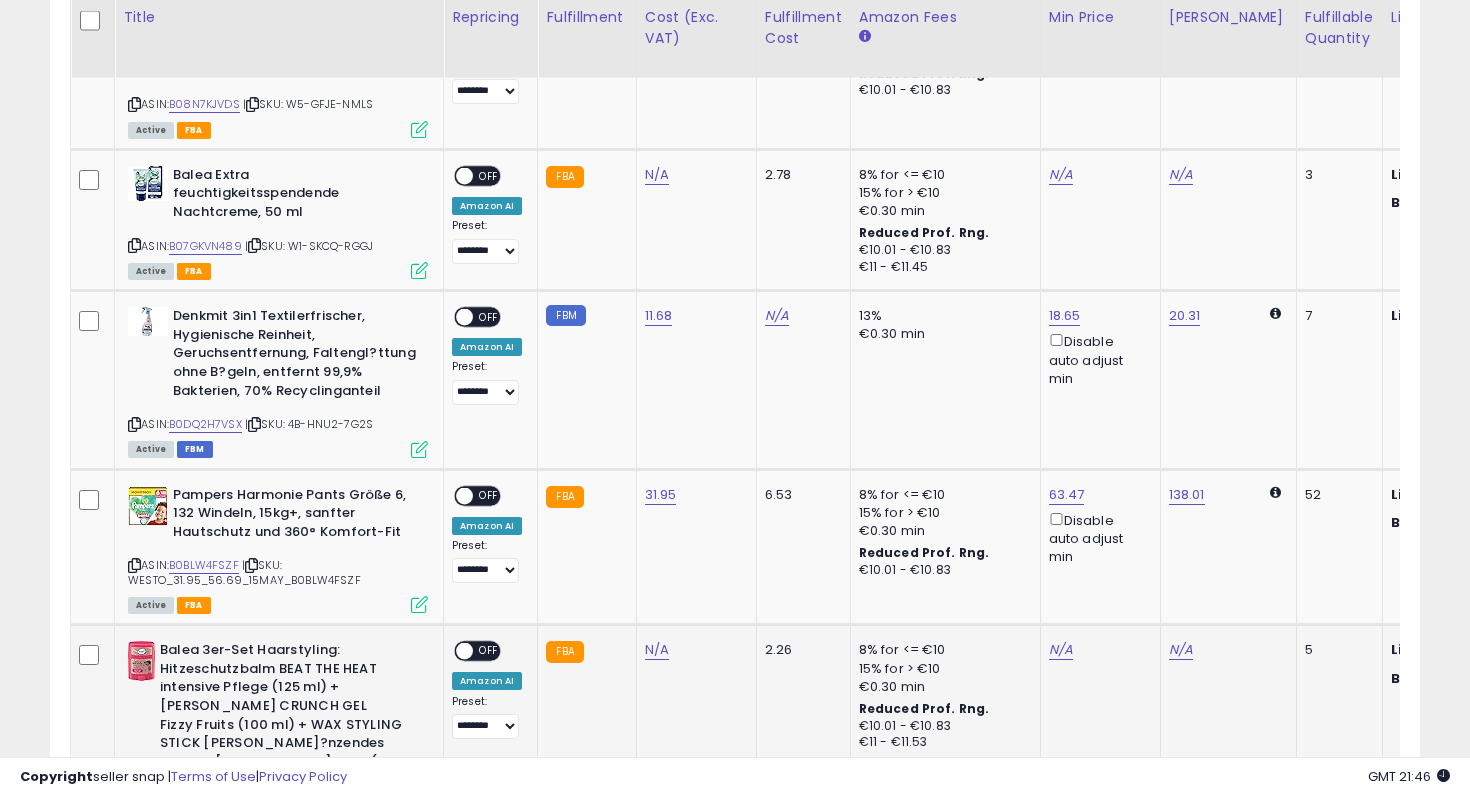 scroll, scrollTop: 468, scrollLeft: 0, axis: vertical 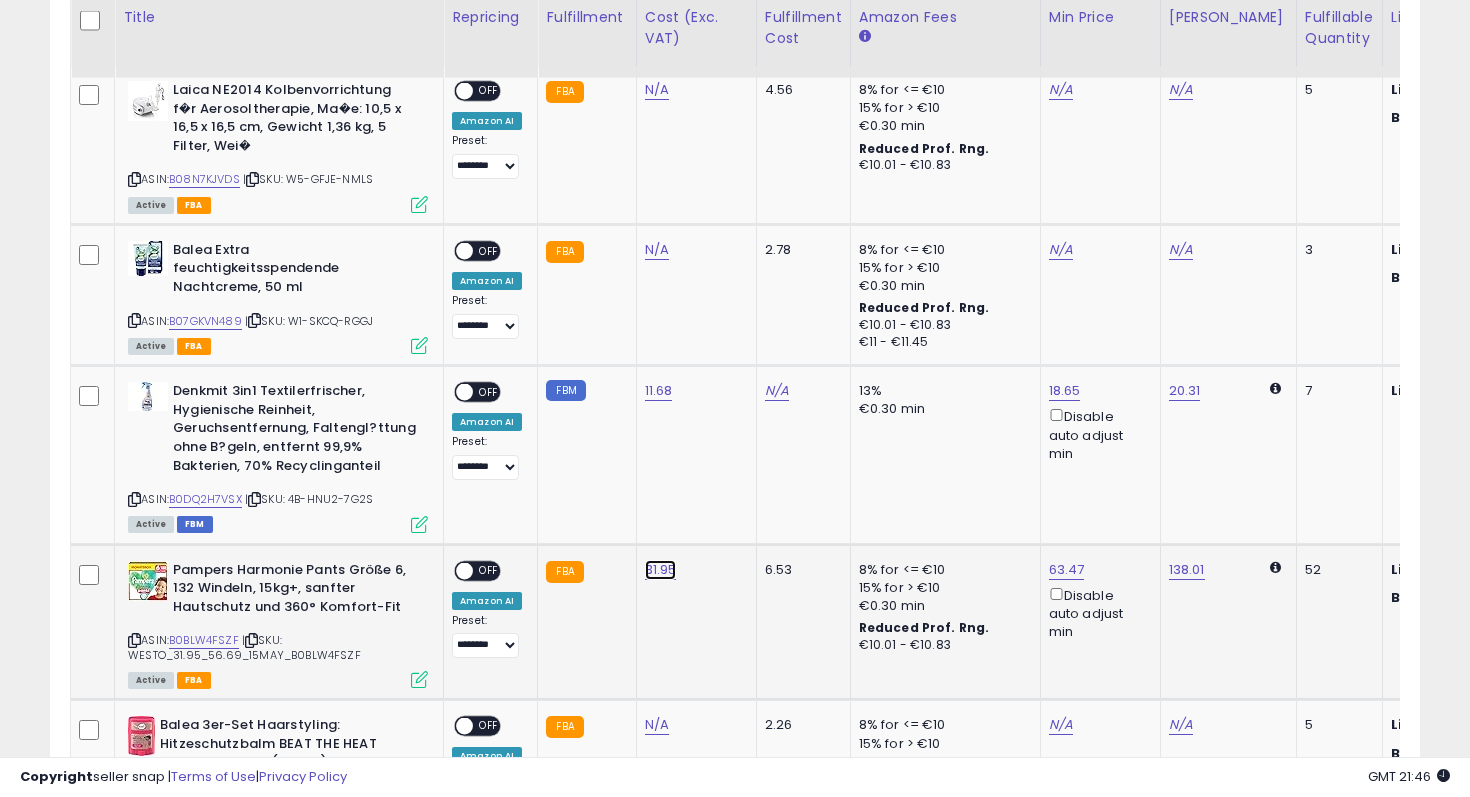 click on "31.95" at bounding box center [657, 90] 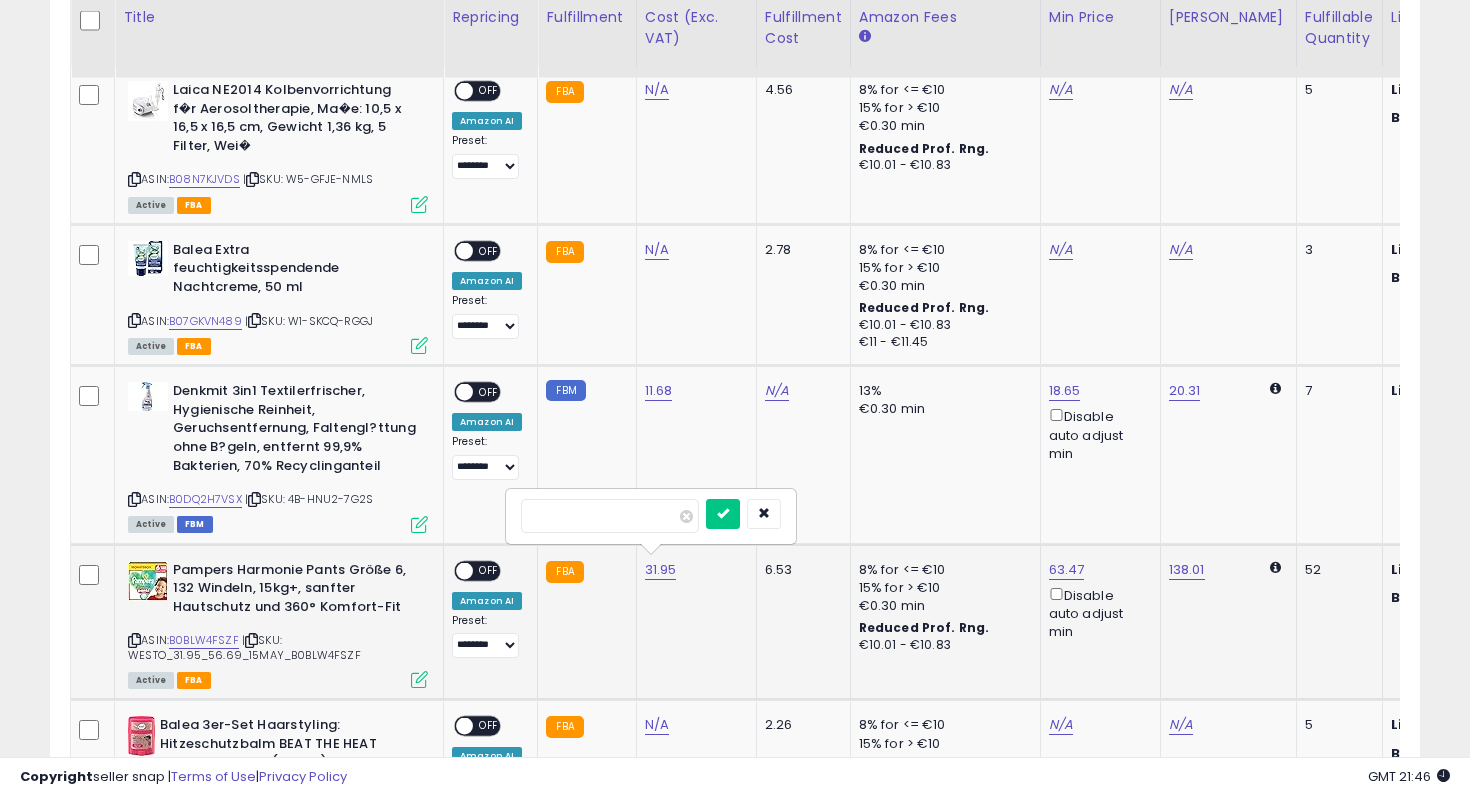 click on "*****" at bounding box center (610, 516) 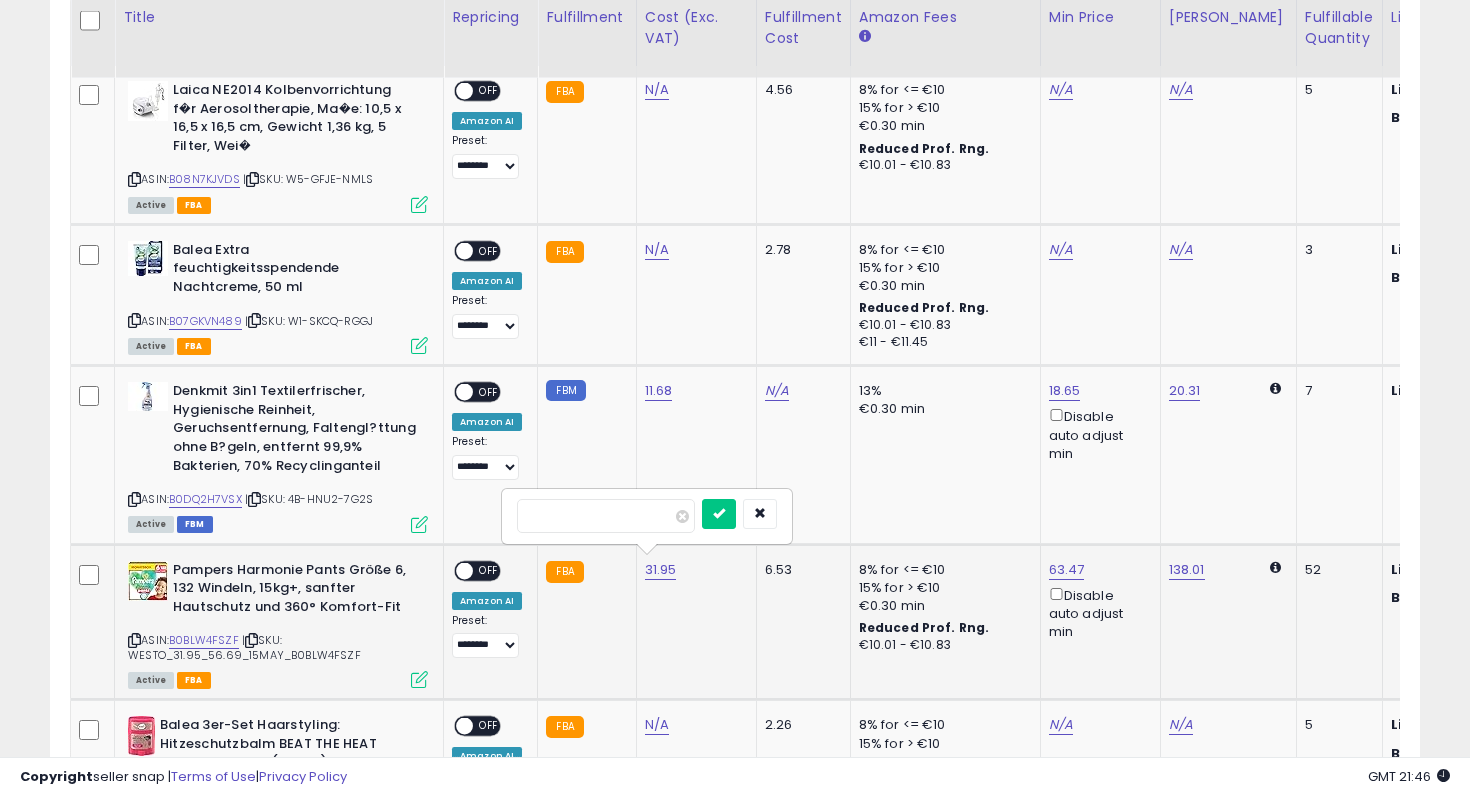 click on "*****" at bounding box center (606, 516) 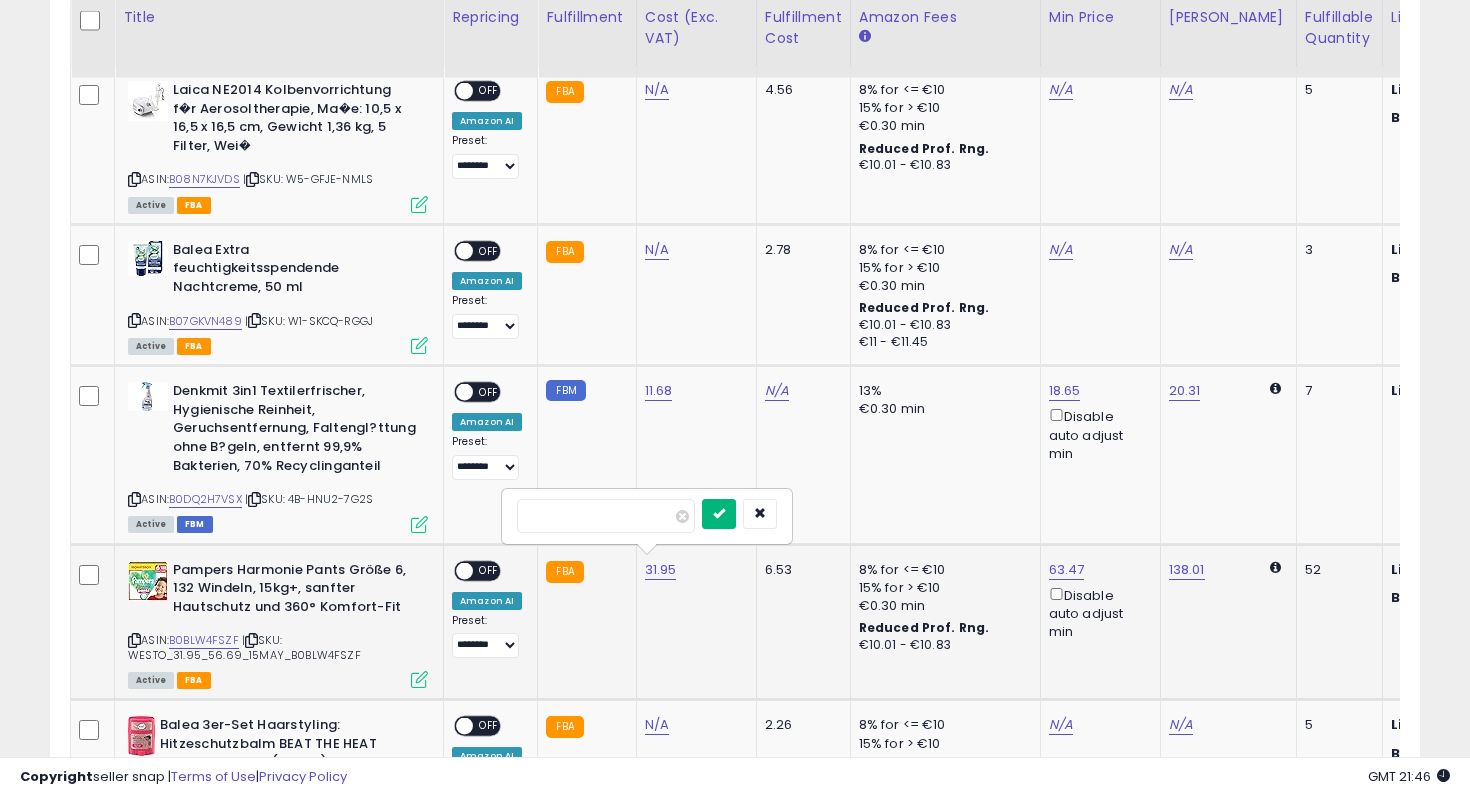 type on "*****" 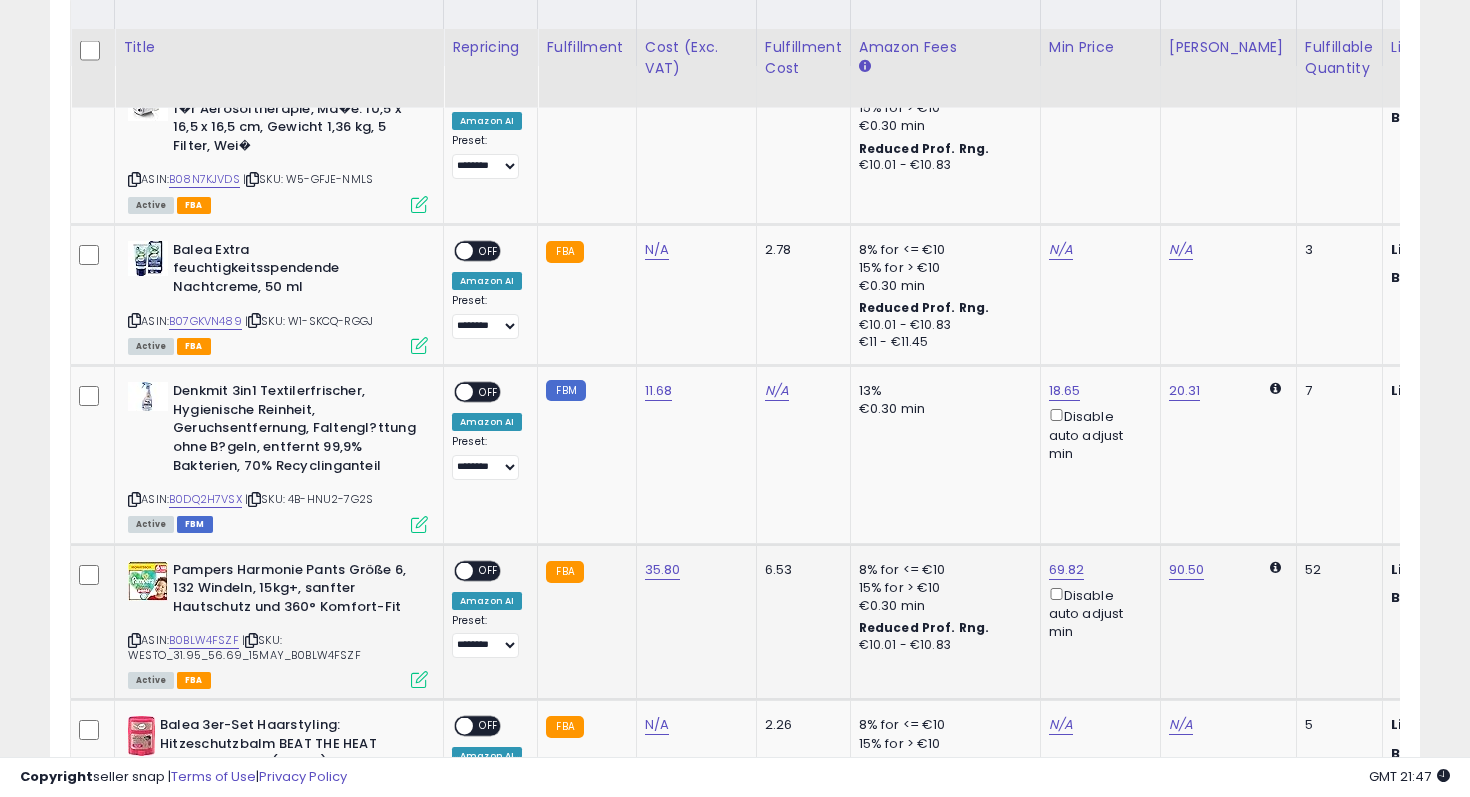 scroll, scrollTop: 537, scrollLeft: 0, axis: vertical 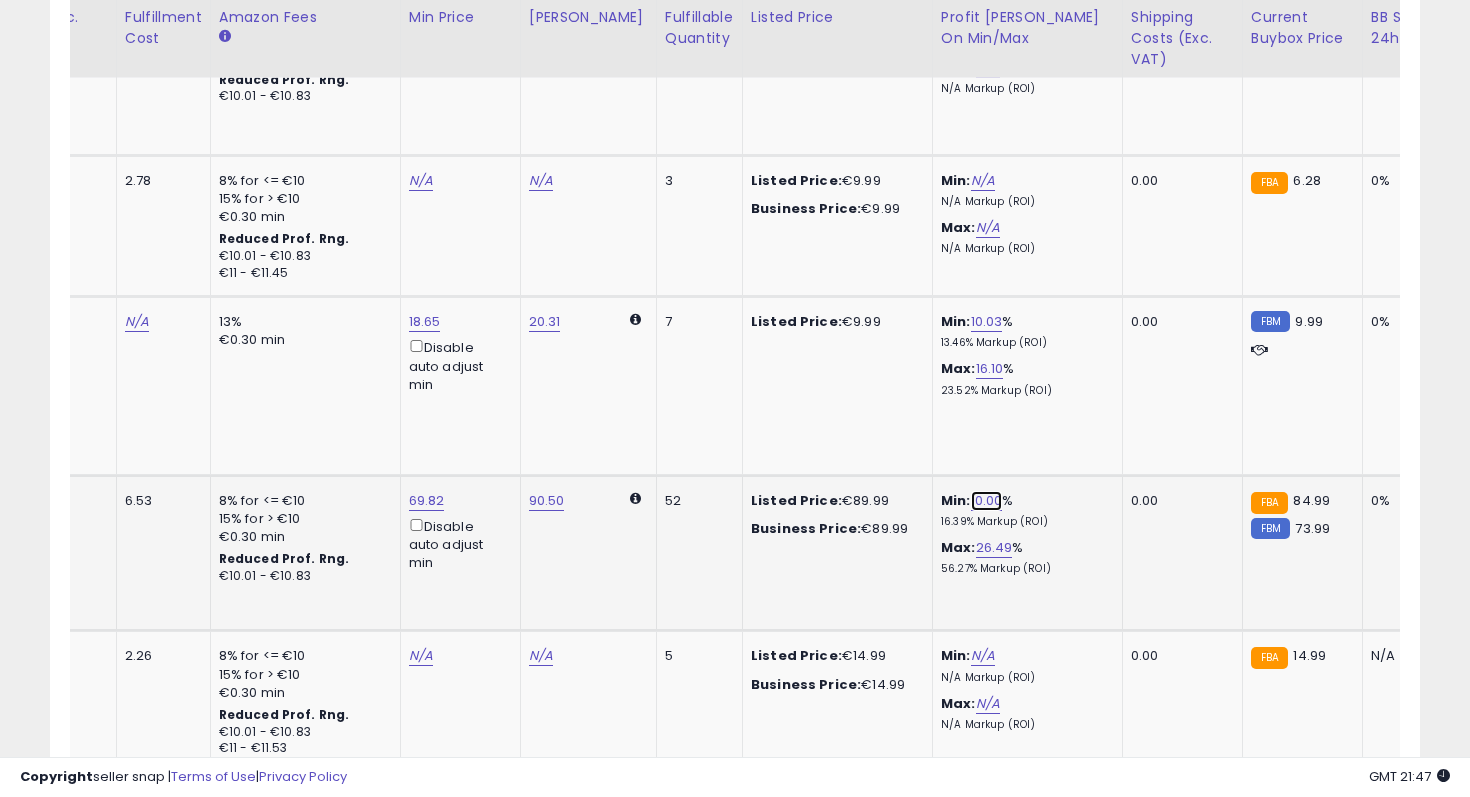 click on "10.00" at bounding box center (987, 501) 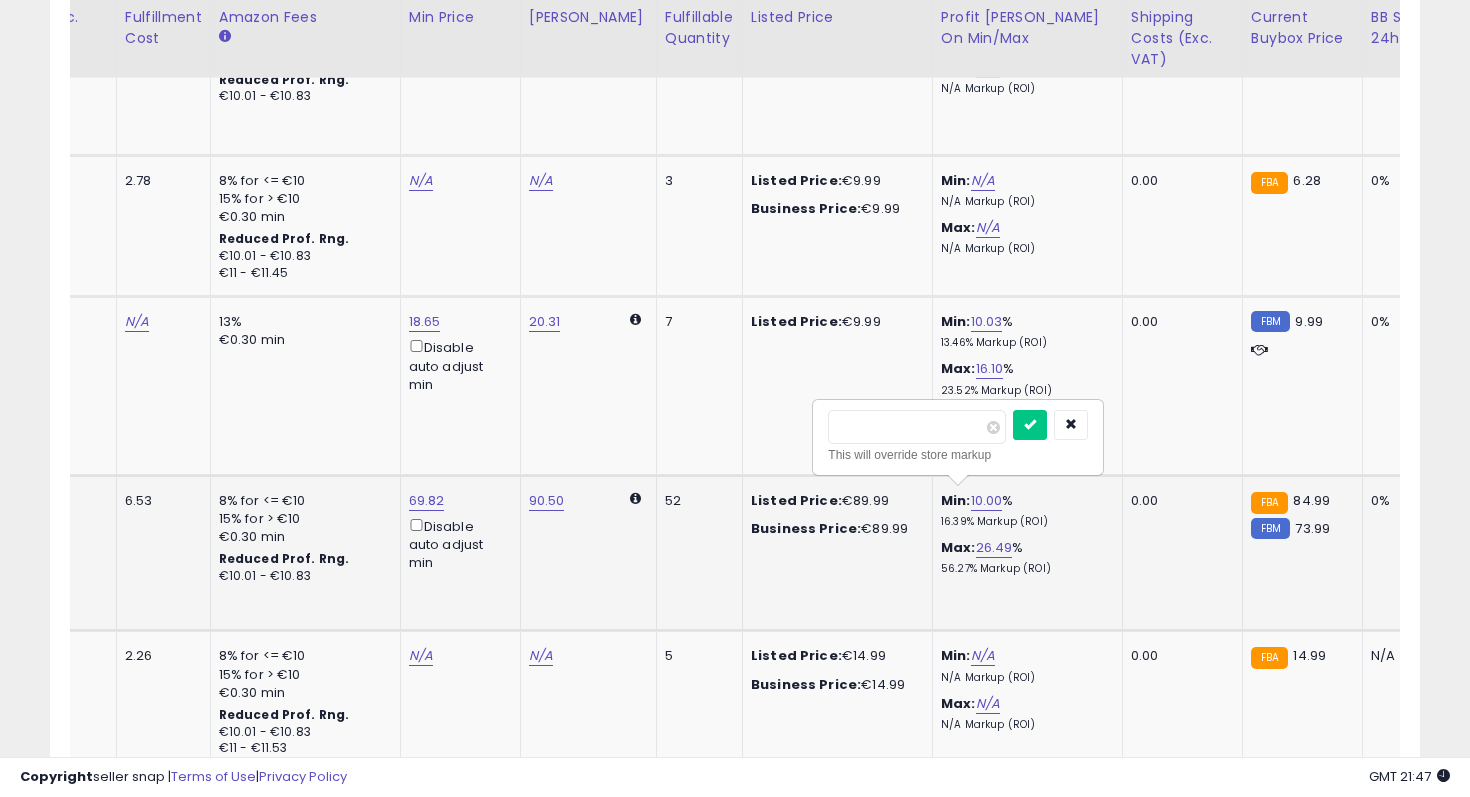 click on "*****" at bounding box center (917, 427) 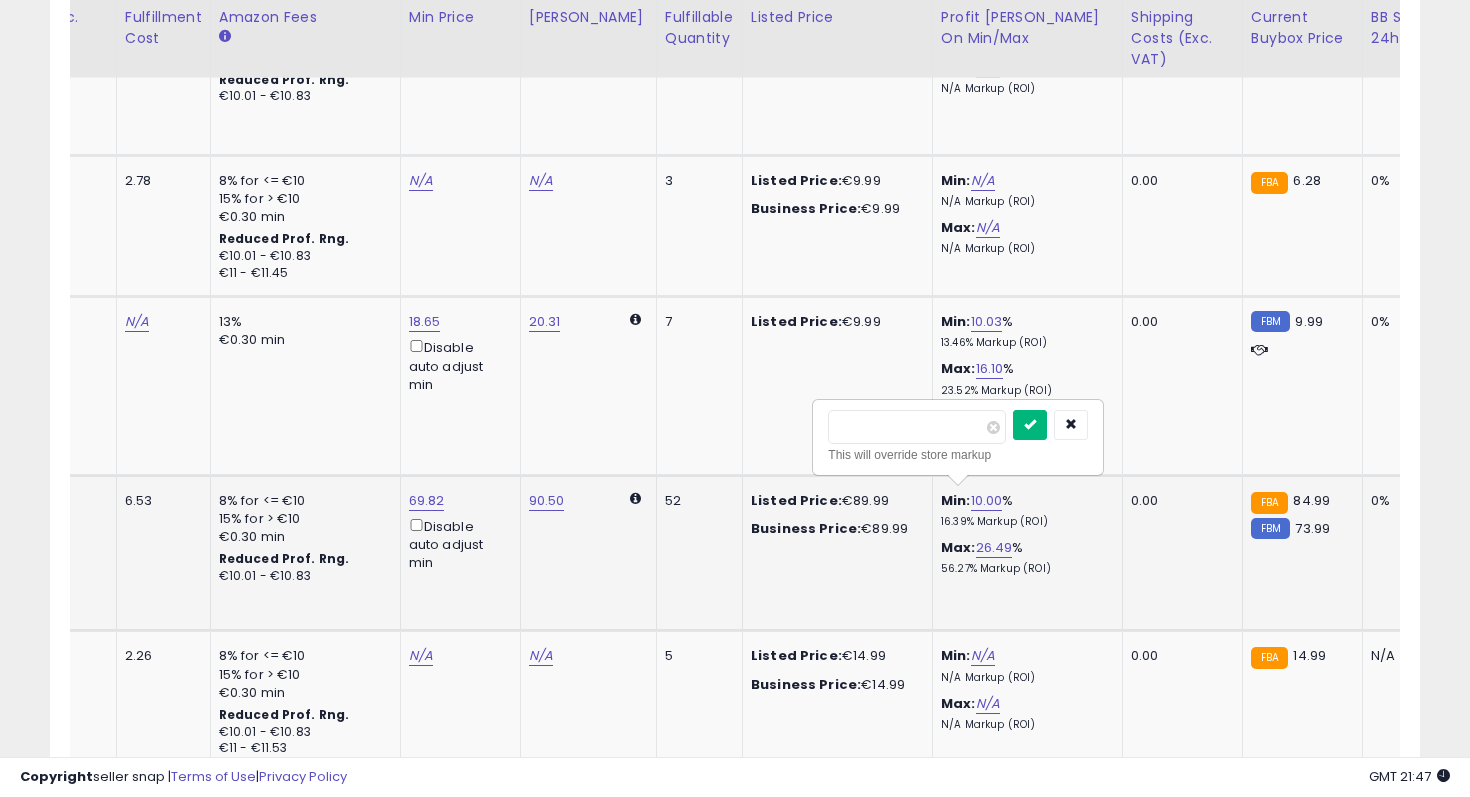 click at bounding box center (1030, 424) 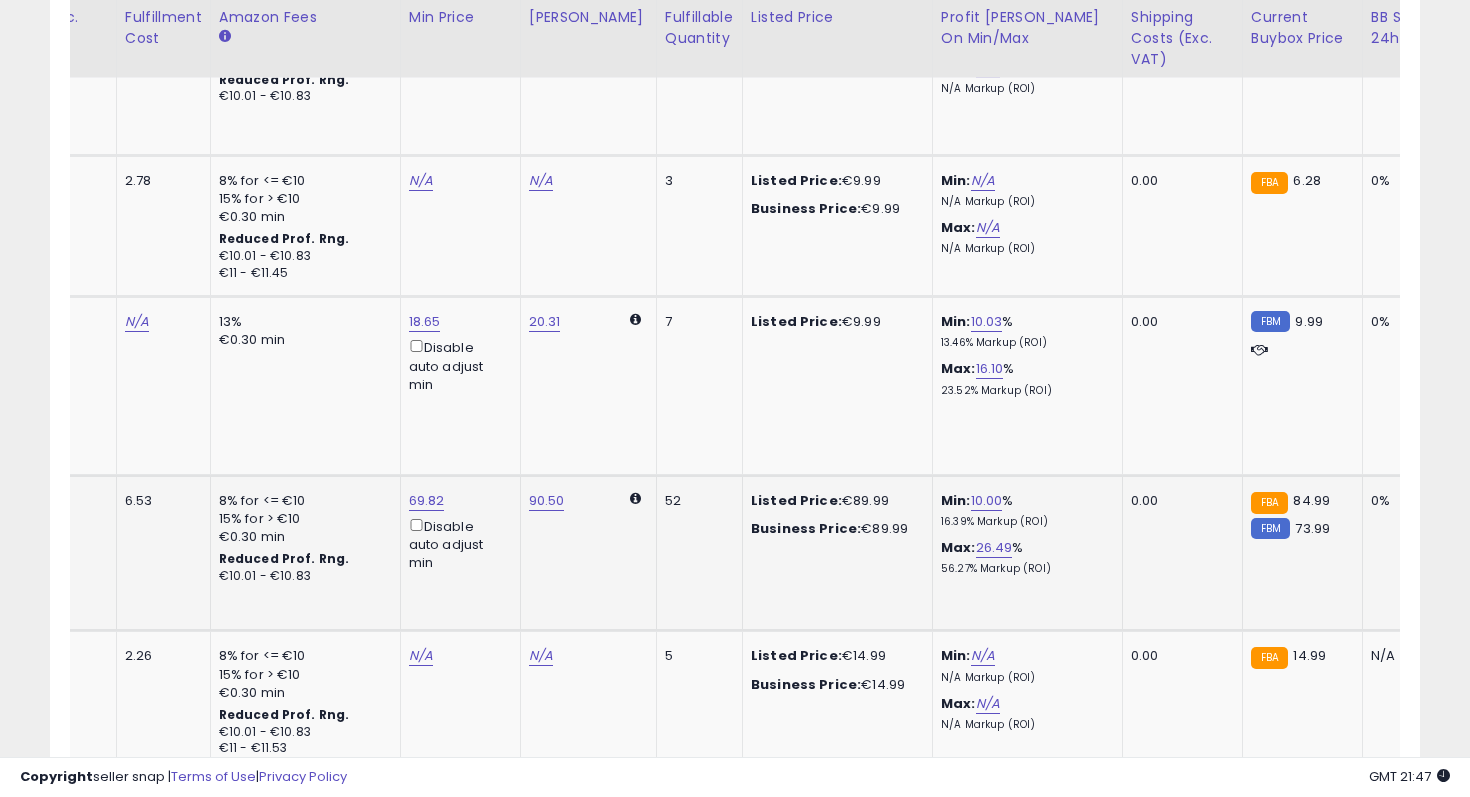scroll, scrollTop: 0, scrollLeft: 575, axis: horizontal 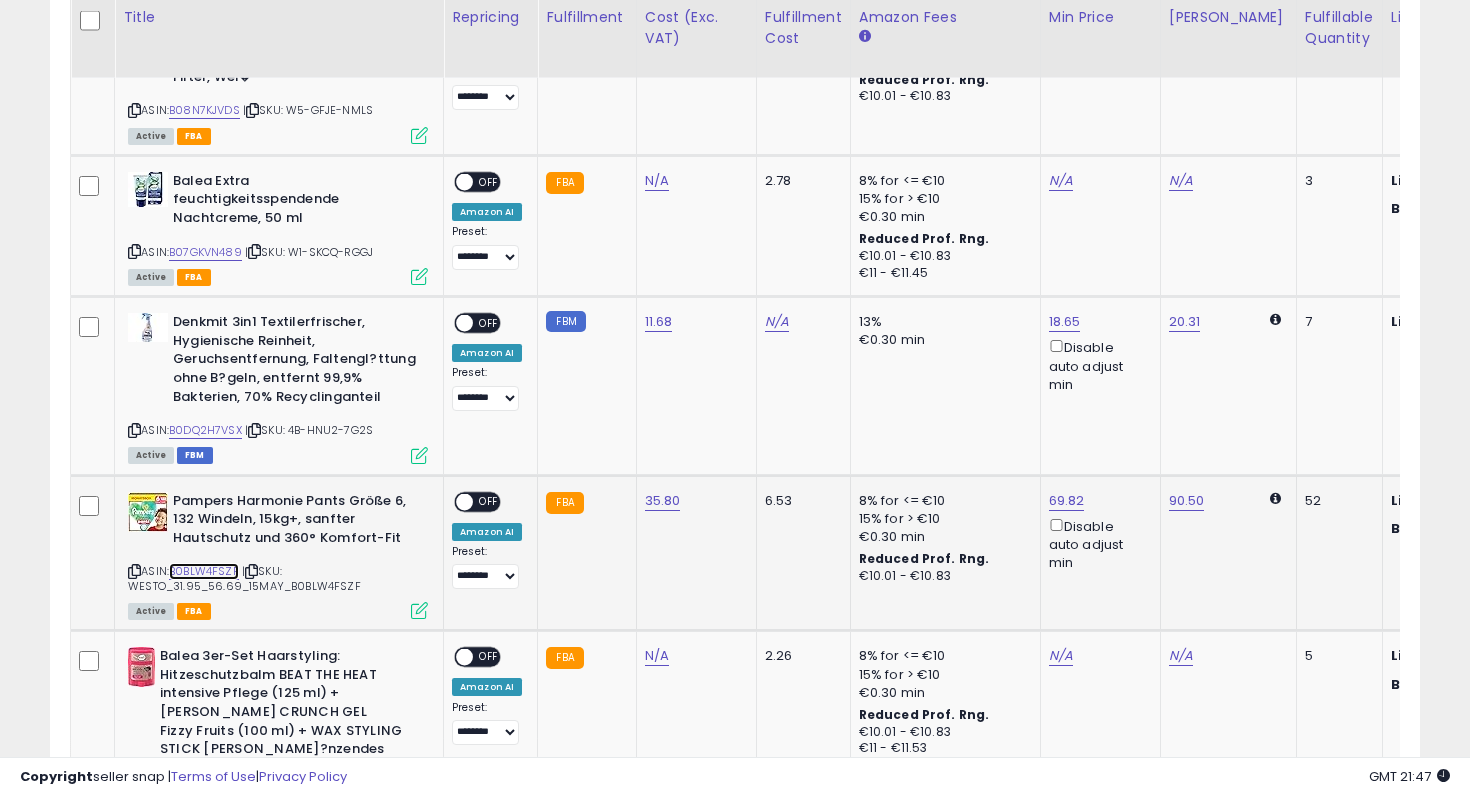 click on "B0BLW4FSZF" at bounding box center [204, 571] 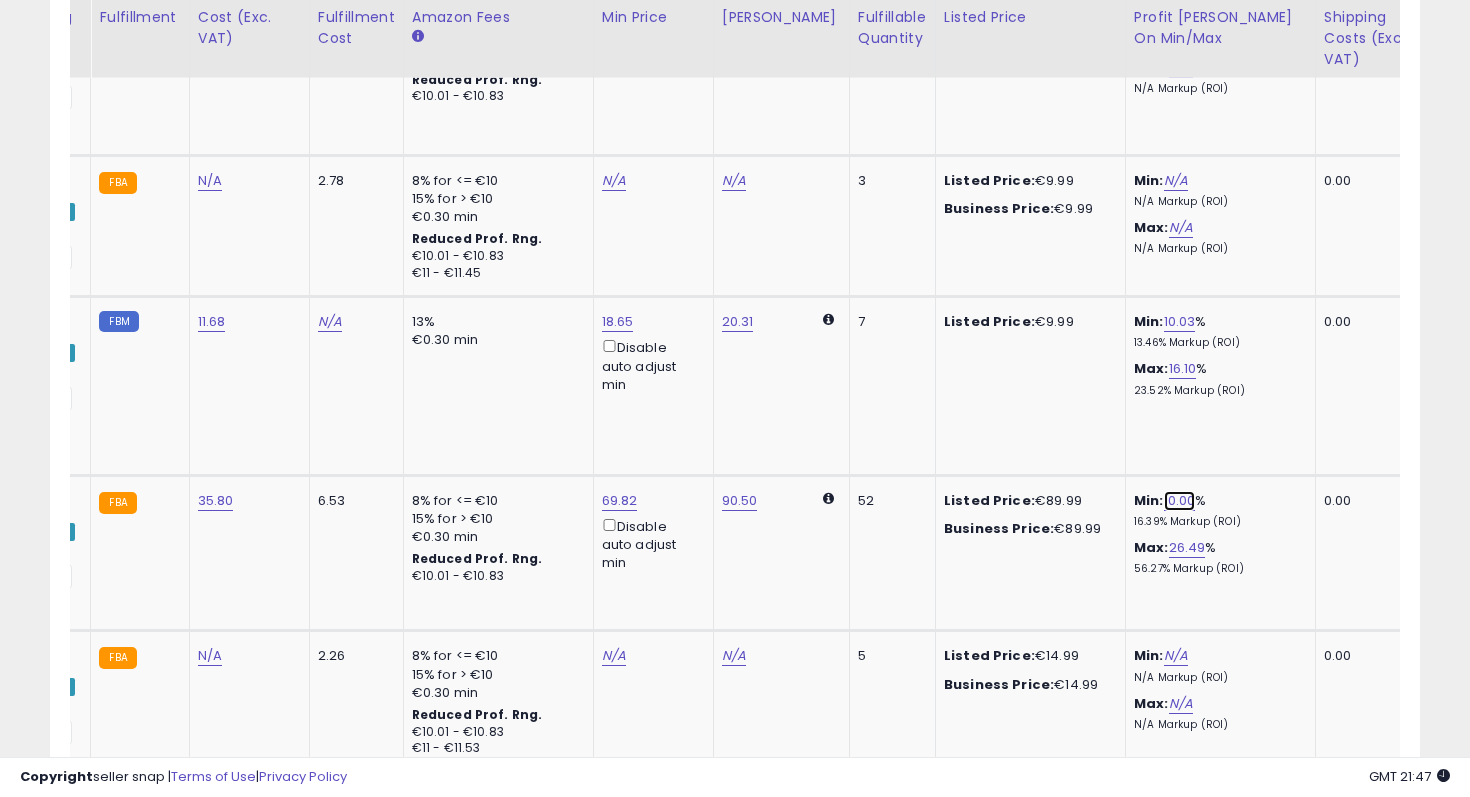 click on "10.00" at bounding box center (1180, 501) 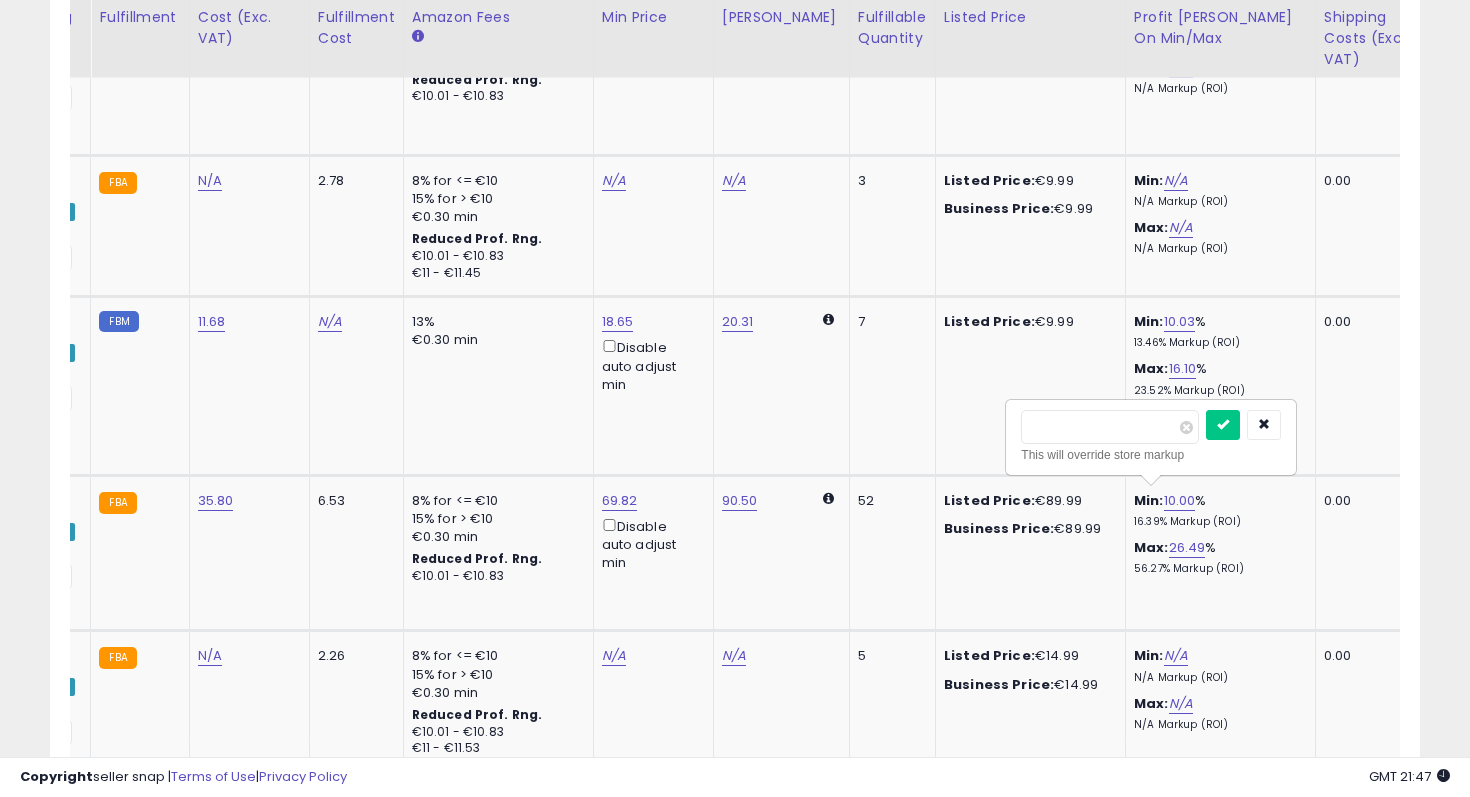 click on "*****" at bounding box center (1110, 427) 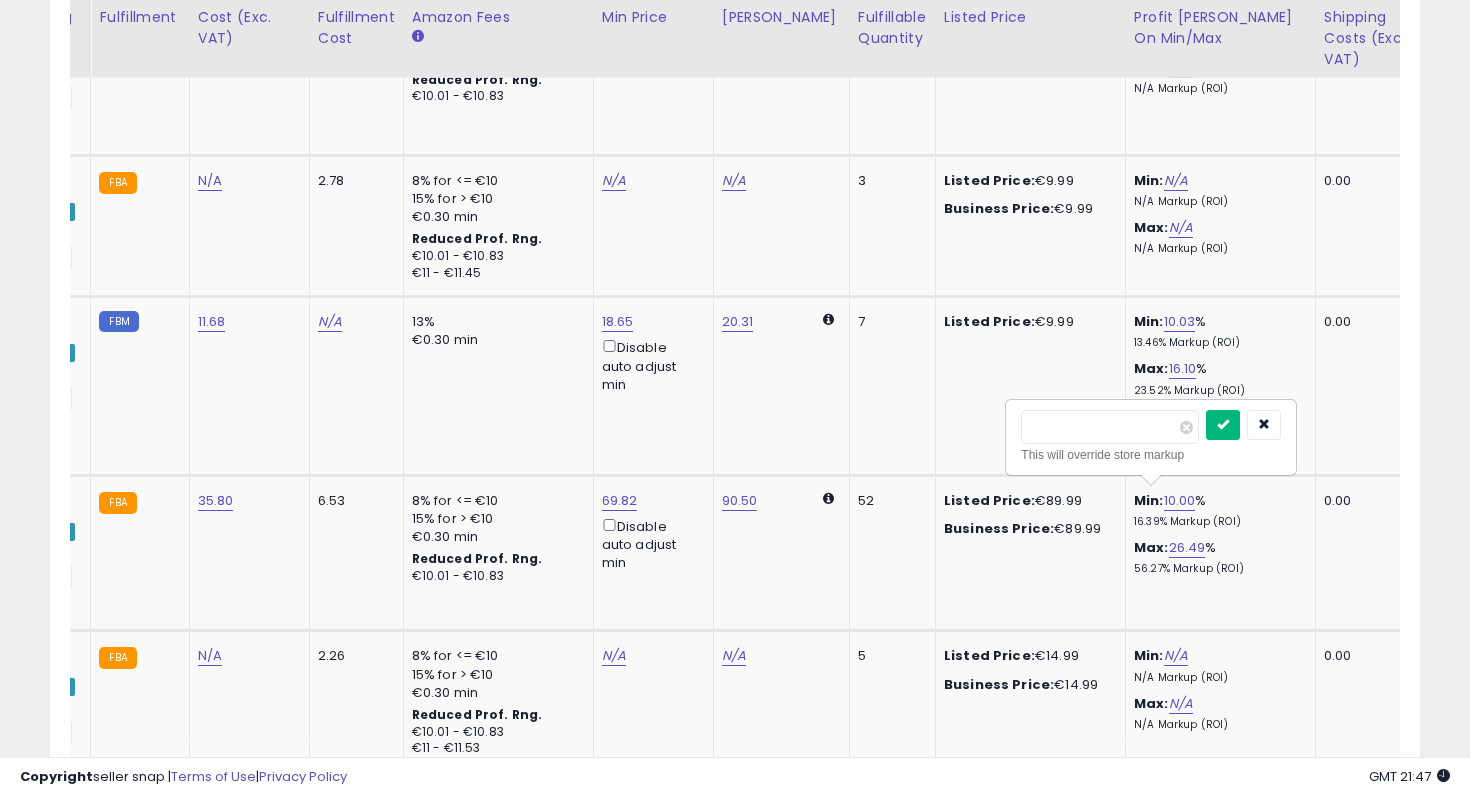 type on "**" 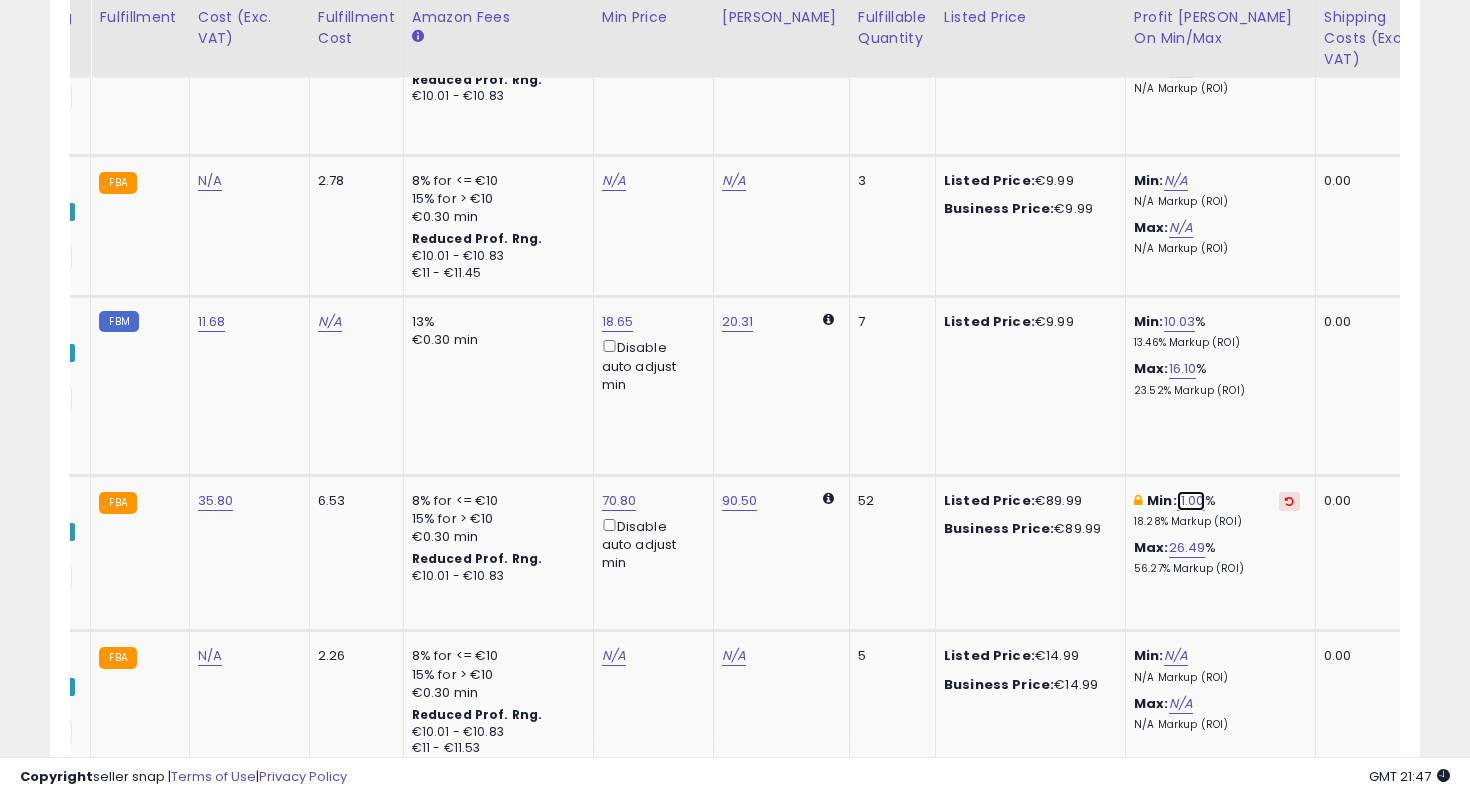 click on "11.00" at bounding box center [1191, 501] 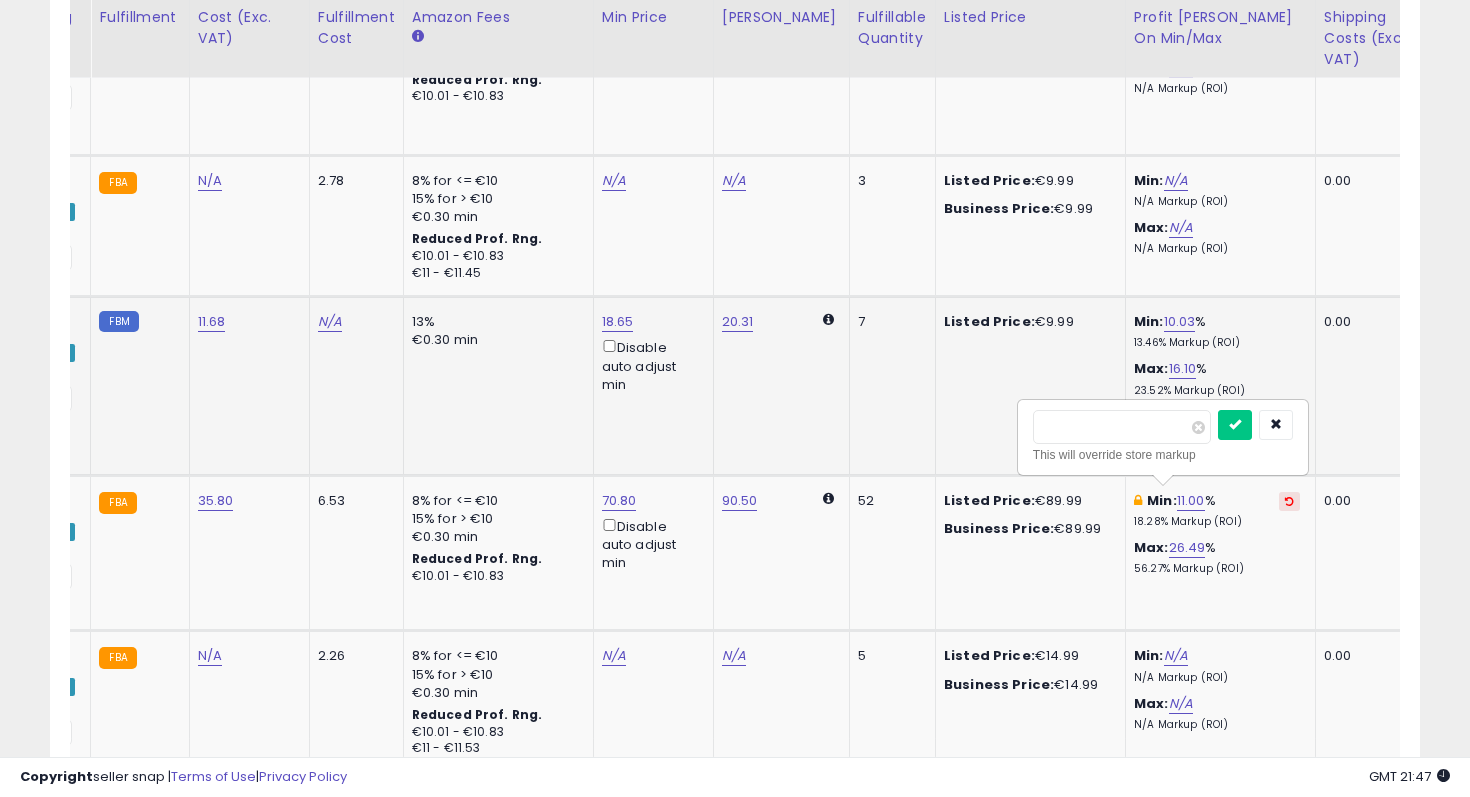 drag, startPoint x: 1119, startPoint y: 429, endPoint x: 985, endPoint y: 436, distance: 134.18271 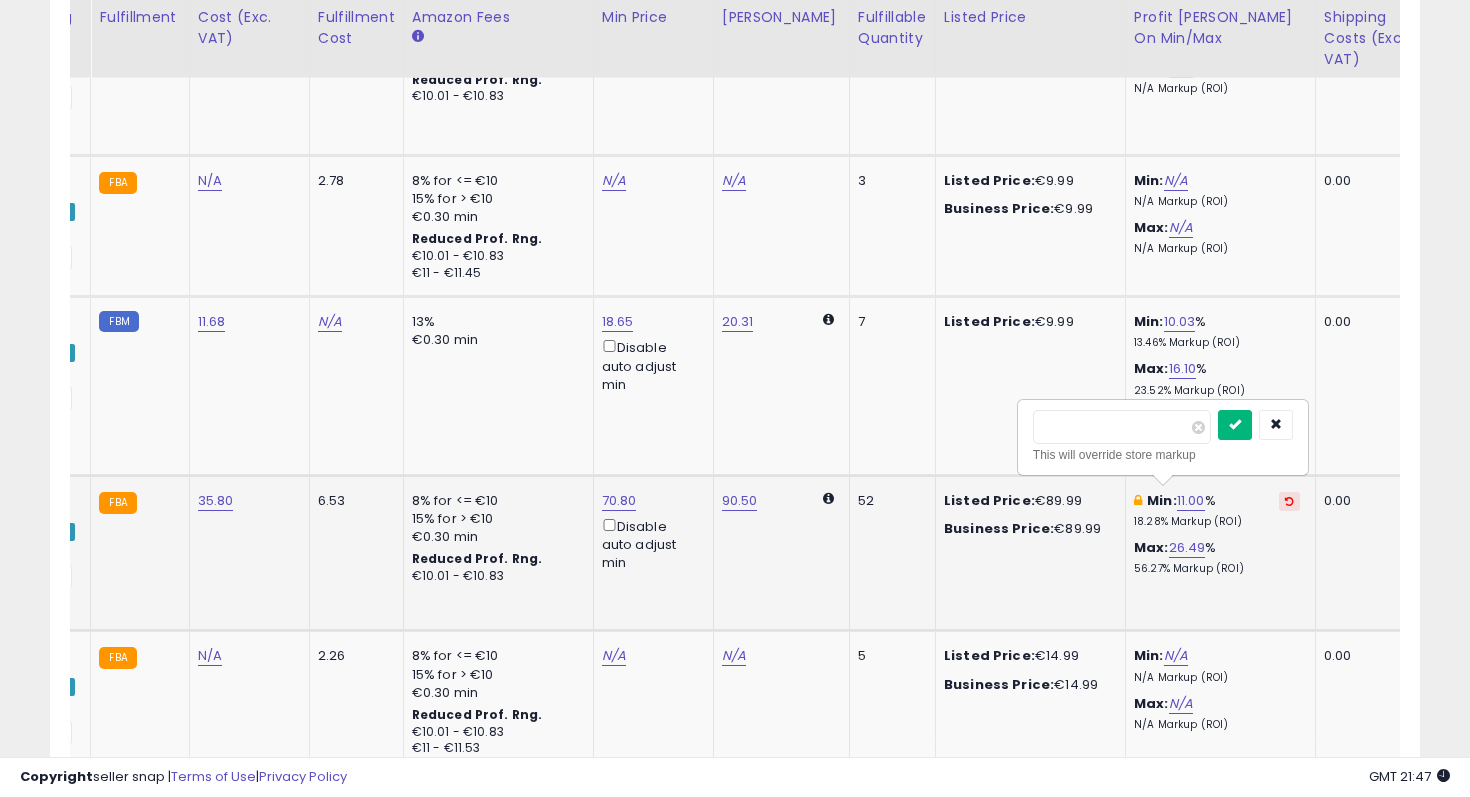 type on "**" 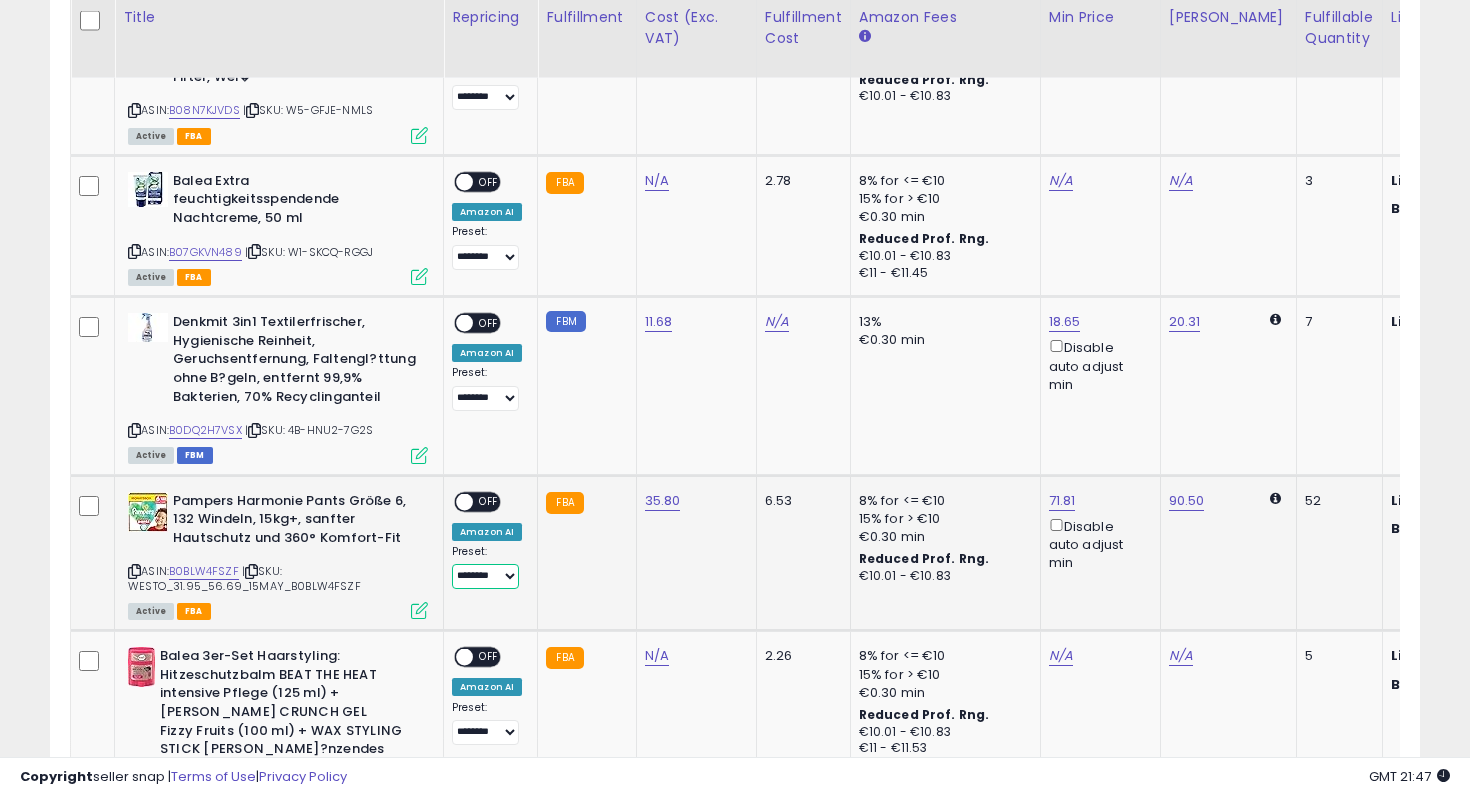 click on "**********" at bounding box center (485, 576) 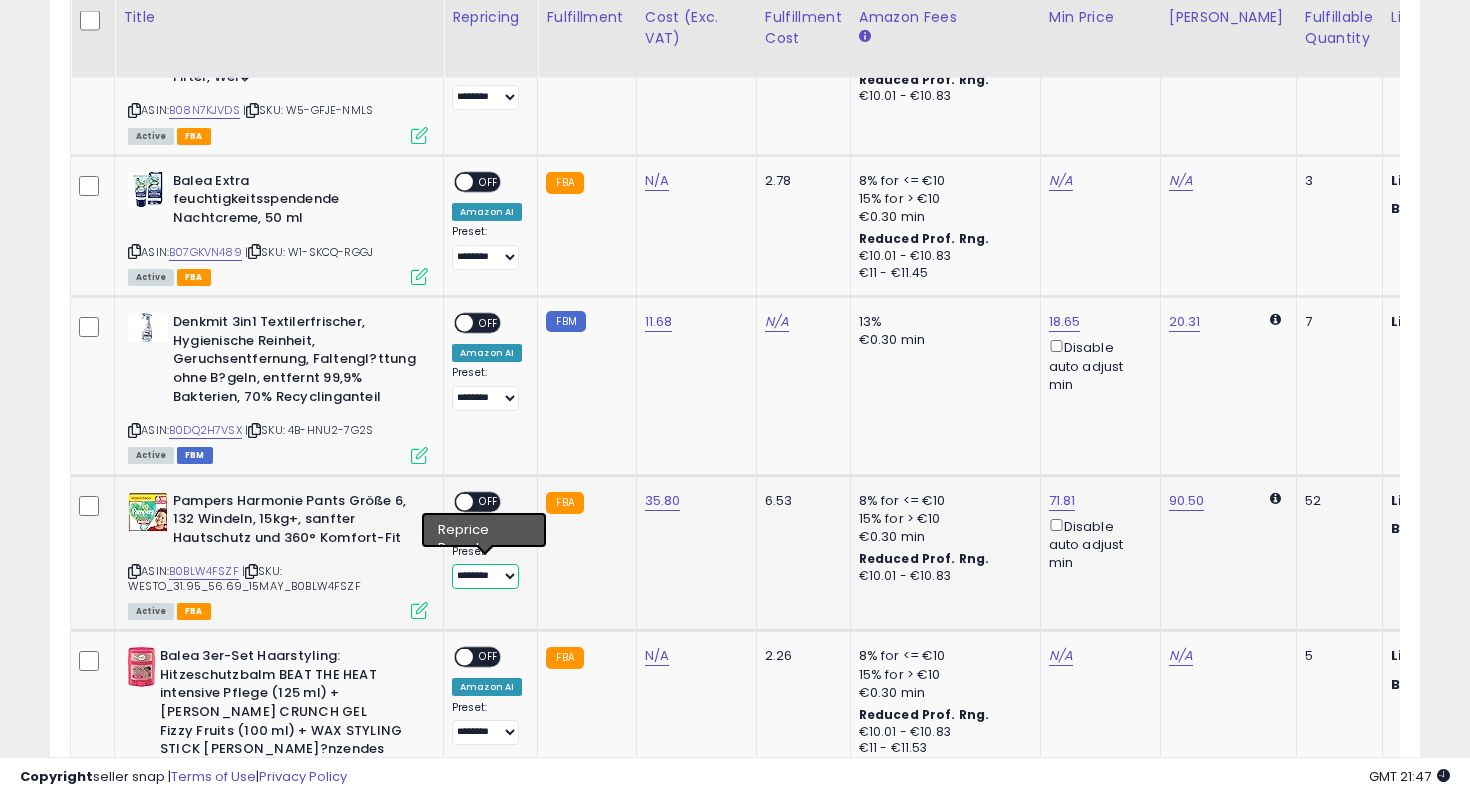 select on "**********" 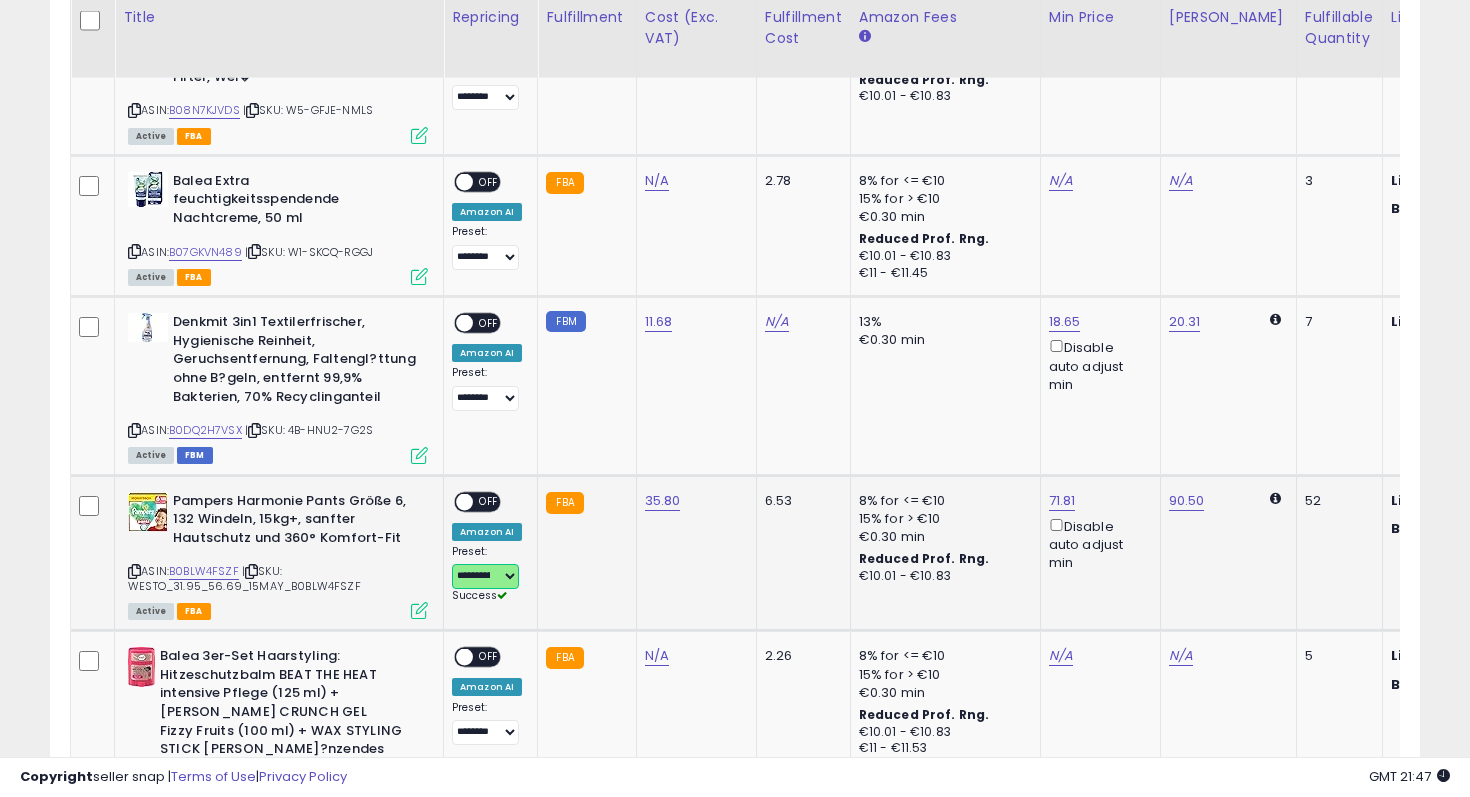 click at bounding box center (464, 501) 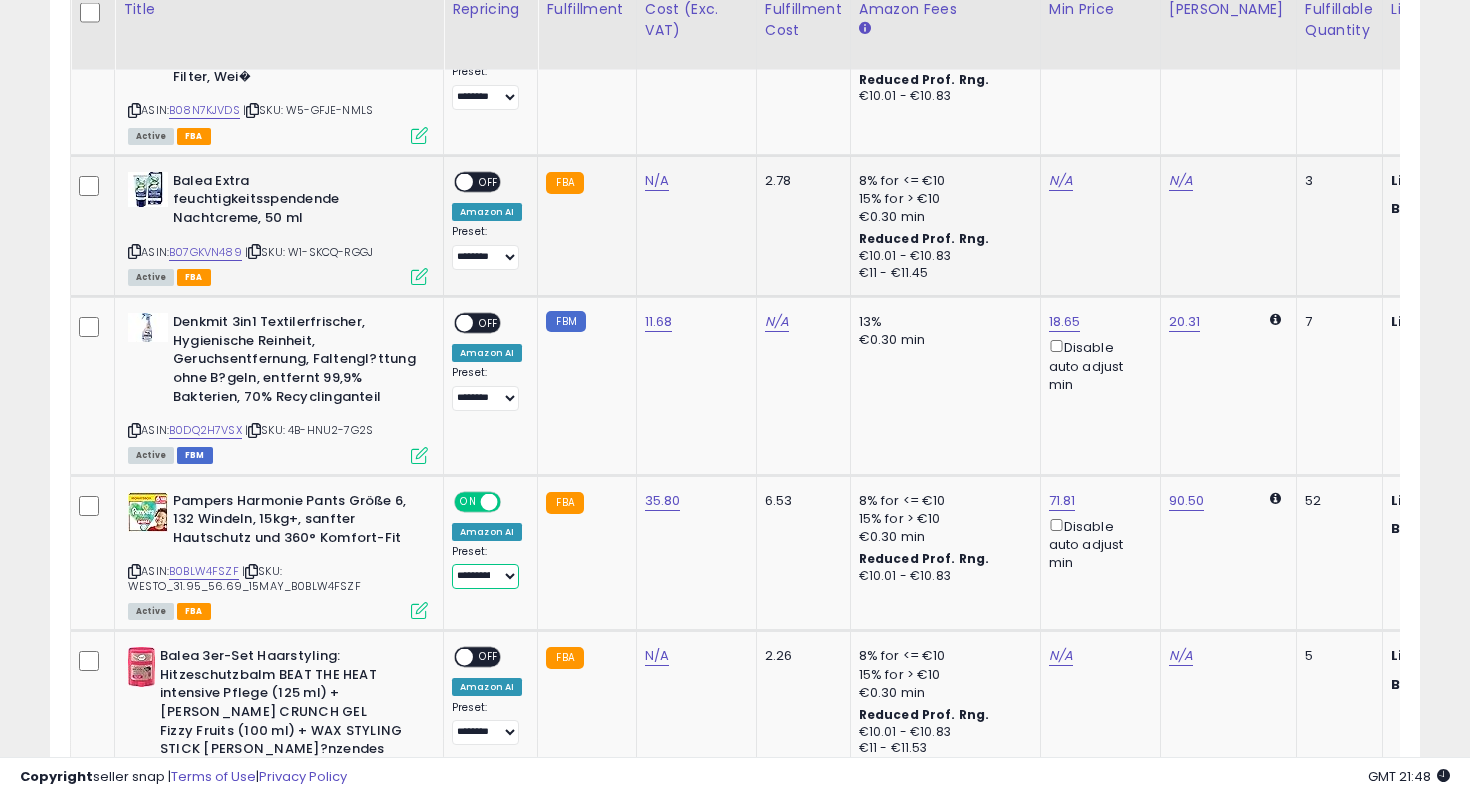scroll, scrollTop: 0, scrollLeft: 0, axis: both 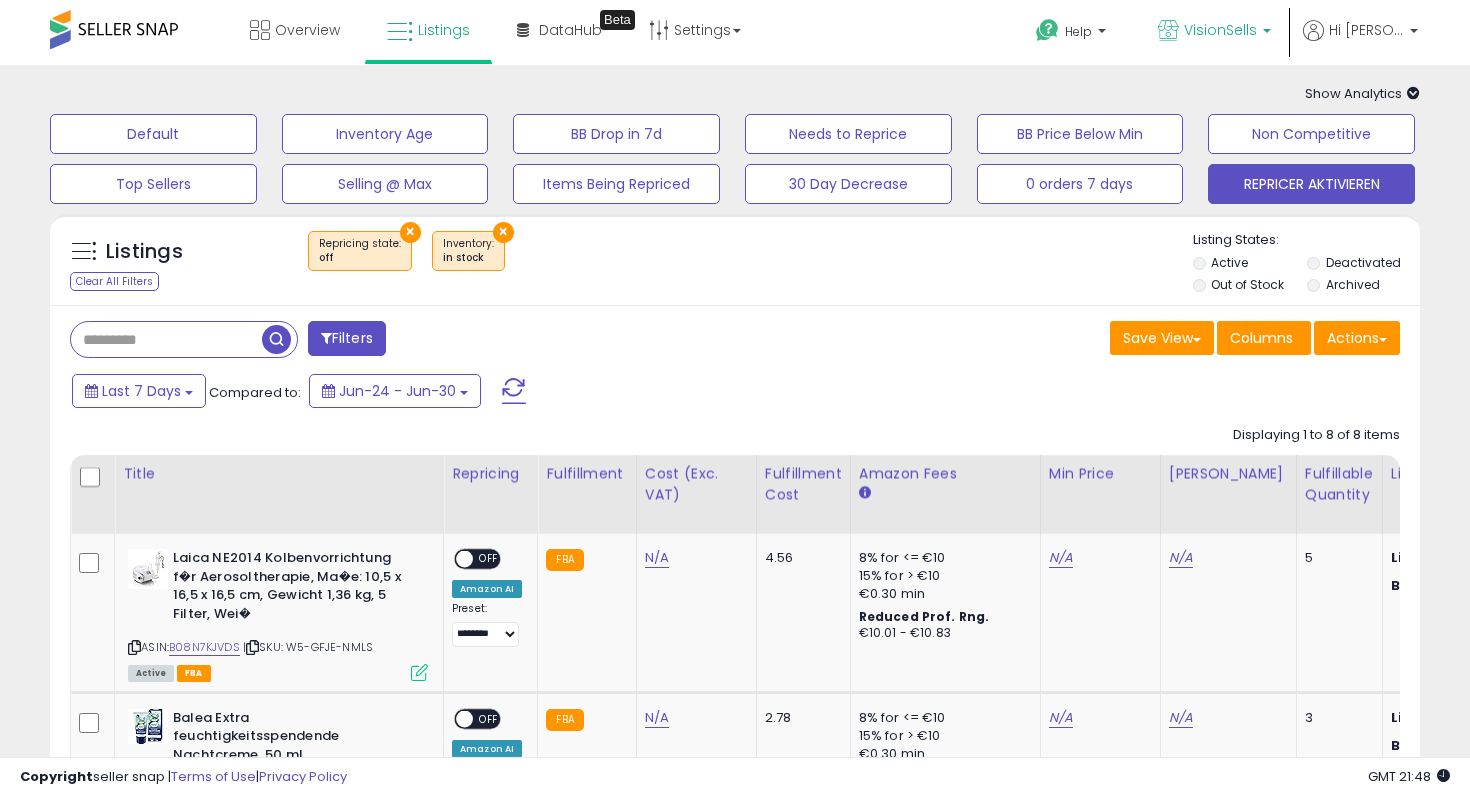 click on "VisionSells" at bounding box center (1220, 30) 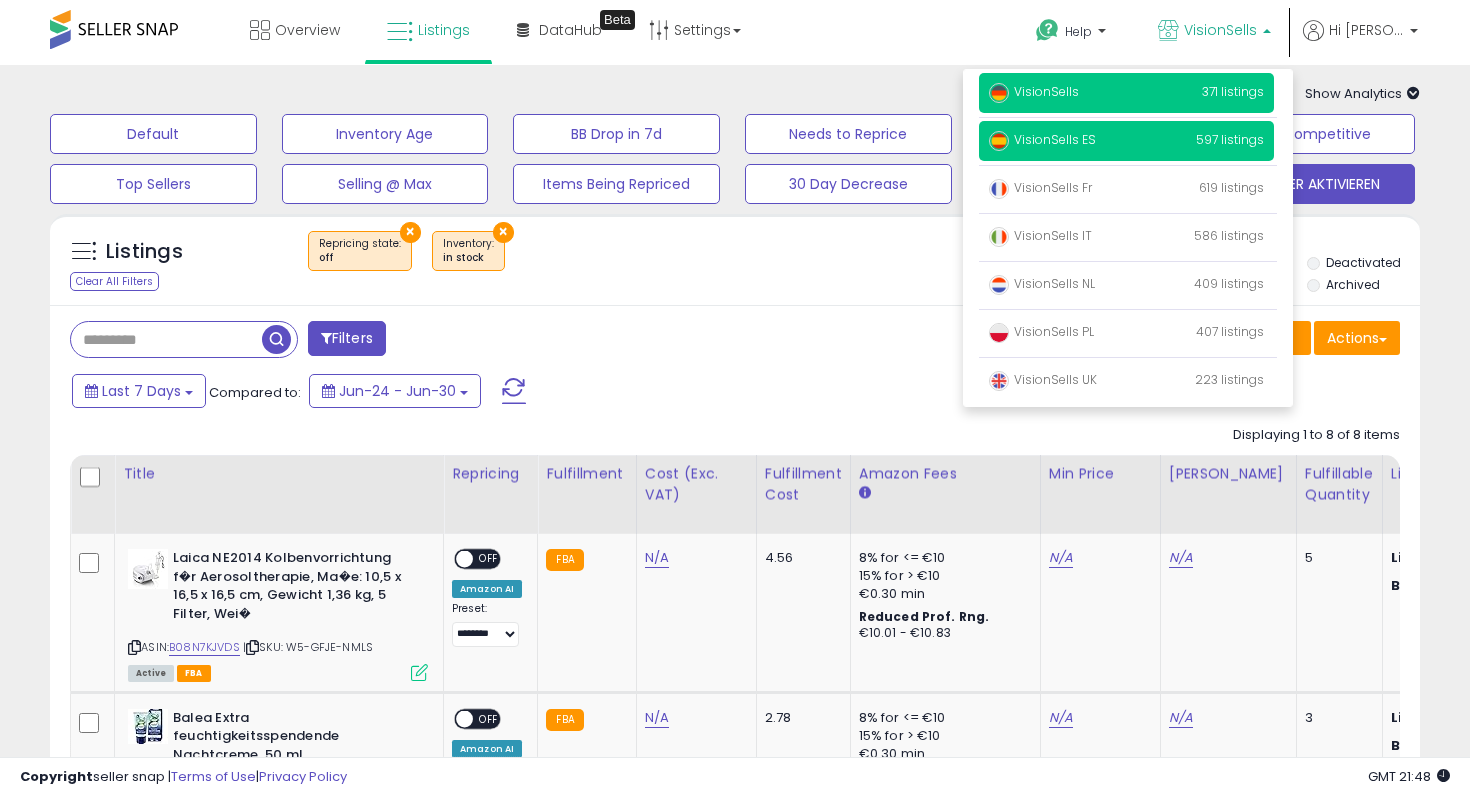 click on "VisionSells ES" at bounding box center (1042, 139) 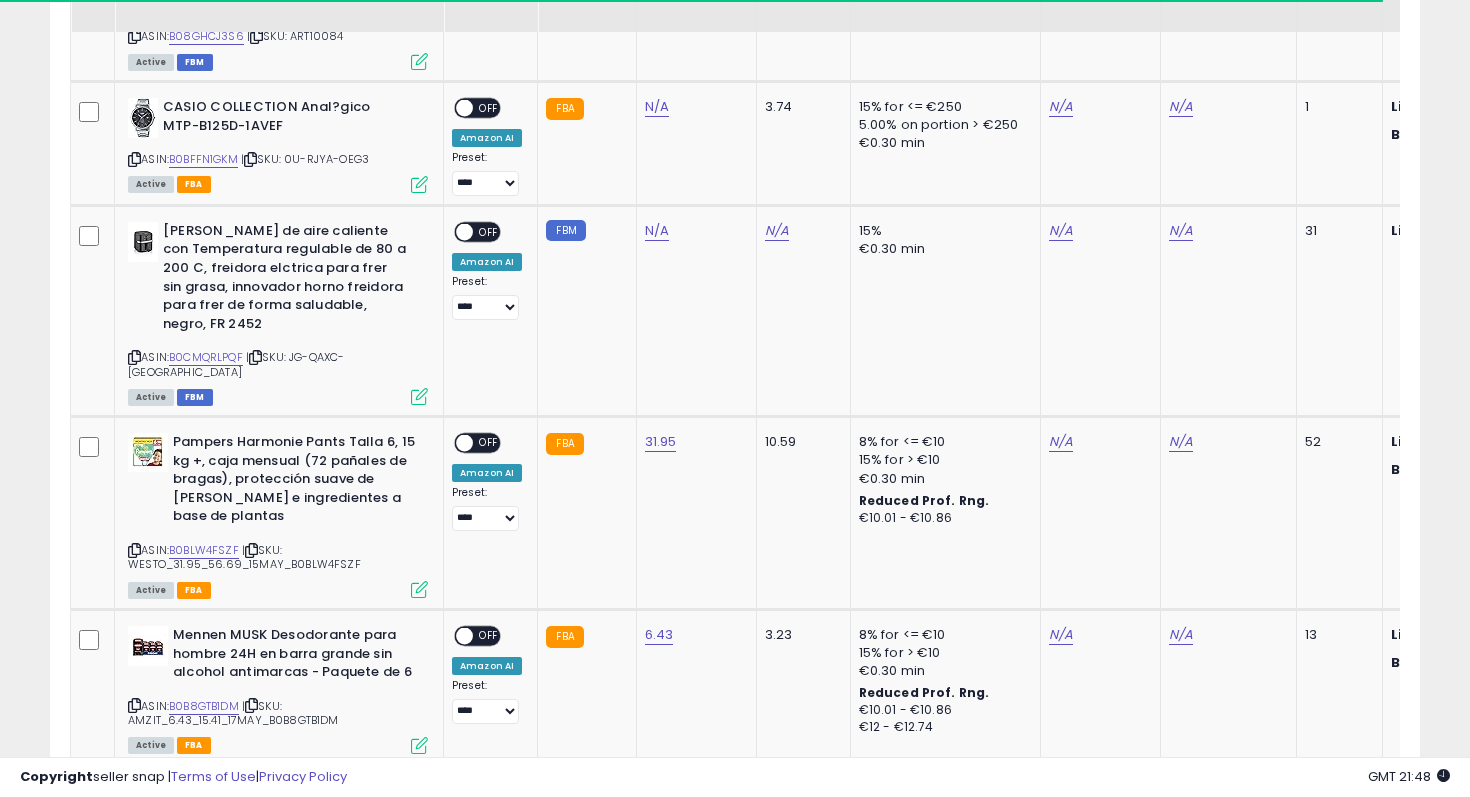 scroll, scrollTop: 721, scrollLeft: 0, axis: vertical 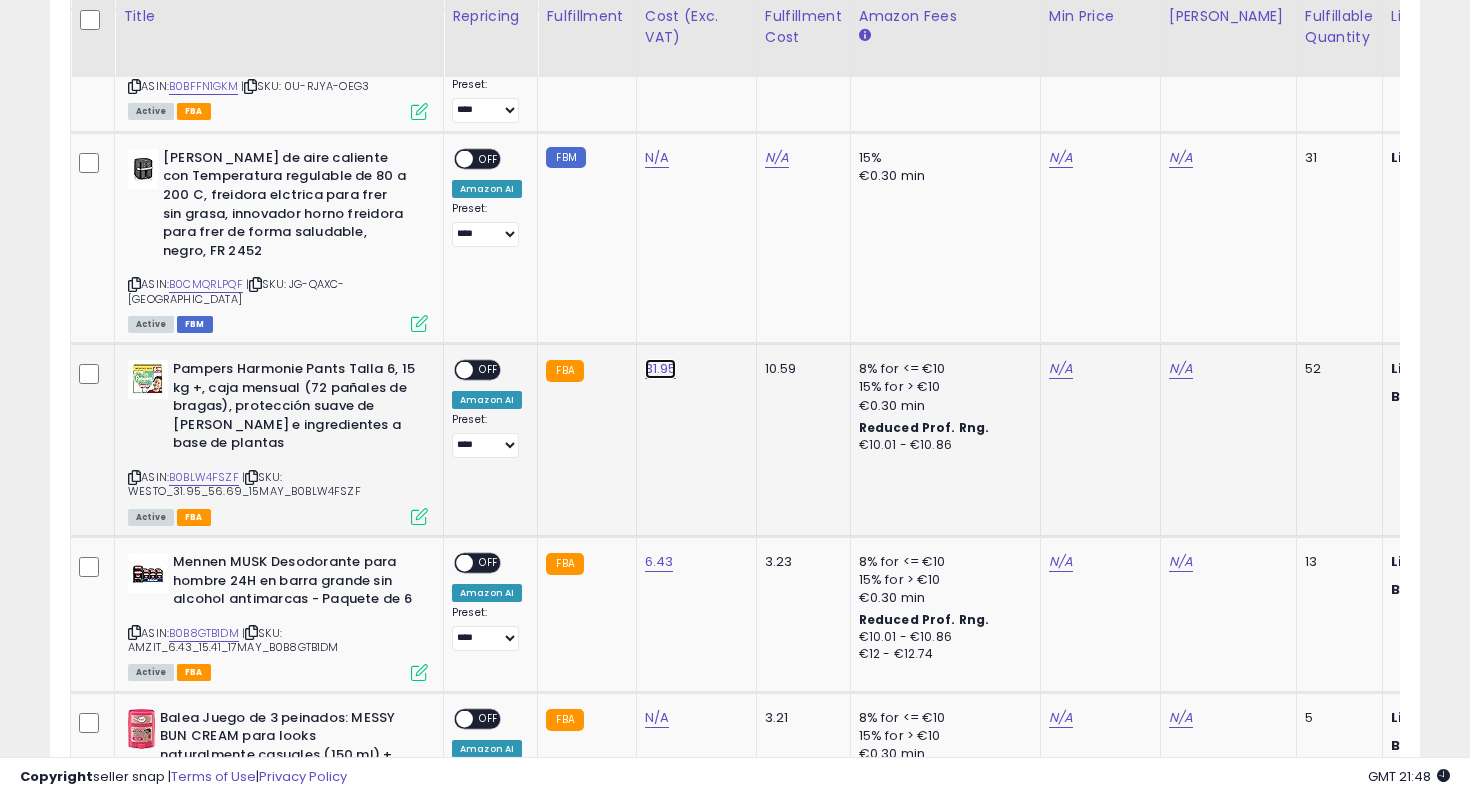 click on "31.95" at bounding box center [657, -163] 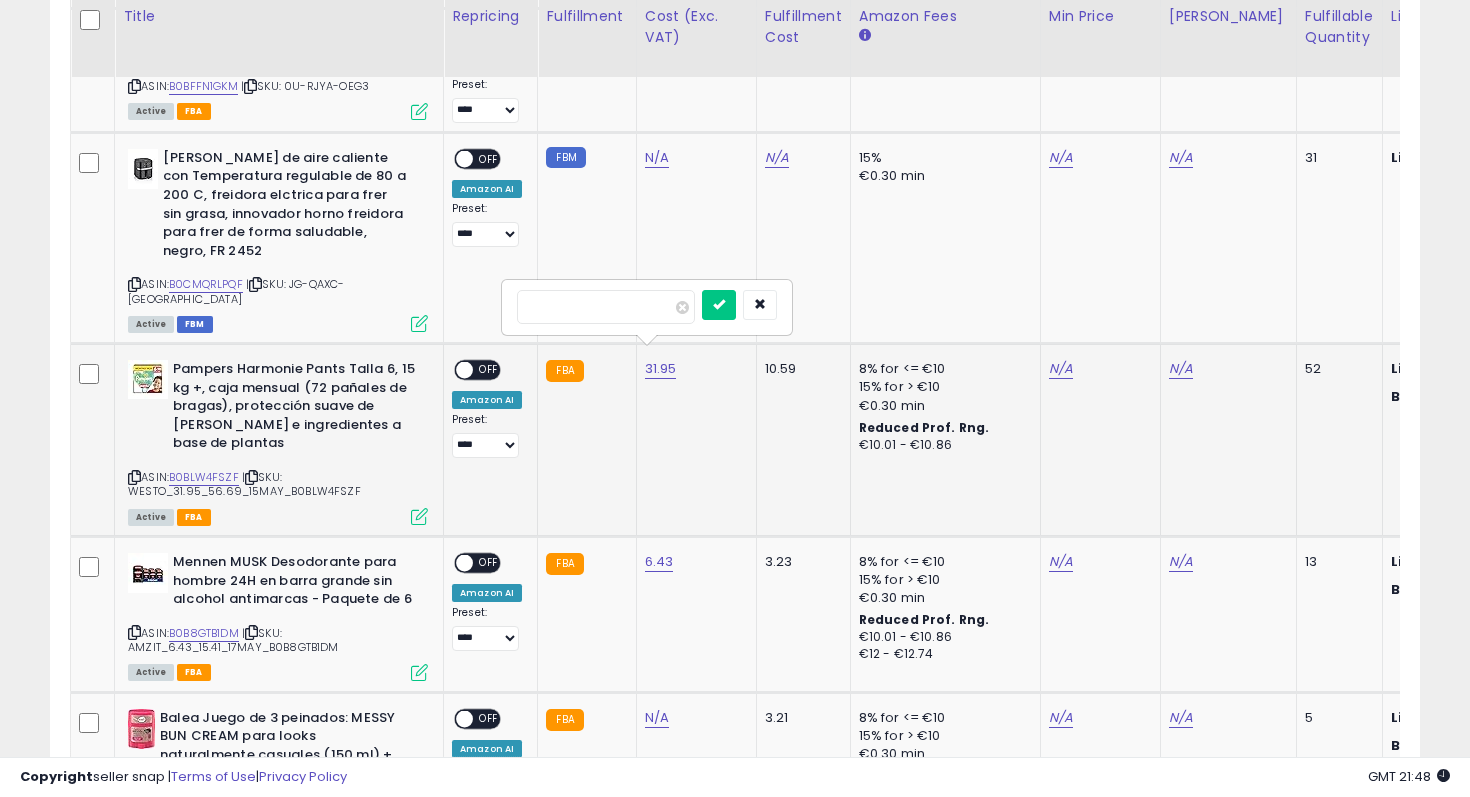 click on "*****" at bounding box center (606, 307) 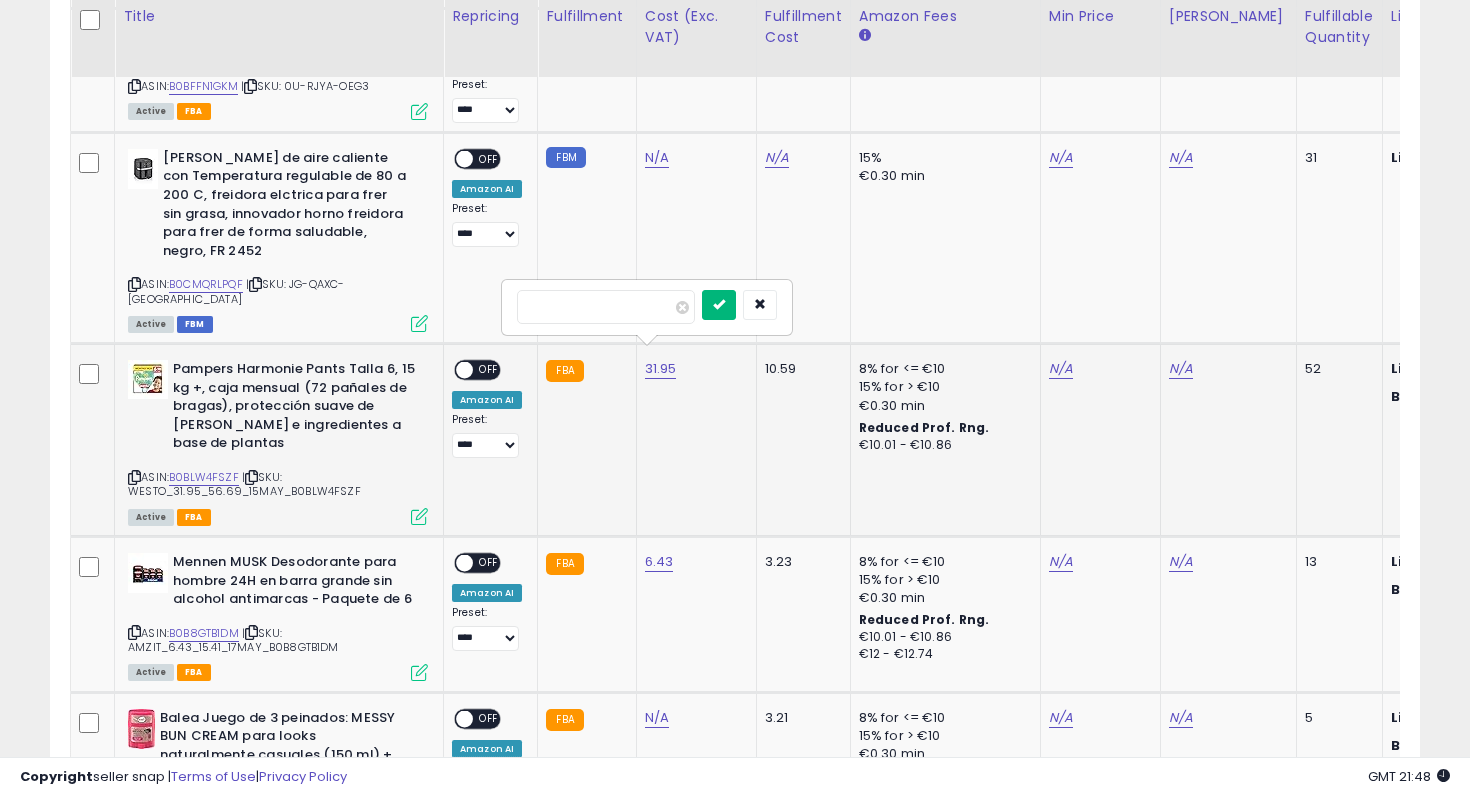 type on "*****" 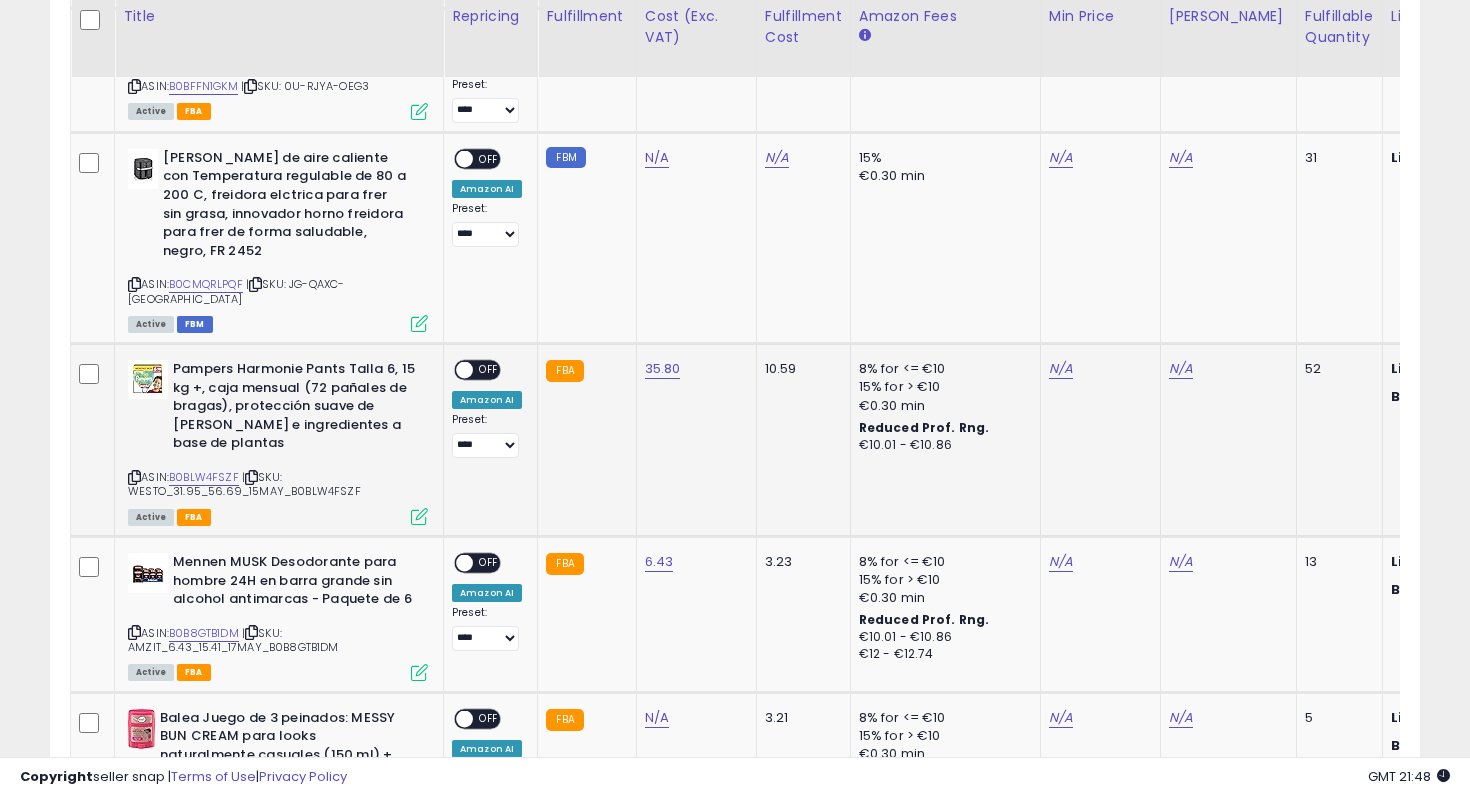 scroll, scrollTop: 0, scrollLeft: 184, axis: horizontal 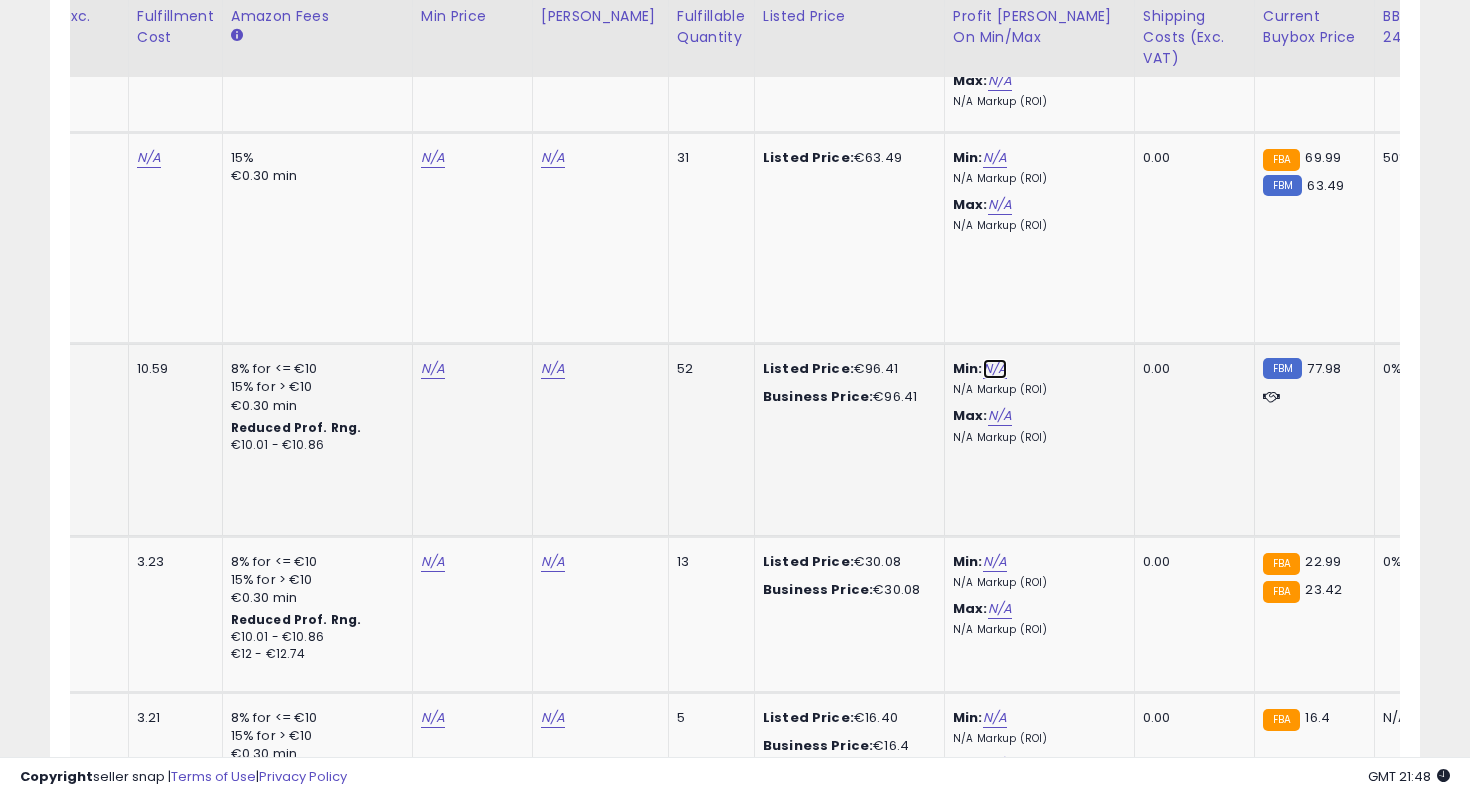 click on "N/A" at bounding box center [995, 369] 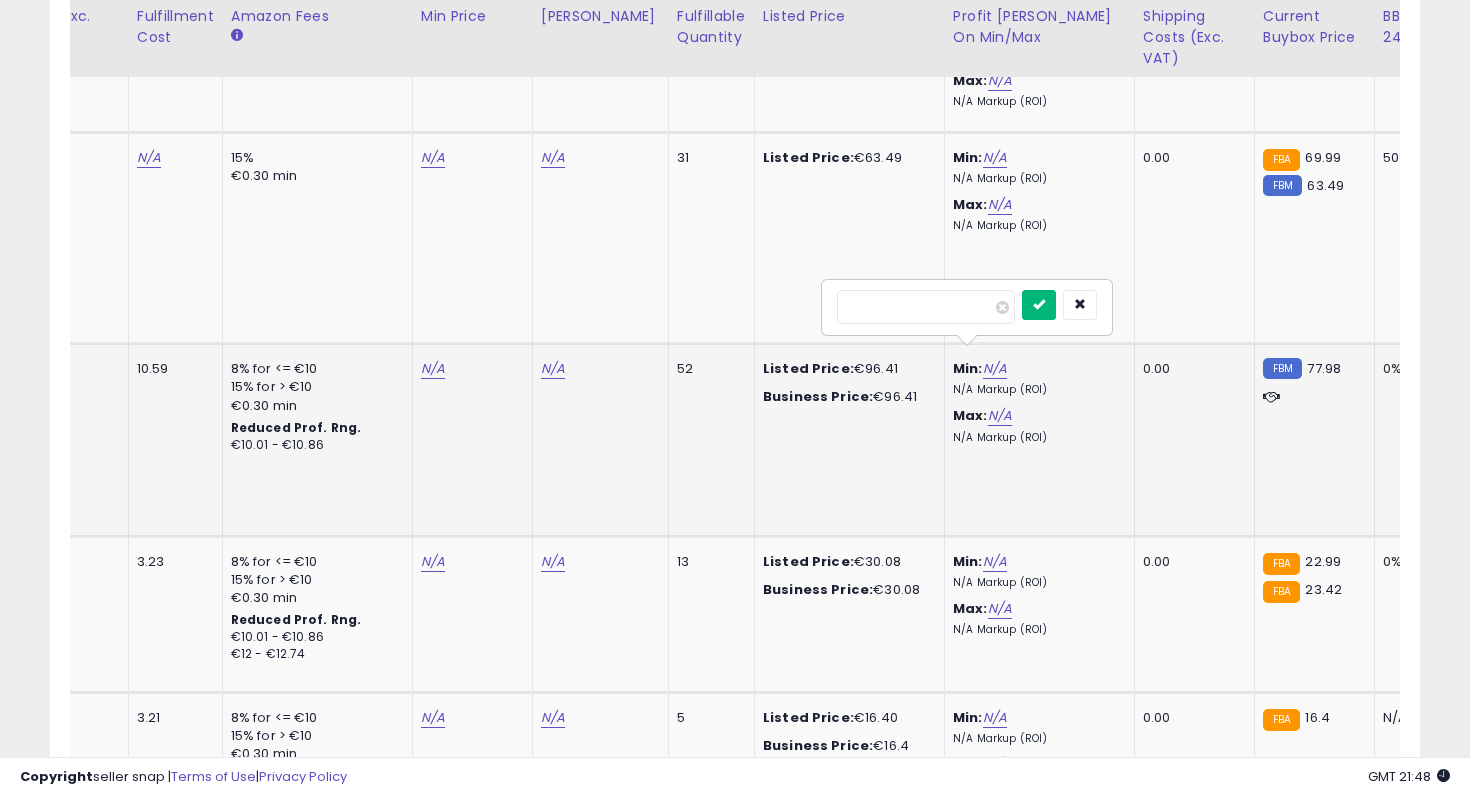 type on "**" 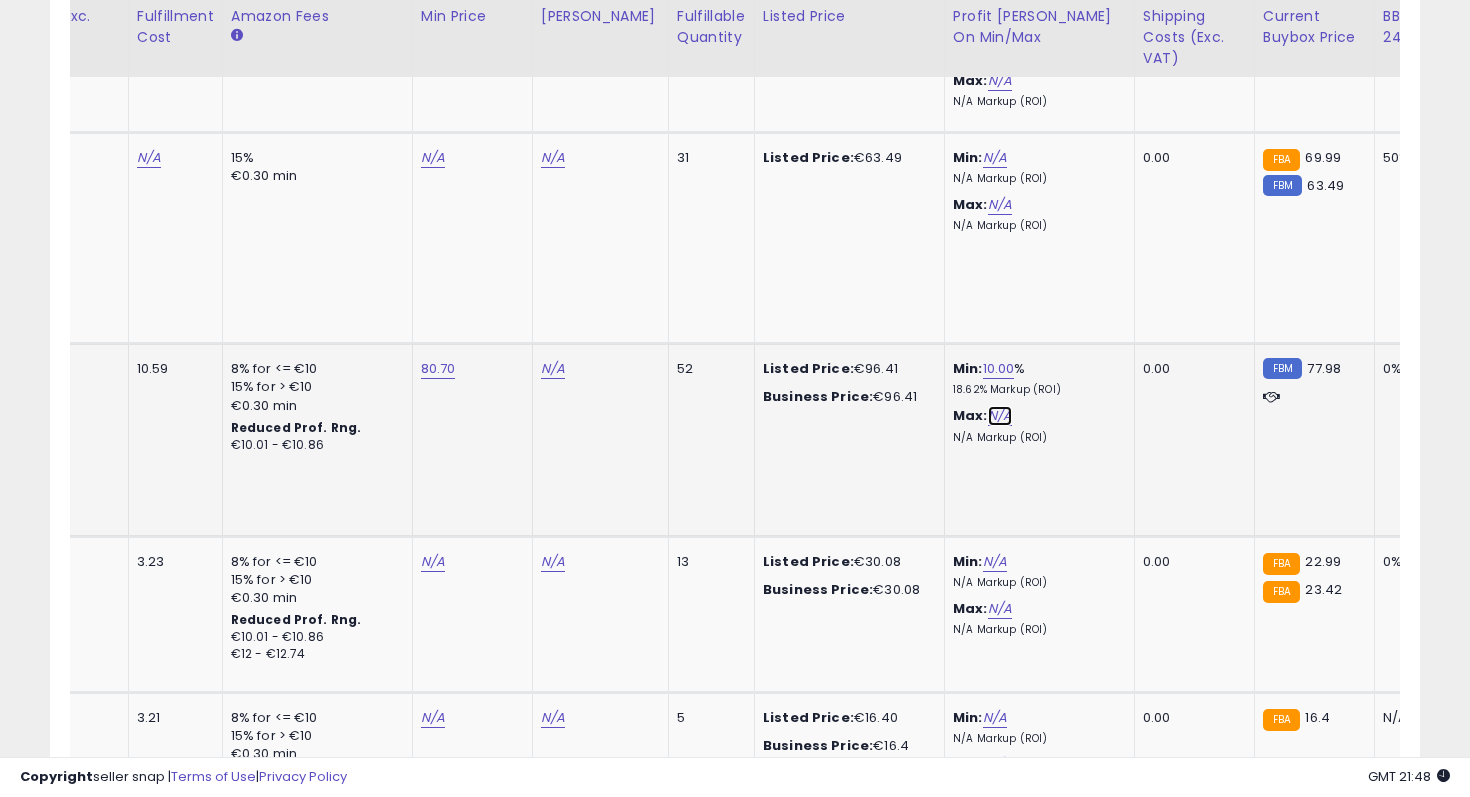click on "N/A" at bounding box center [1000, 416] 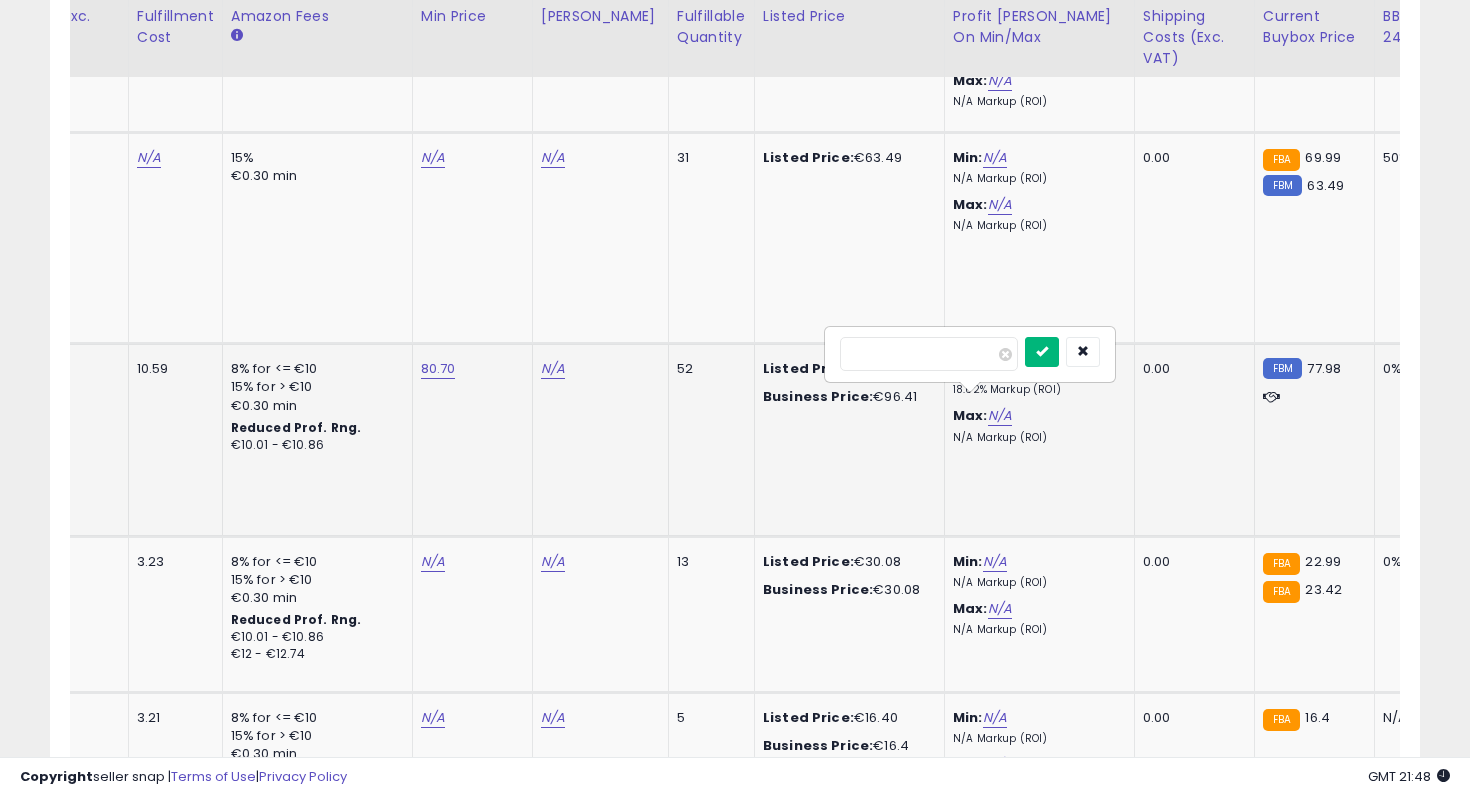 type on "**" 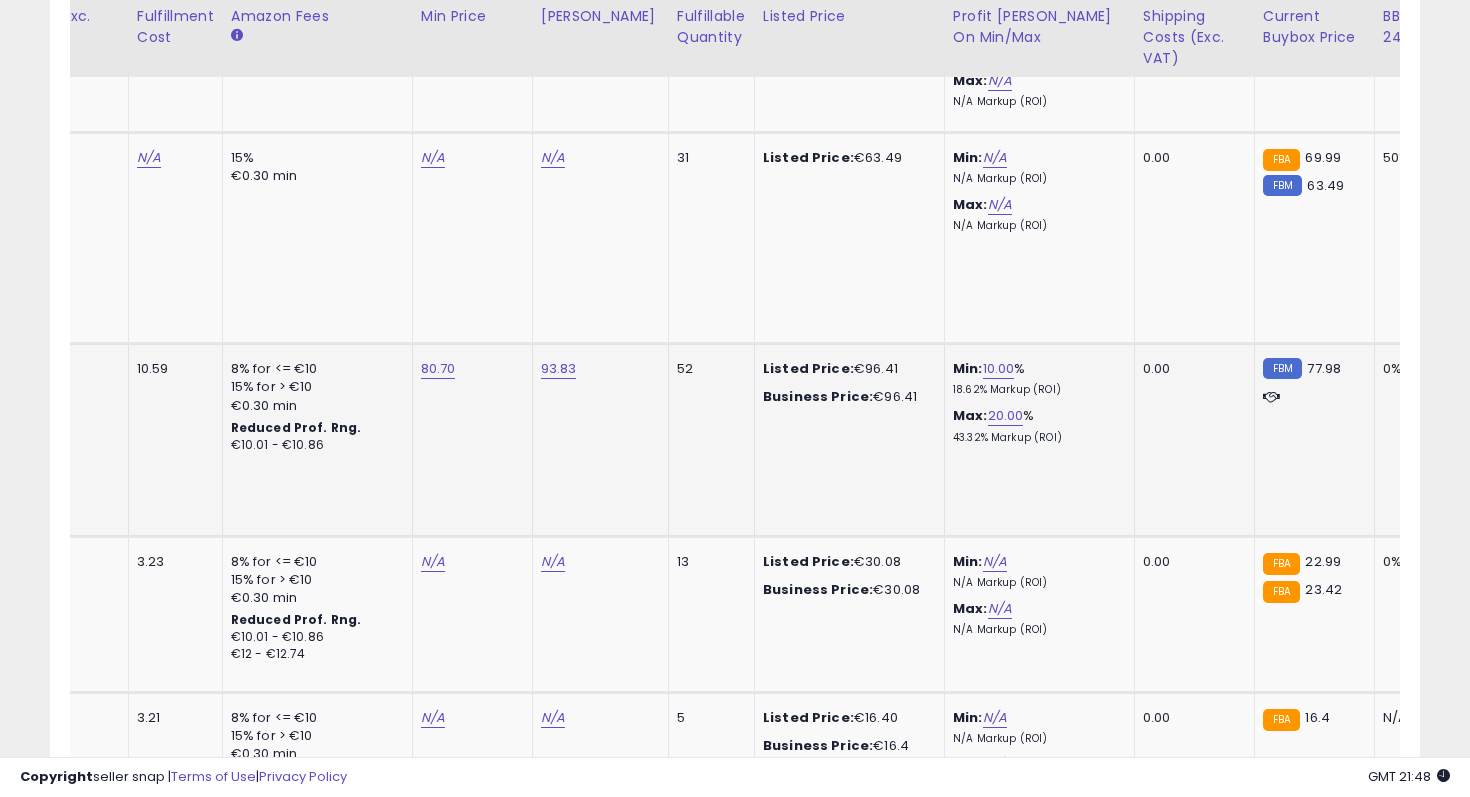 scroll, scrollTop: 0, scrollLeft: 243, axis: horizontal 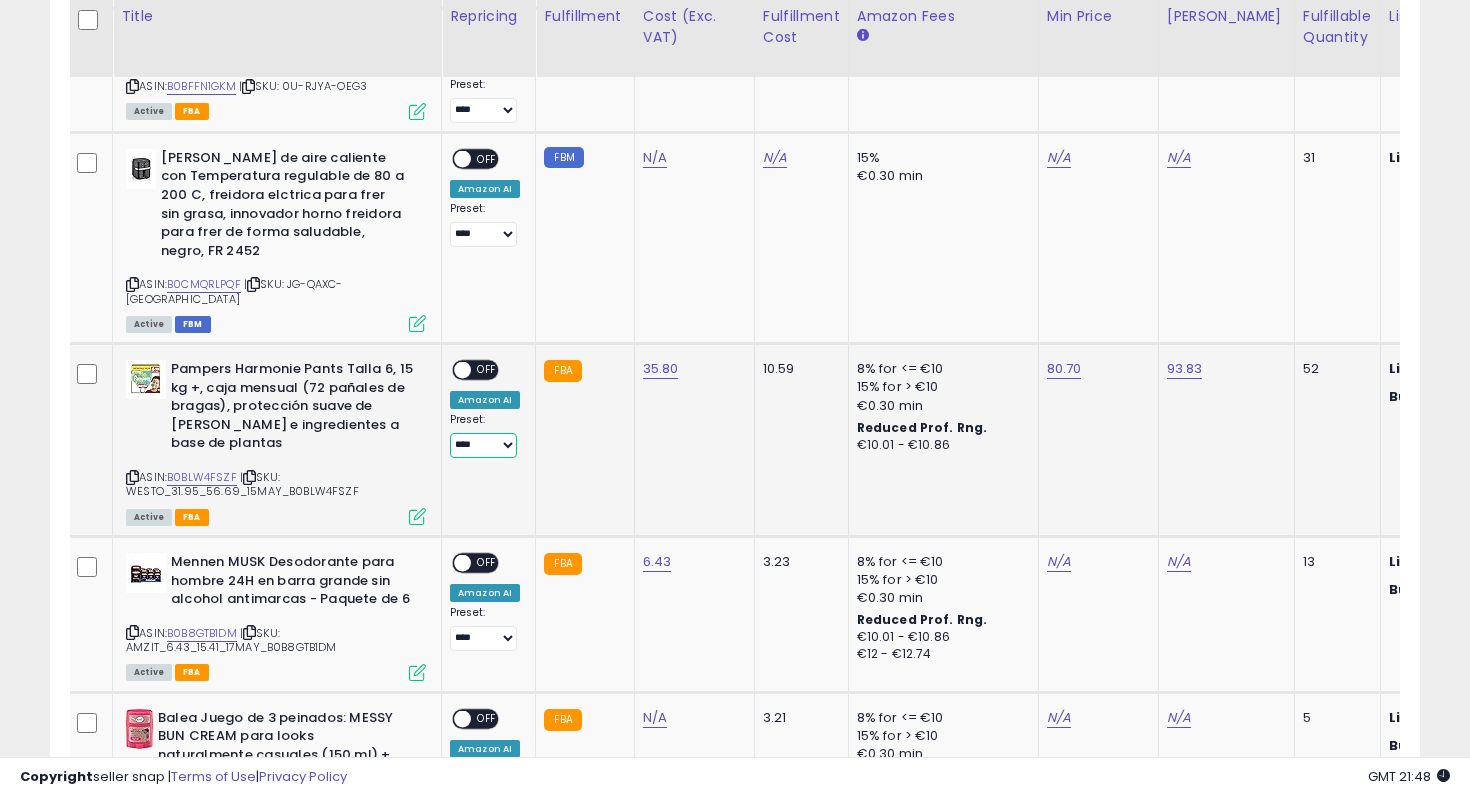 click on "**** ********" at bounding box center (483, 445) 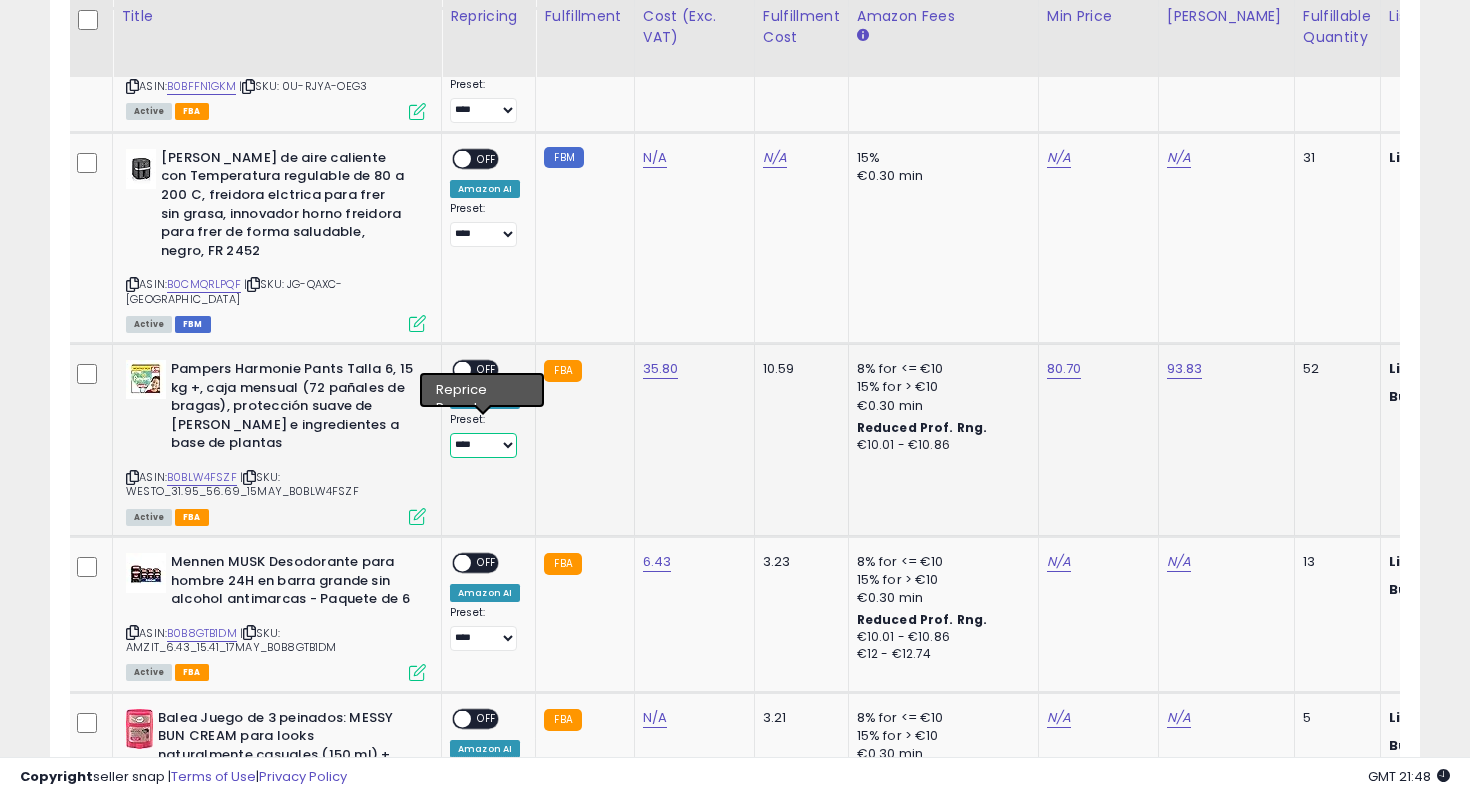 select on "********" 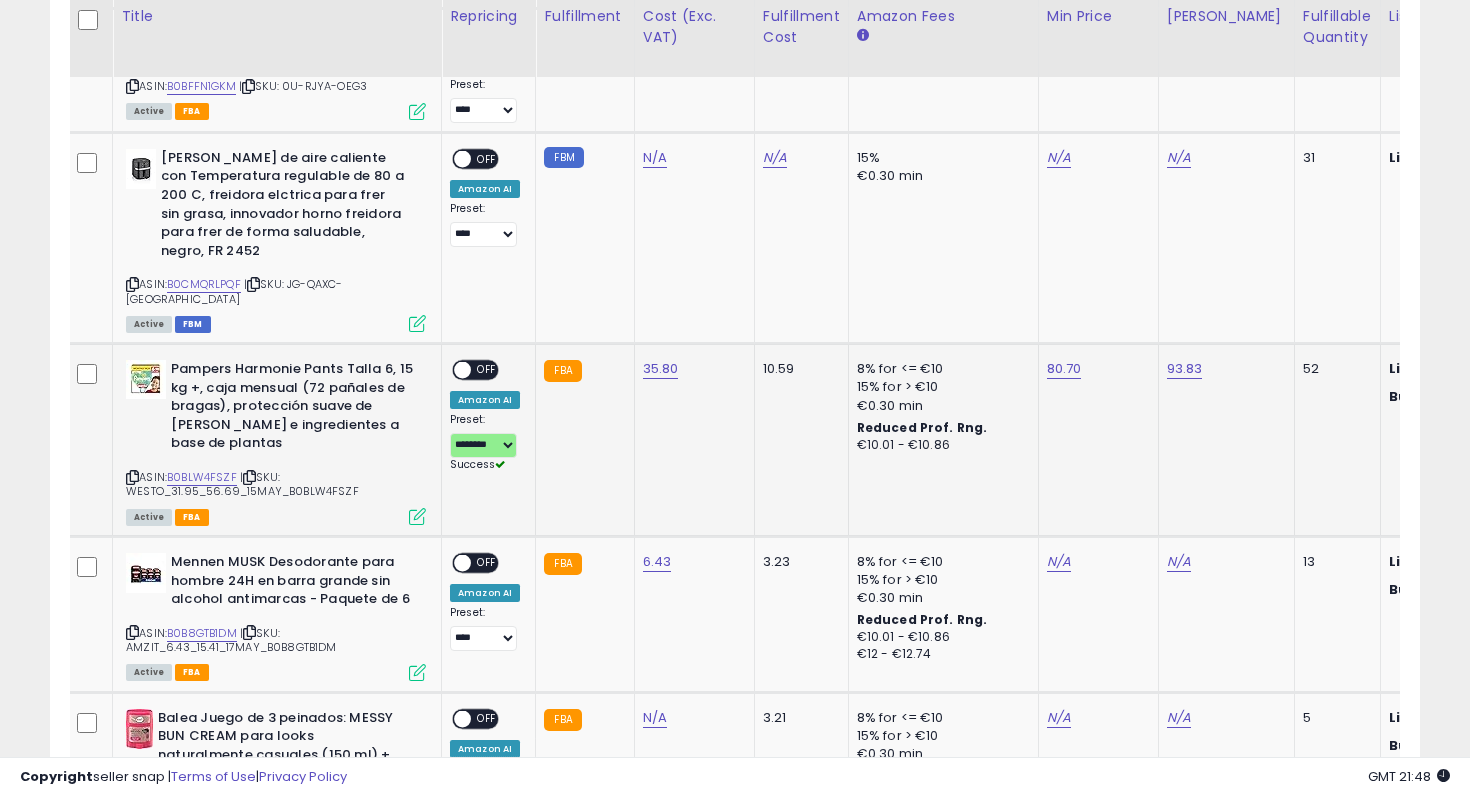 click on "OFF" at bounding box center [487, 370] 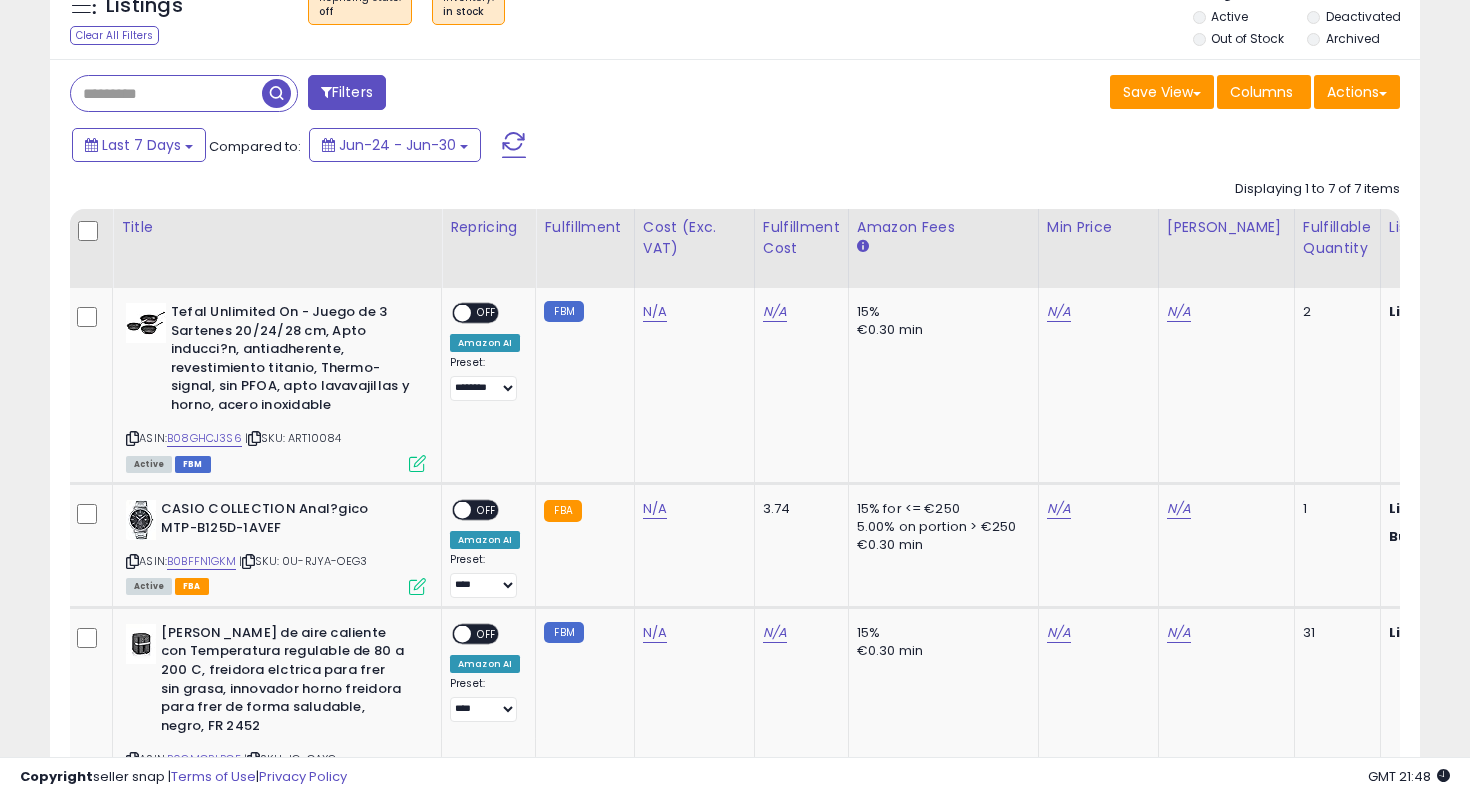 scroll, scrollTop: 0, scrollLeft: 0, axis: both 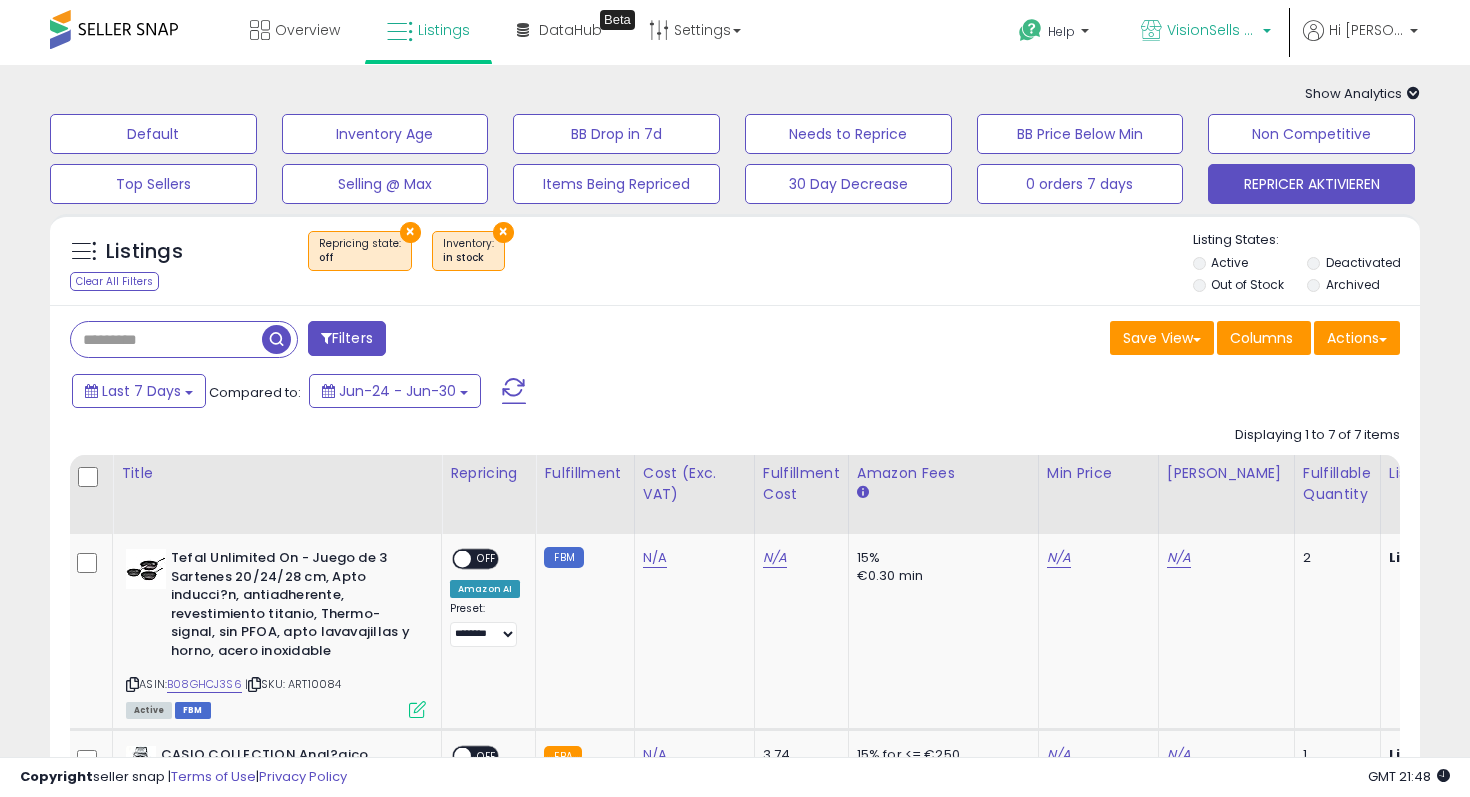 click on "VisionSells ES" at bounding box center (1212, 30) 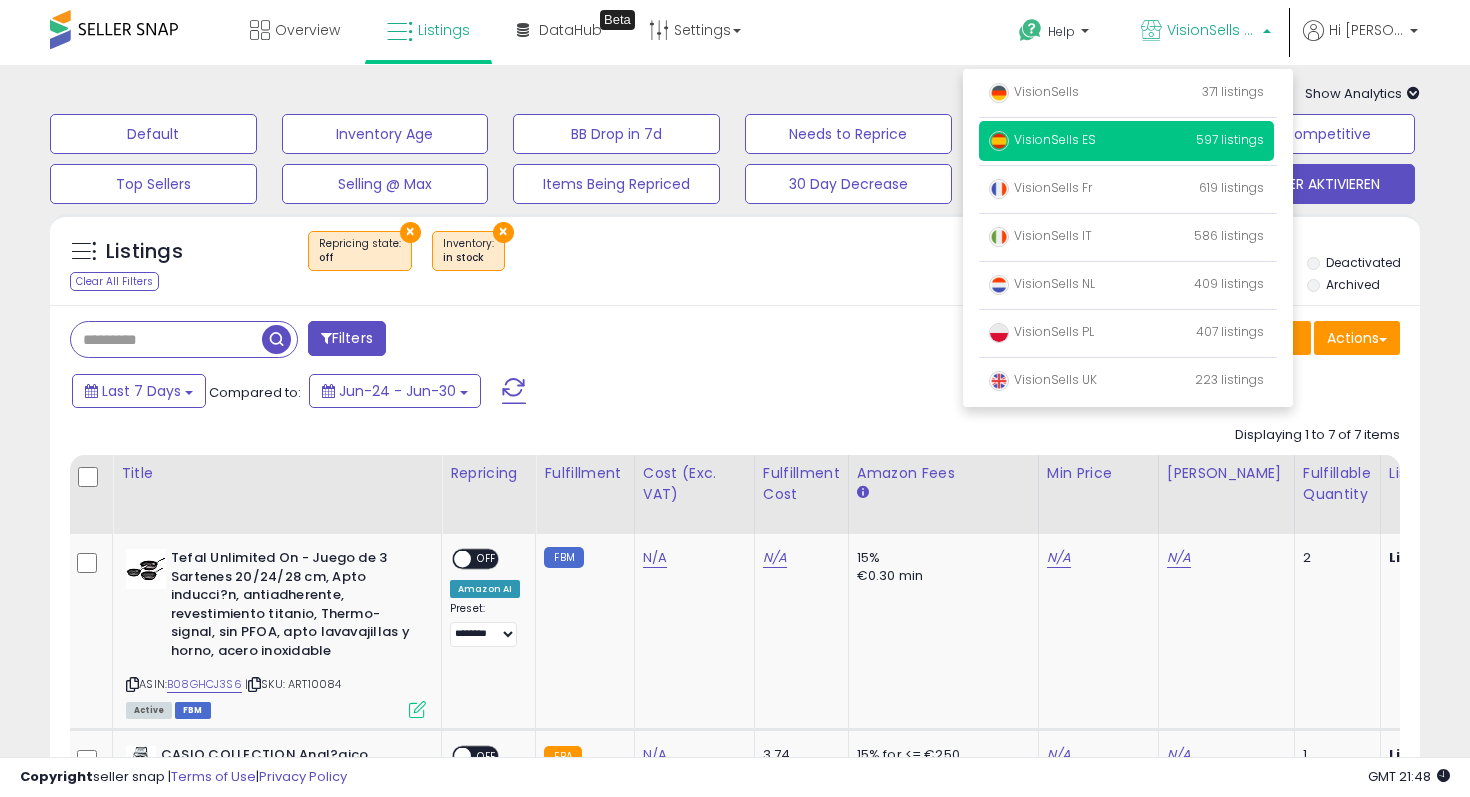 click on "×
Repricing state :
off
× Inventory in stock" at bounding box center (738, 259) 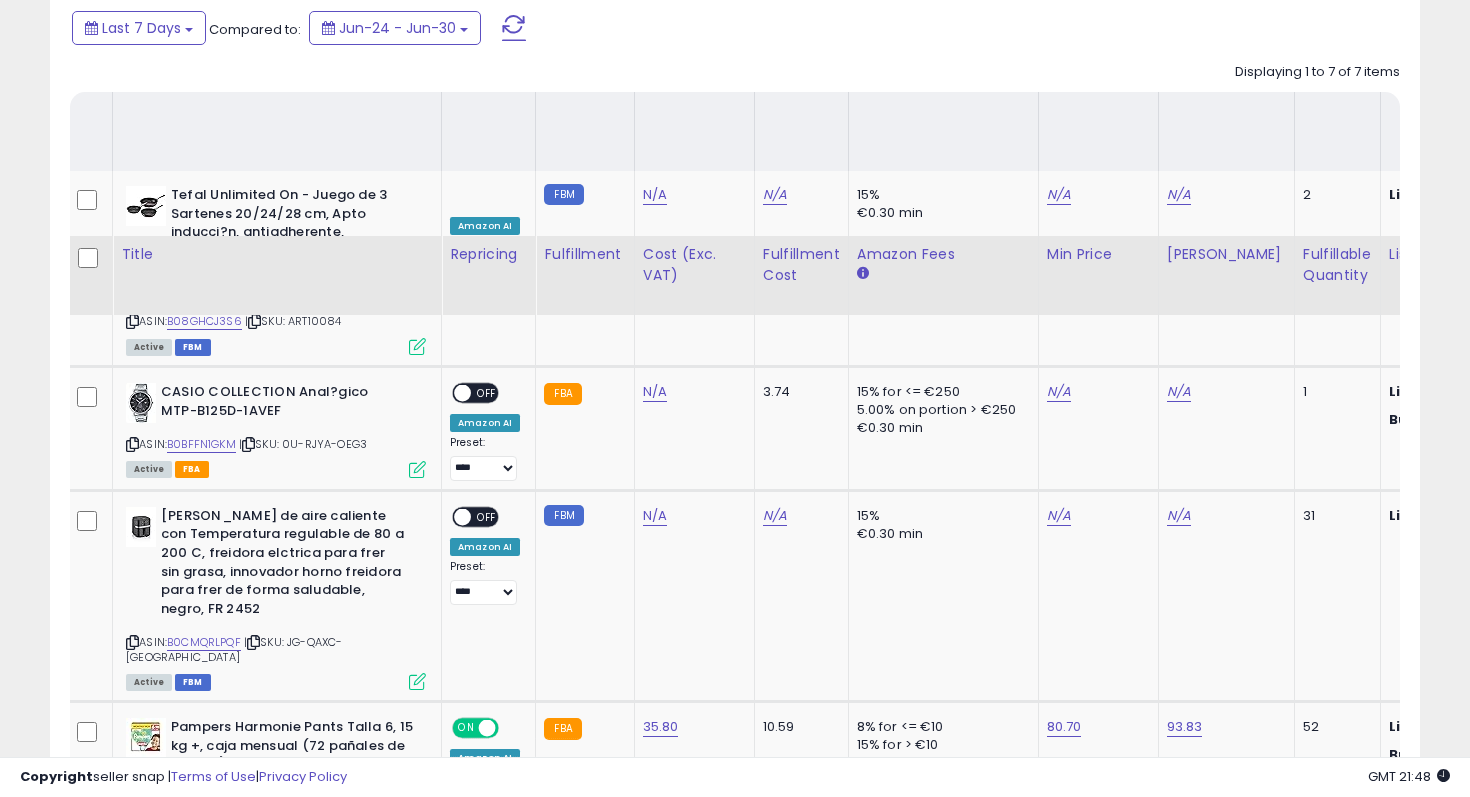 scroll, scrollTop: 804, scrollLeft: 0, axis: vertical 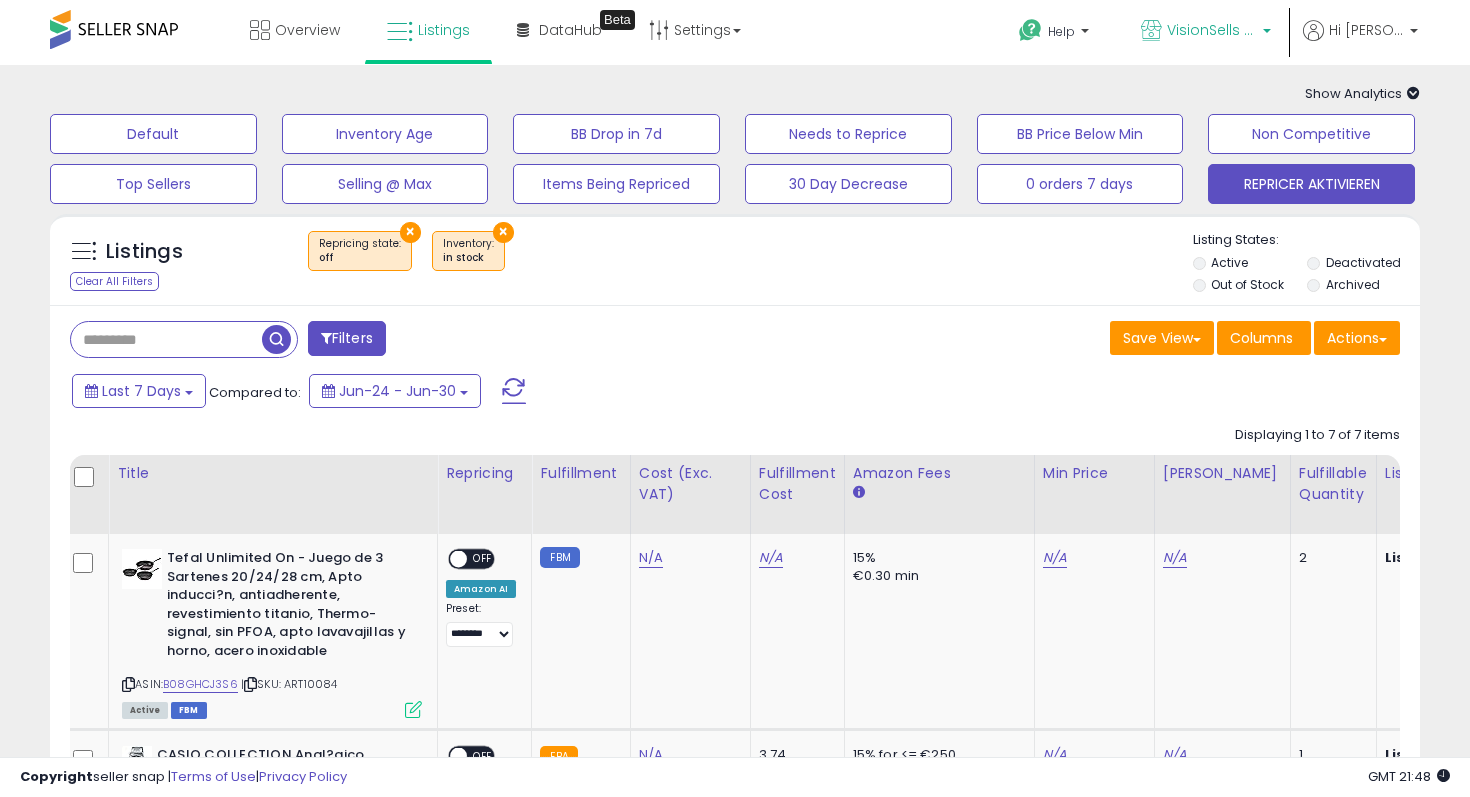 click on "VisionSells ES" at bounding box center [1206, 32] 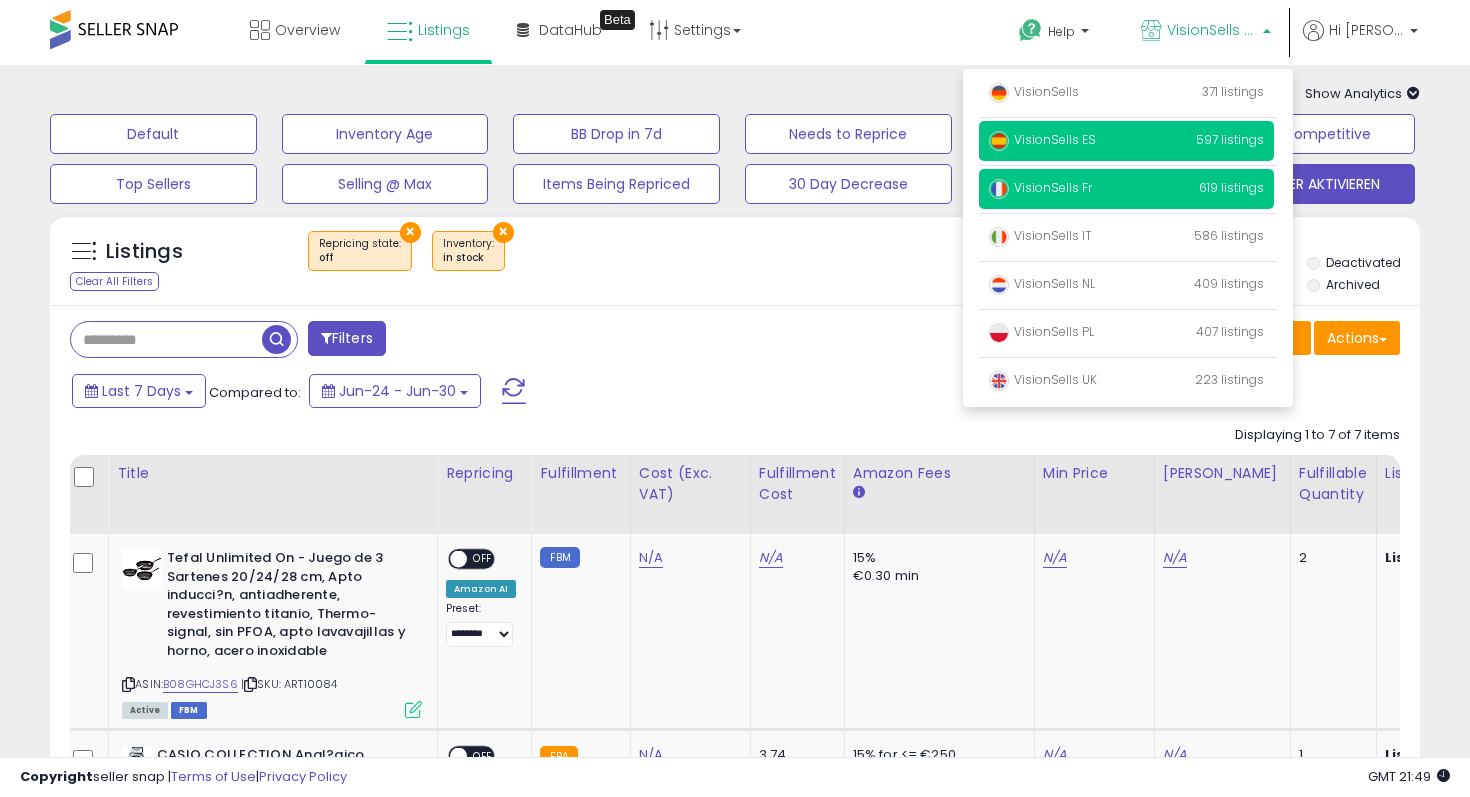 click on "VisionSells Fr" at bounding box center [1040, 187] 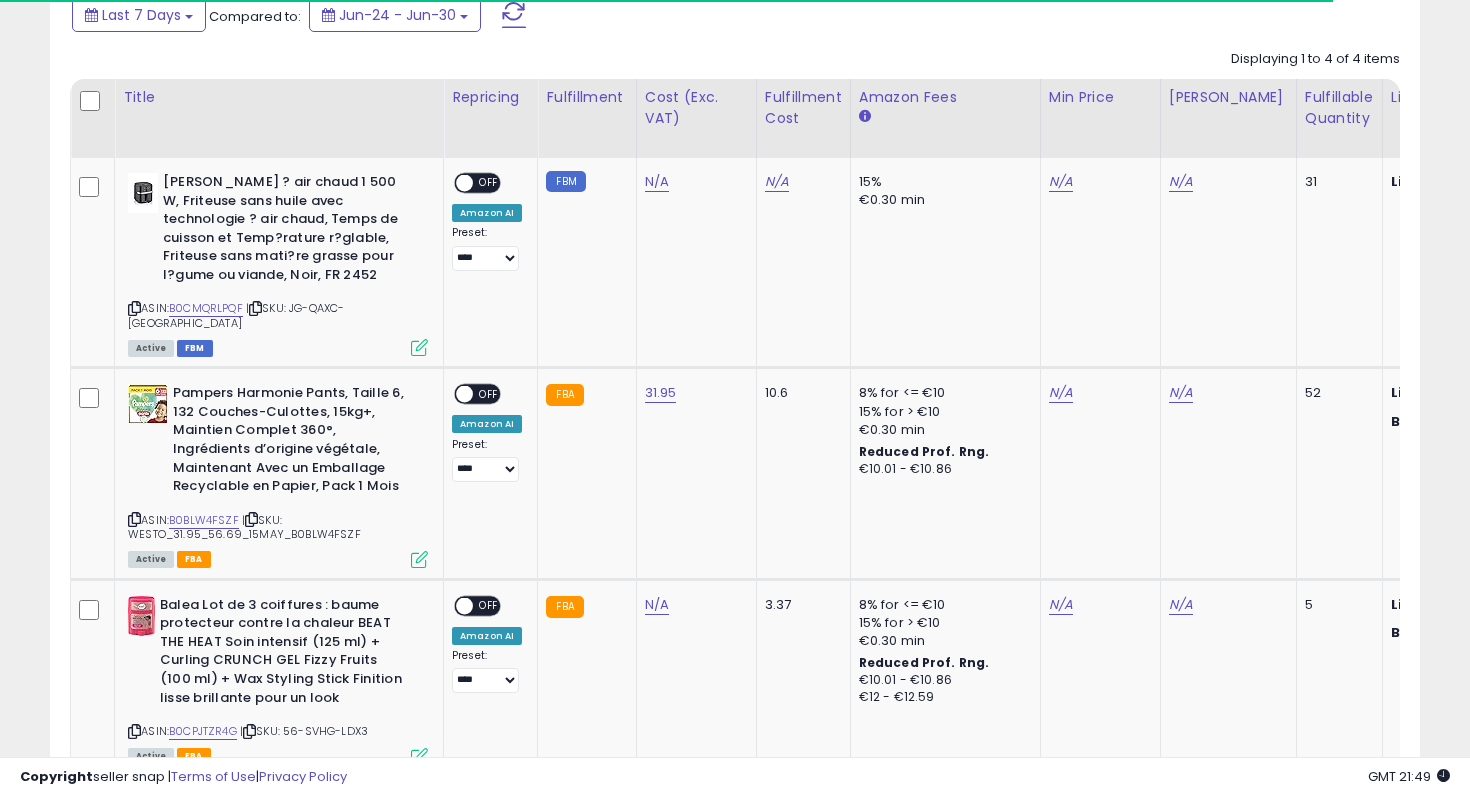 scroll, scrollTop: 452, scrollLeft: 0, axis: vertical 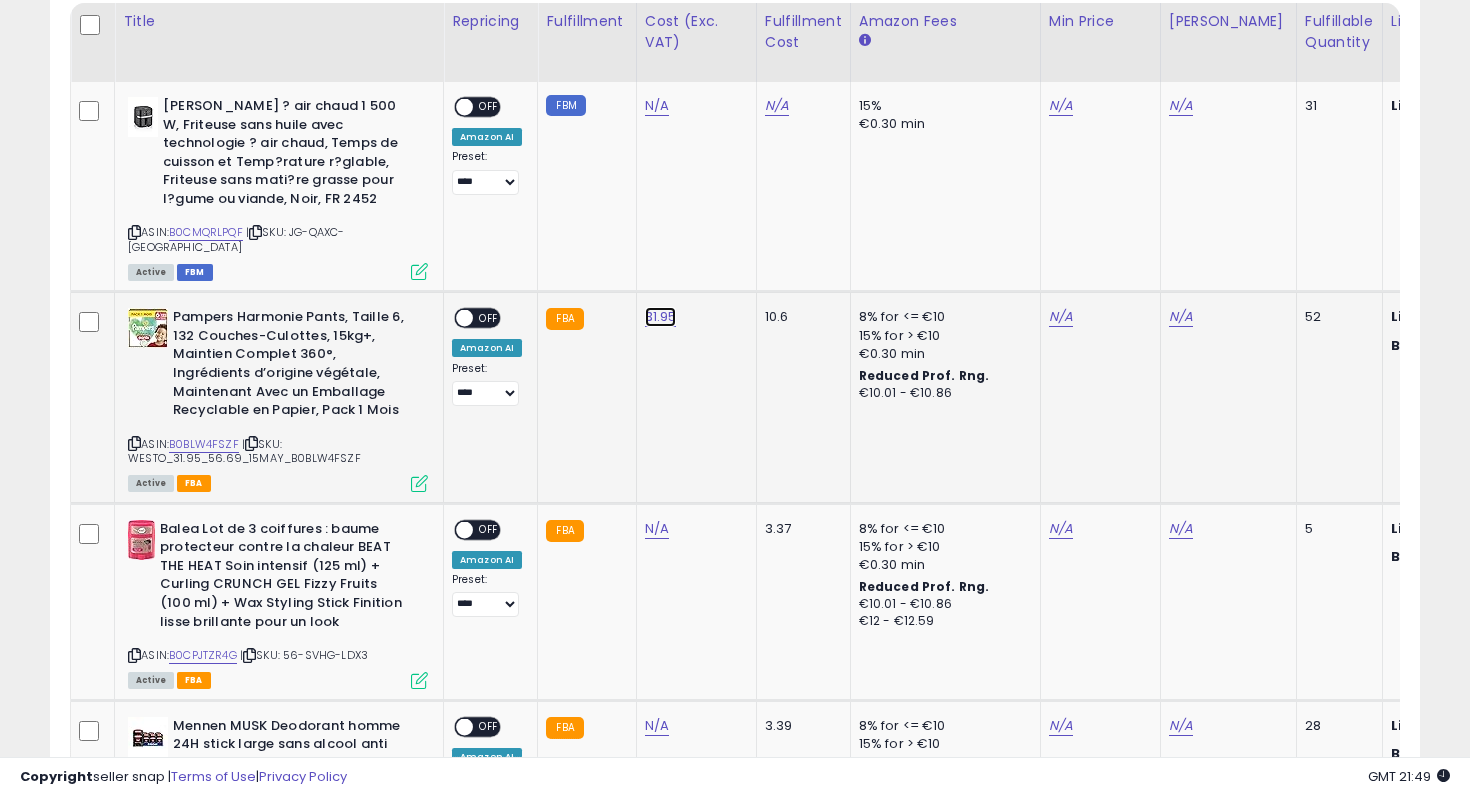 click on "31.95" at bounding box center [657, 106] 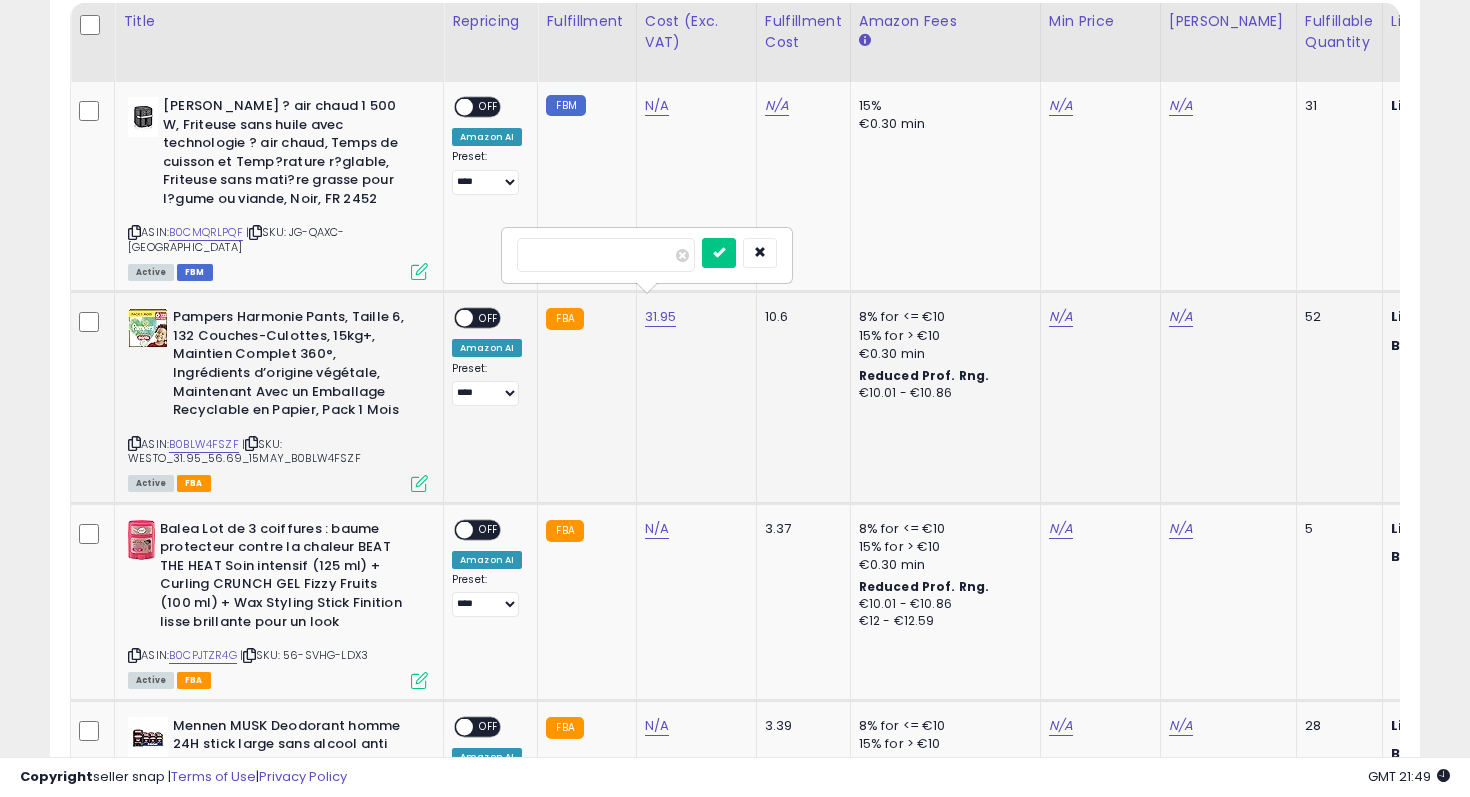 click on "*****" at bounding box center [606, 255] 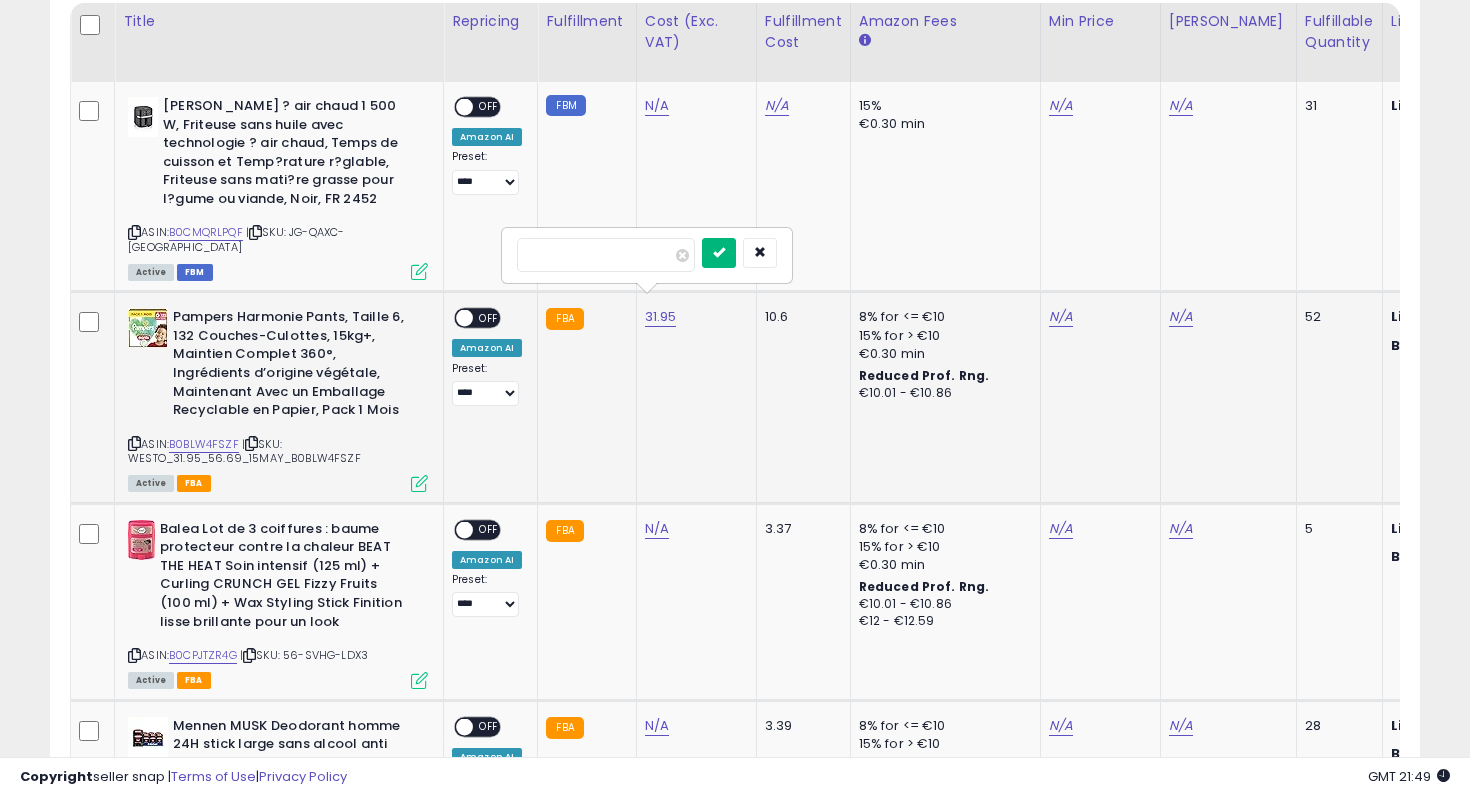 type on "*****" 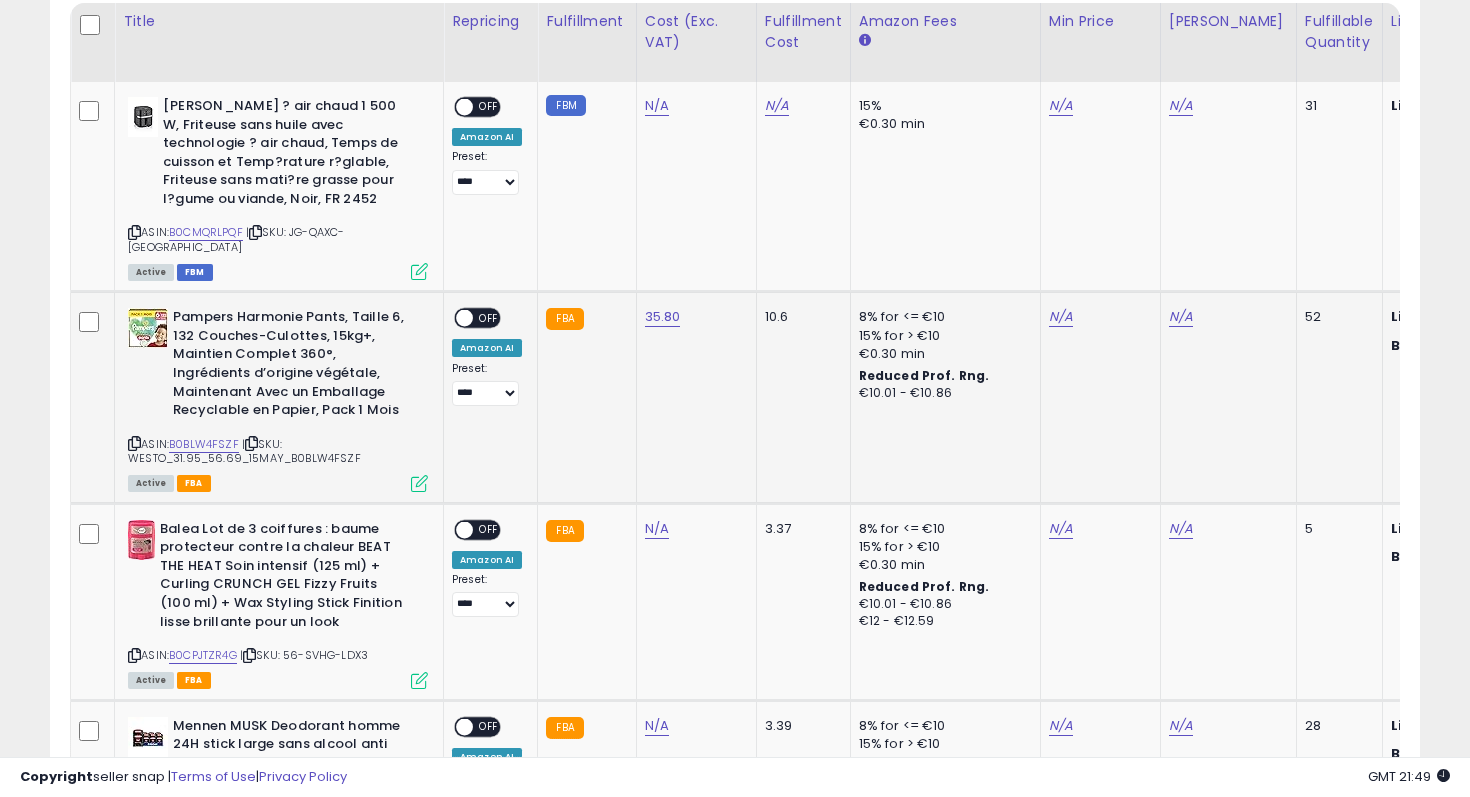 scroll, scrollTop: 0, scrollLeft: 106, axis: horizontal 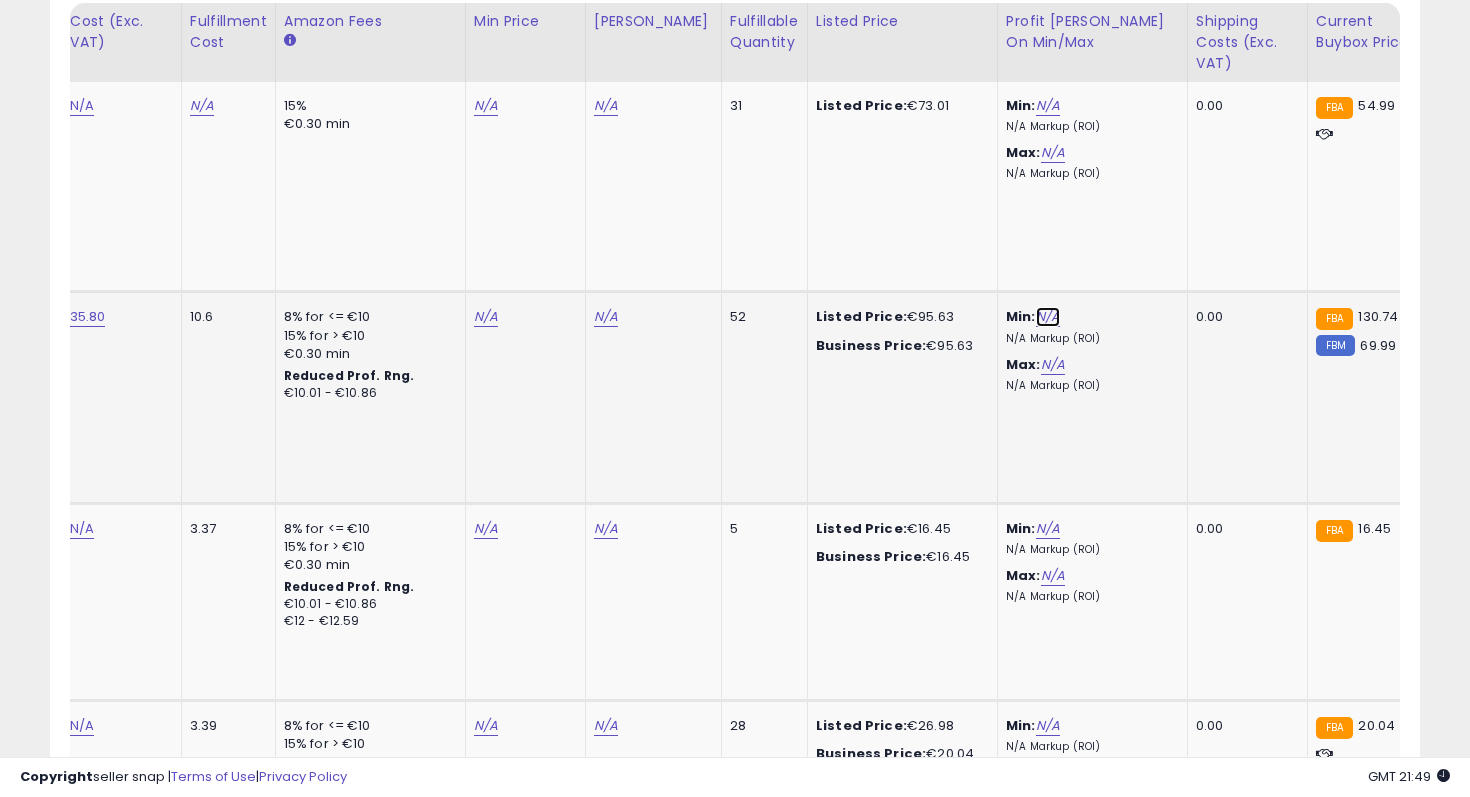click on "N/A" at bounding box center (1048, 317) 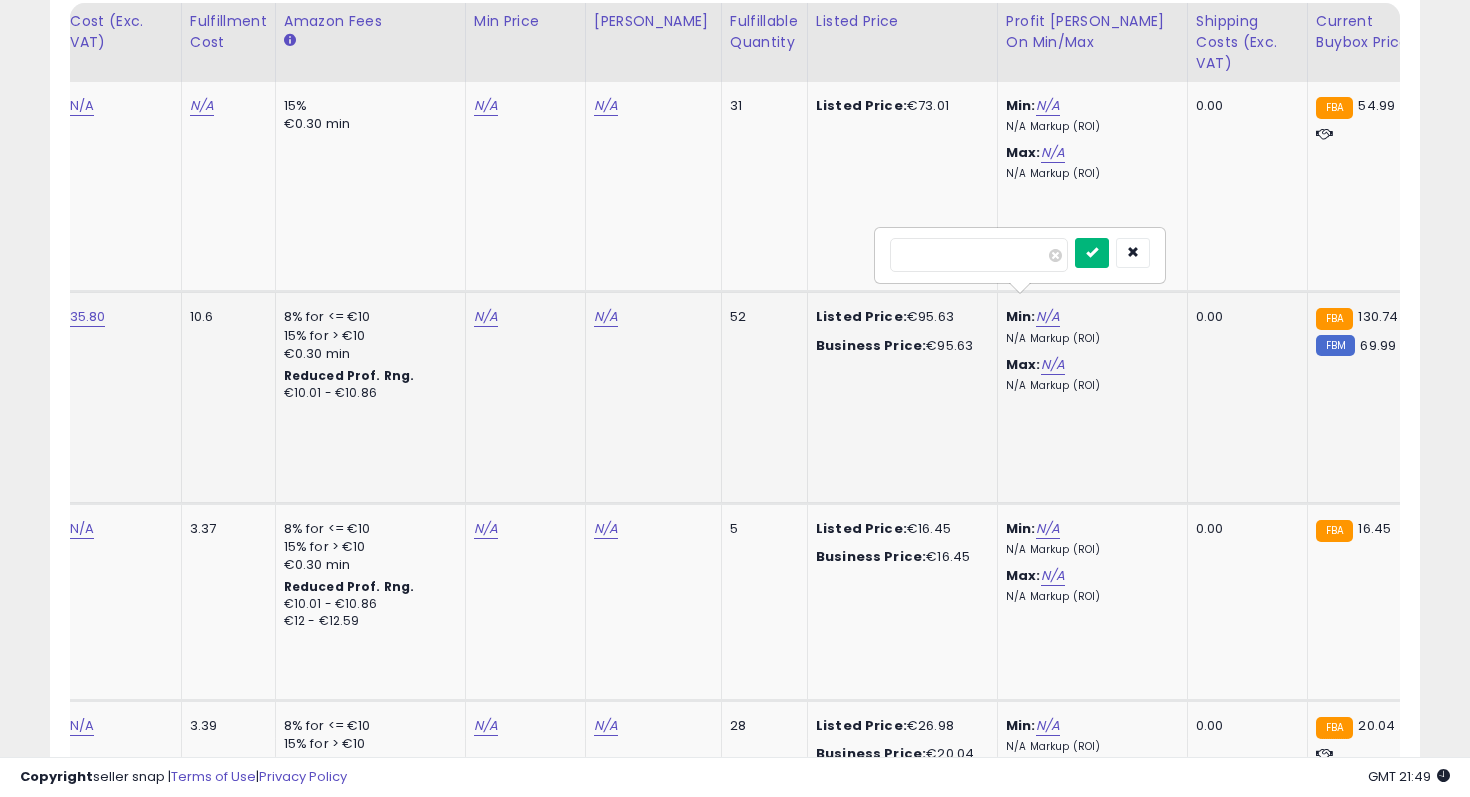 type on "**" 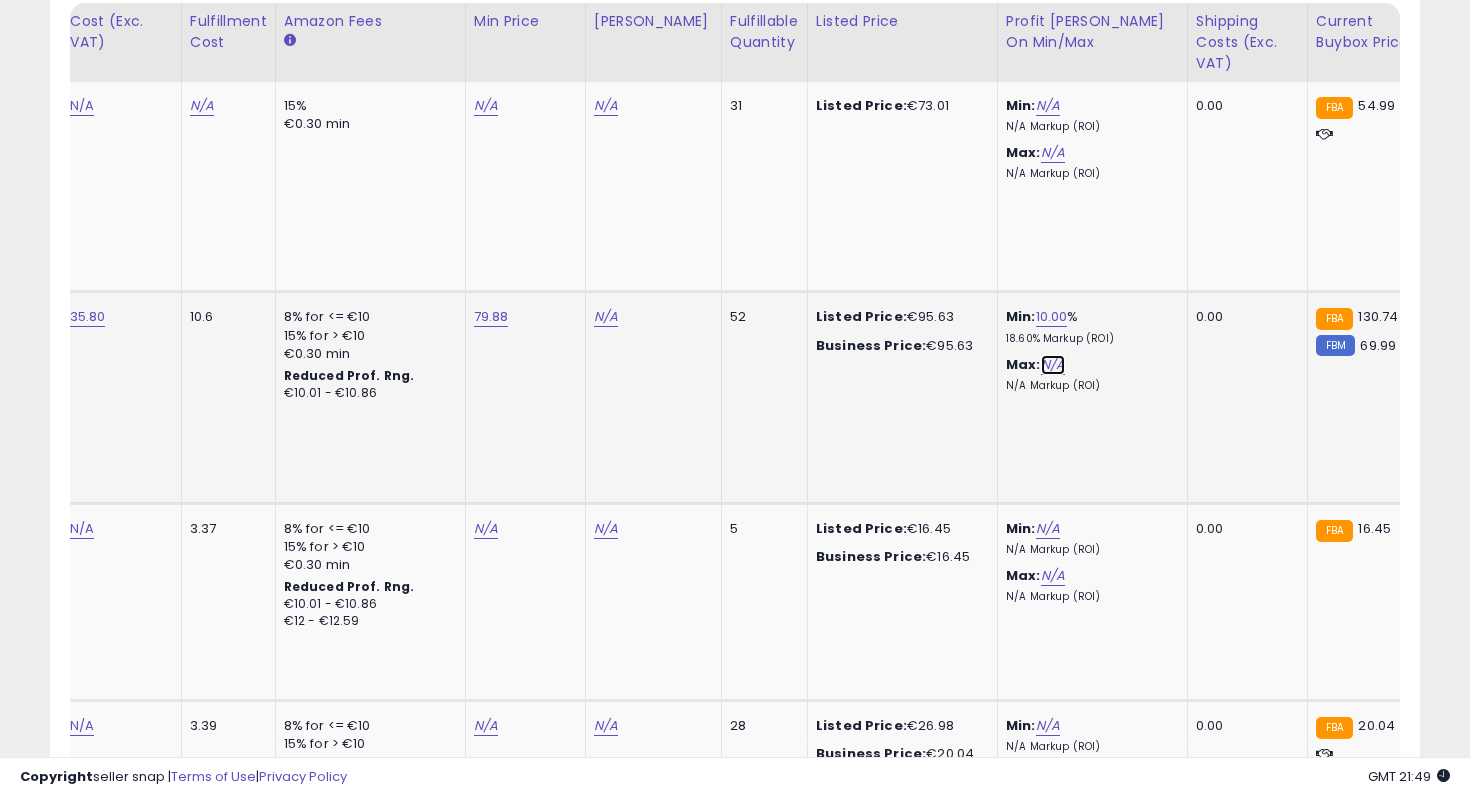 click on "N/A" at bounding box center [1053, 365] 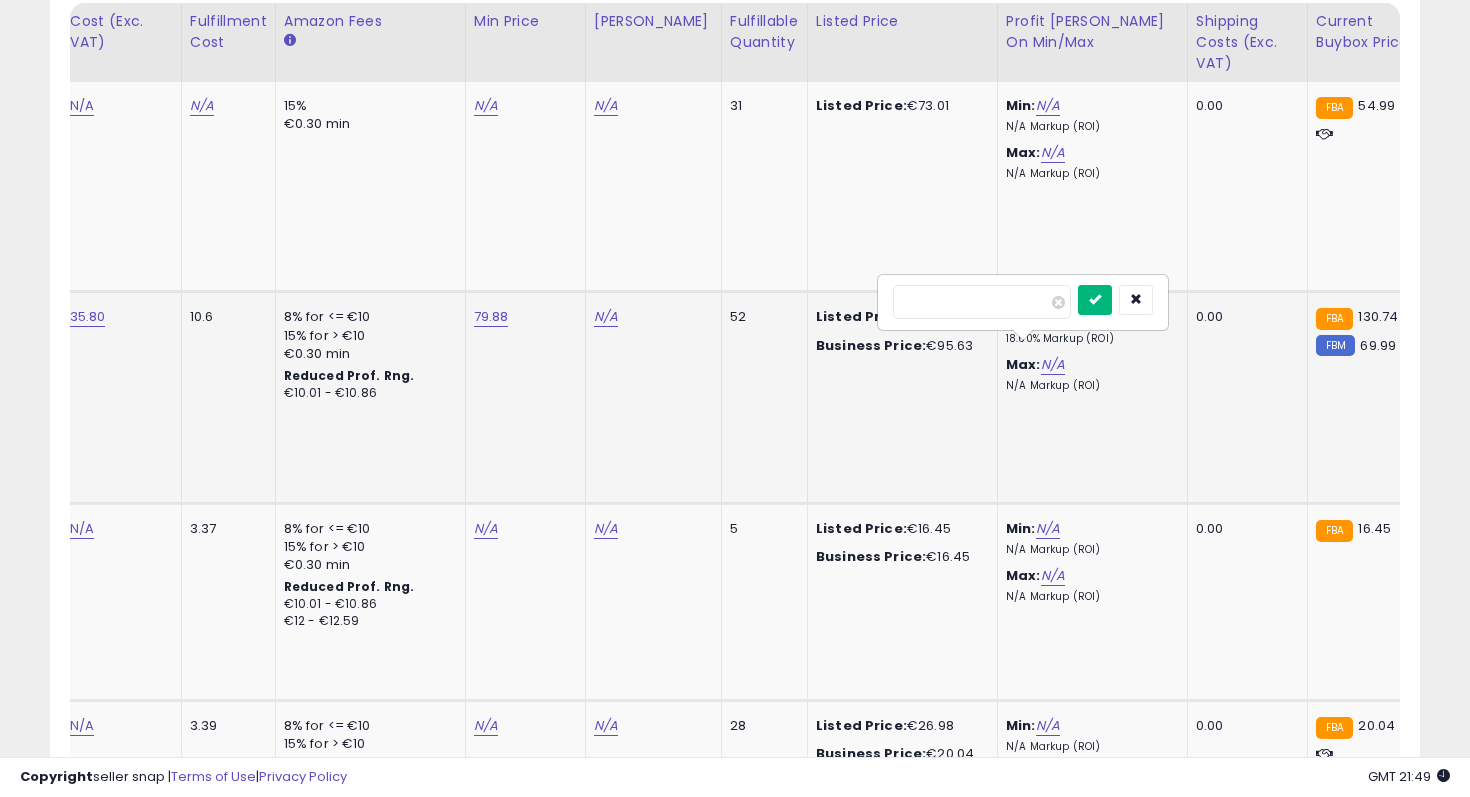 type on "**" 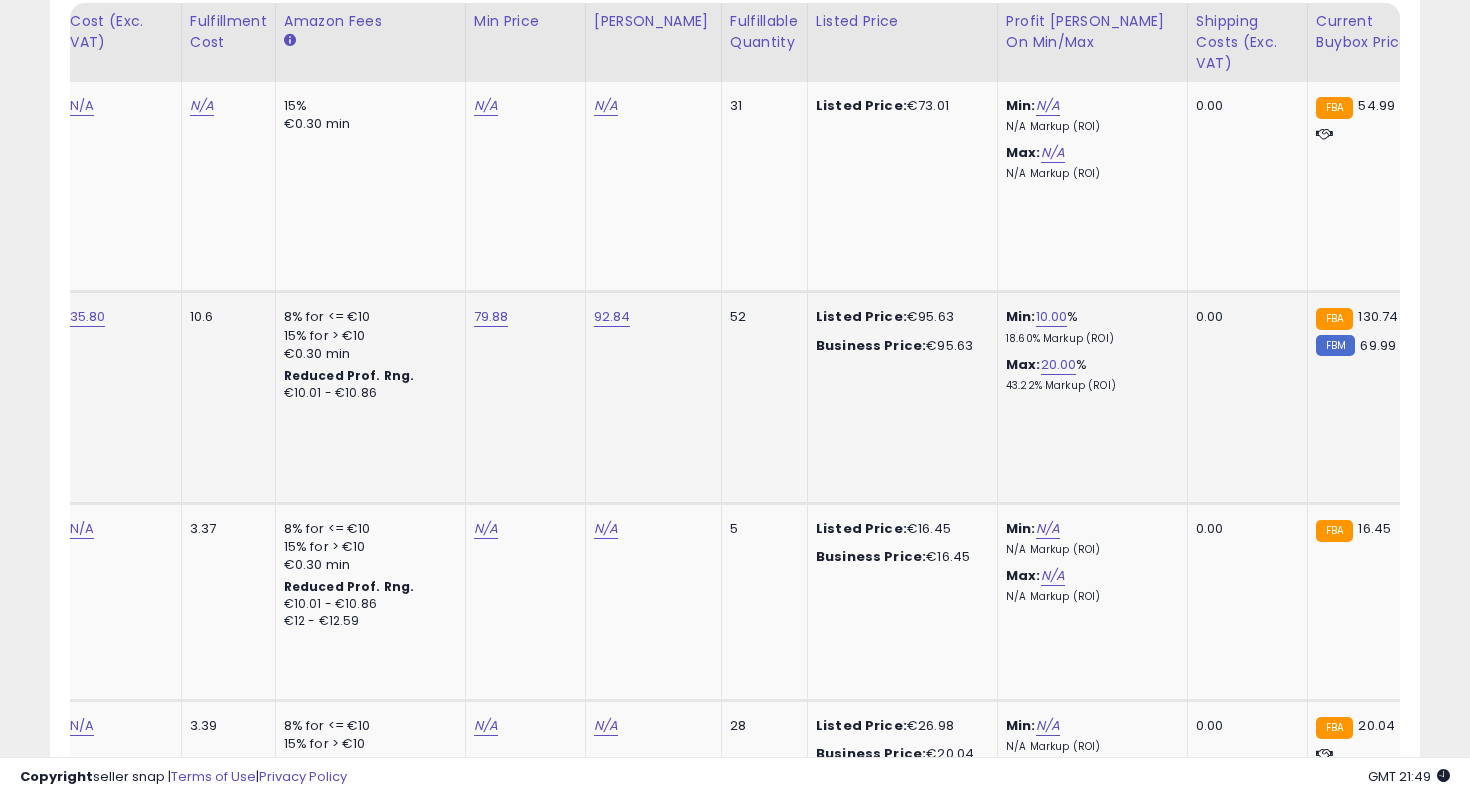 scroll, scrollTop: 0, scrollLeft: 153, axis: horizontal 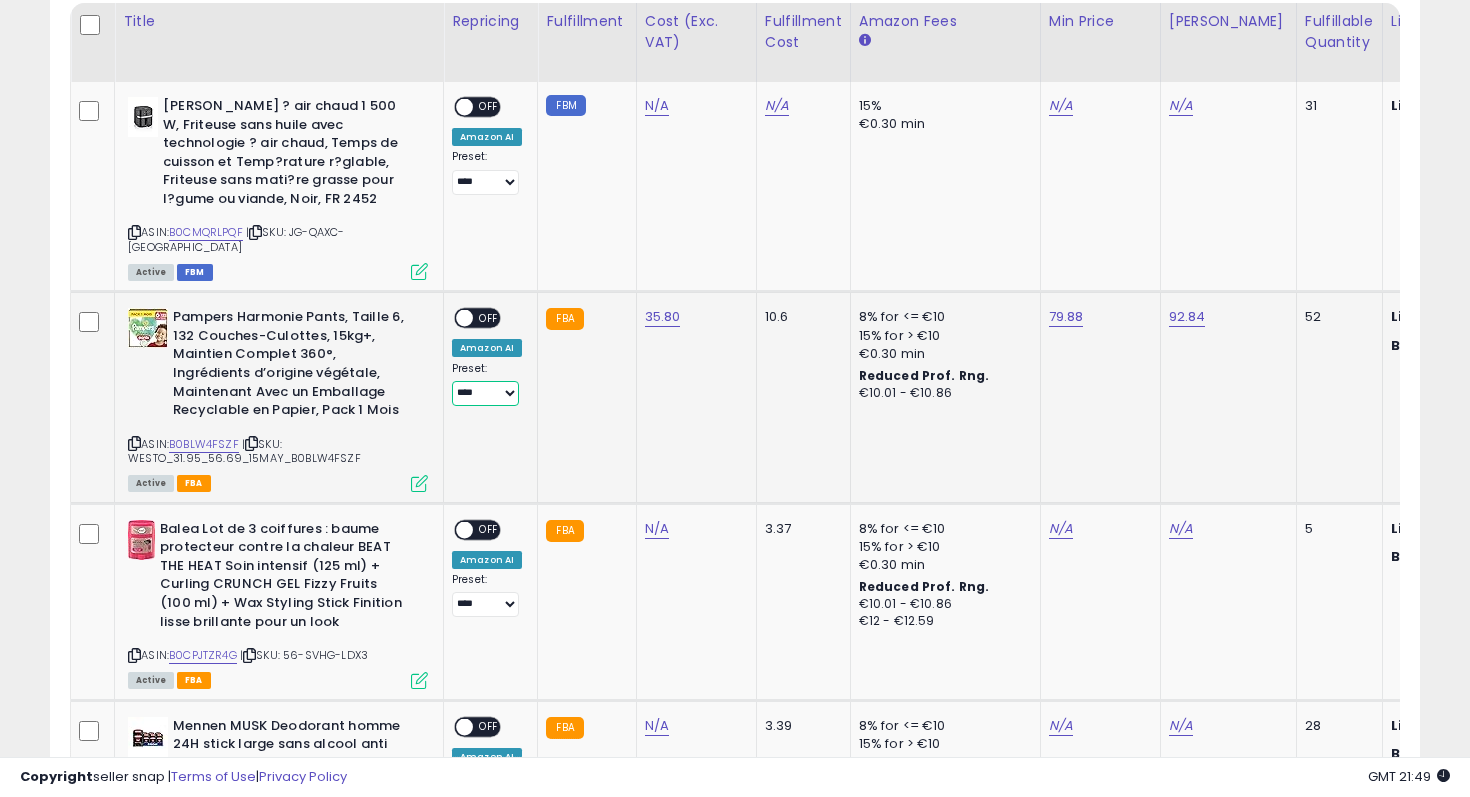 click on "**********" at bounding box center [485, 393] 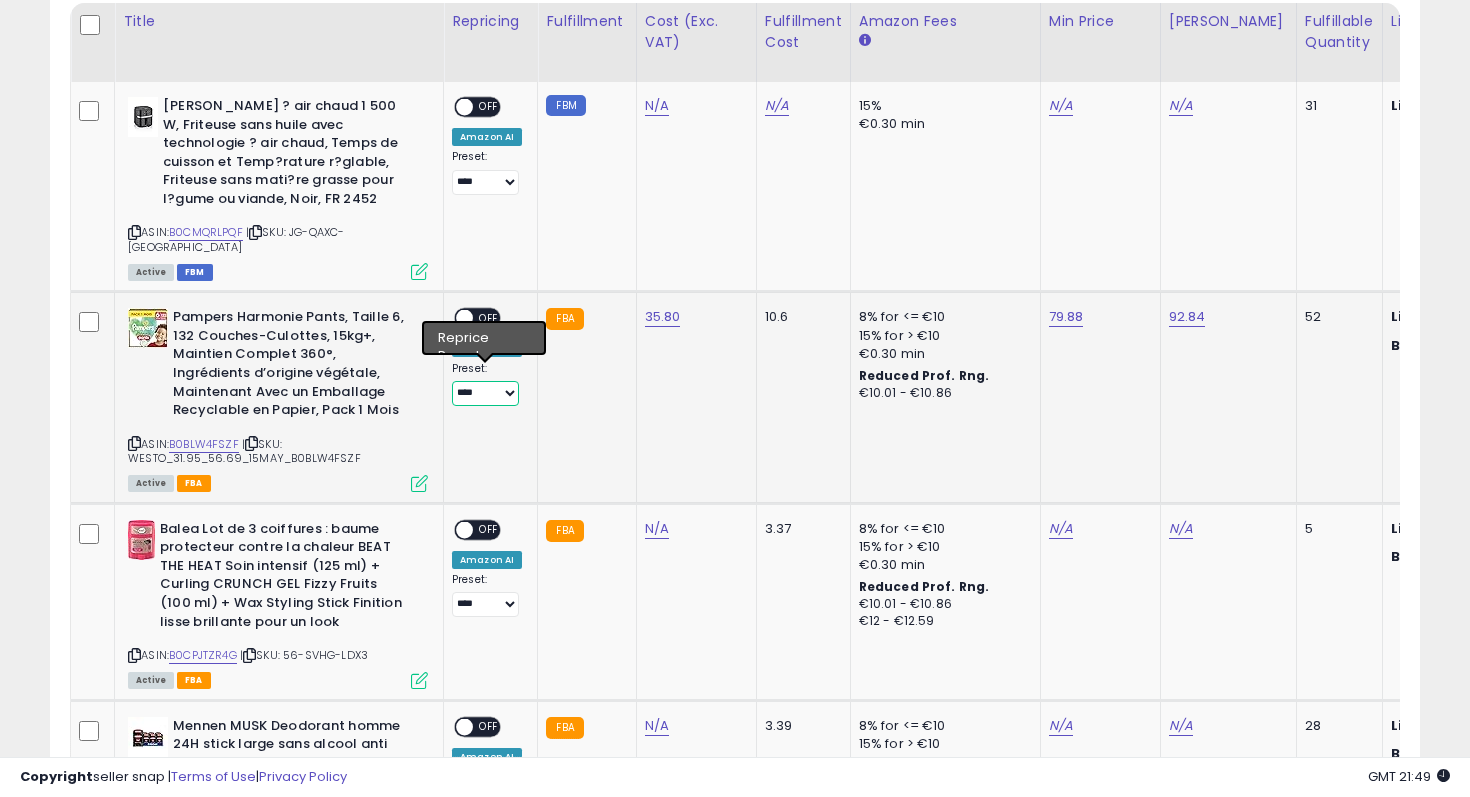 select on "********" 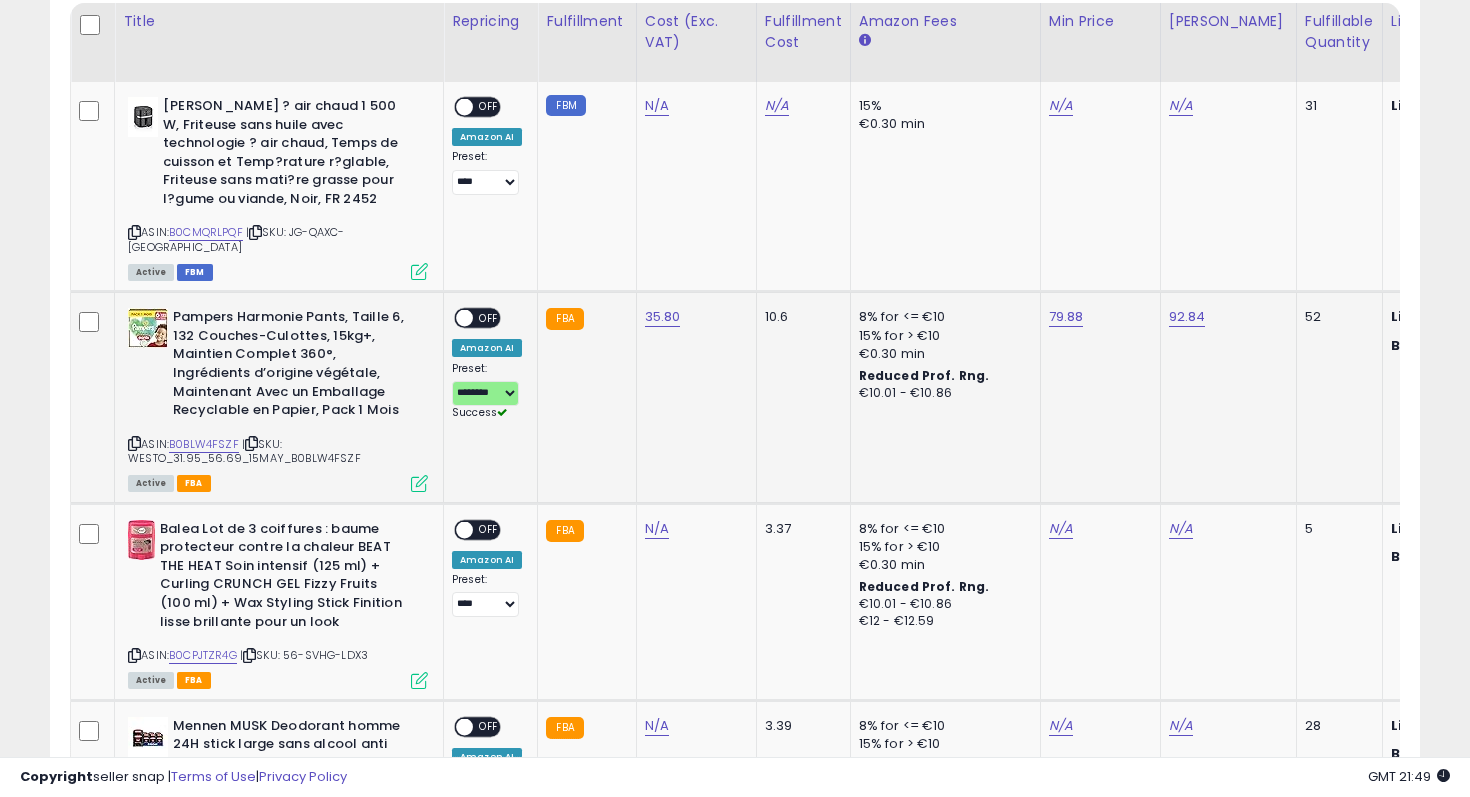 click on "**********" at bounding box center (487, 364) 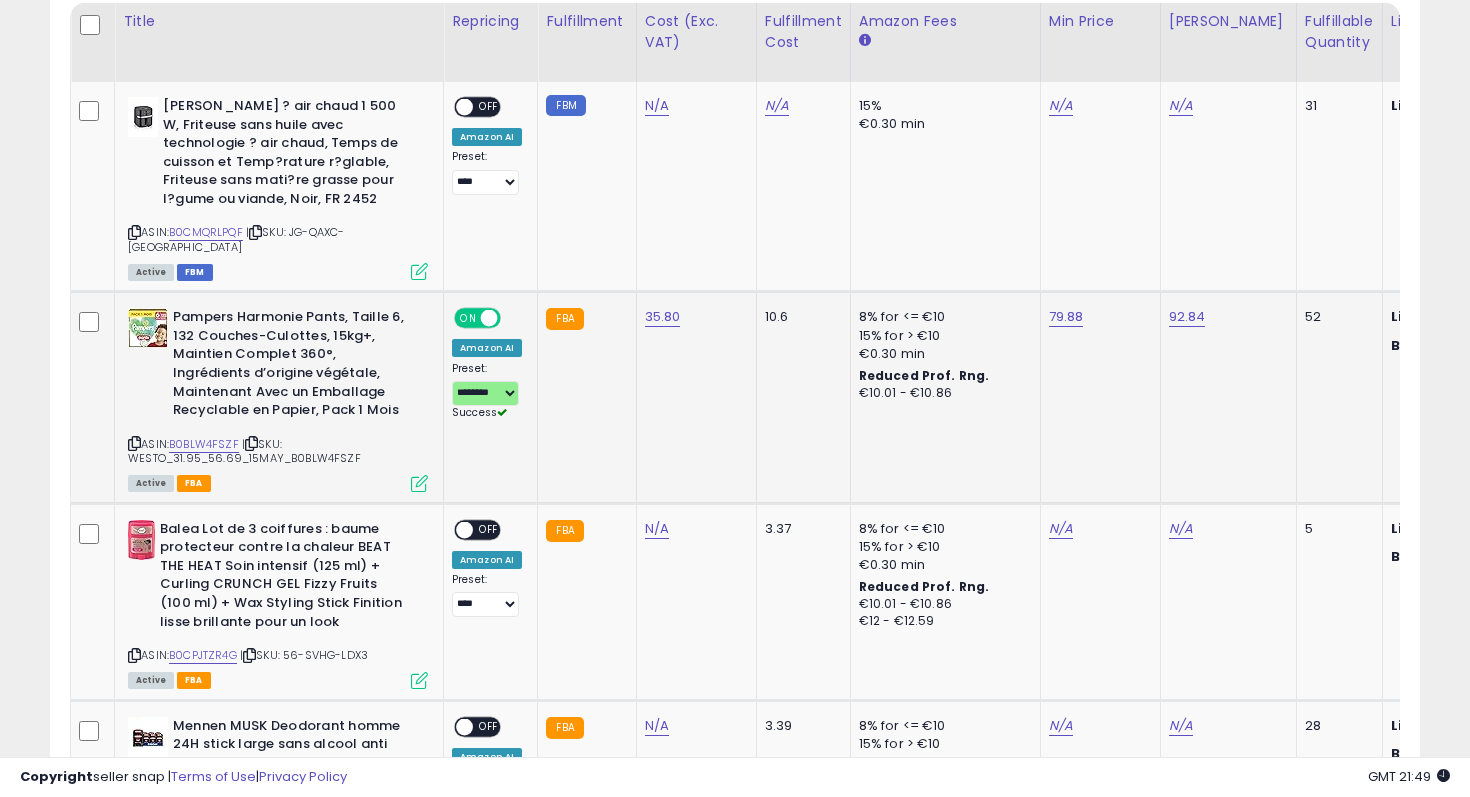 scroll, scrollTop: 0, scrollLeft: 0, axis: both 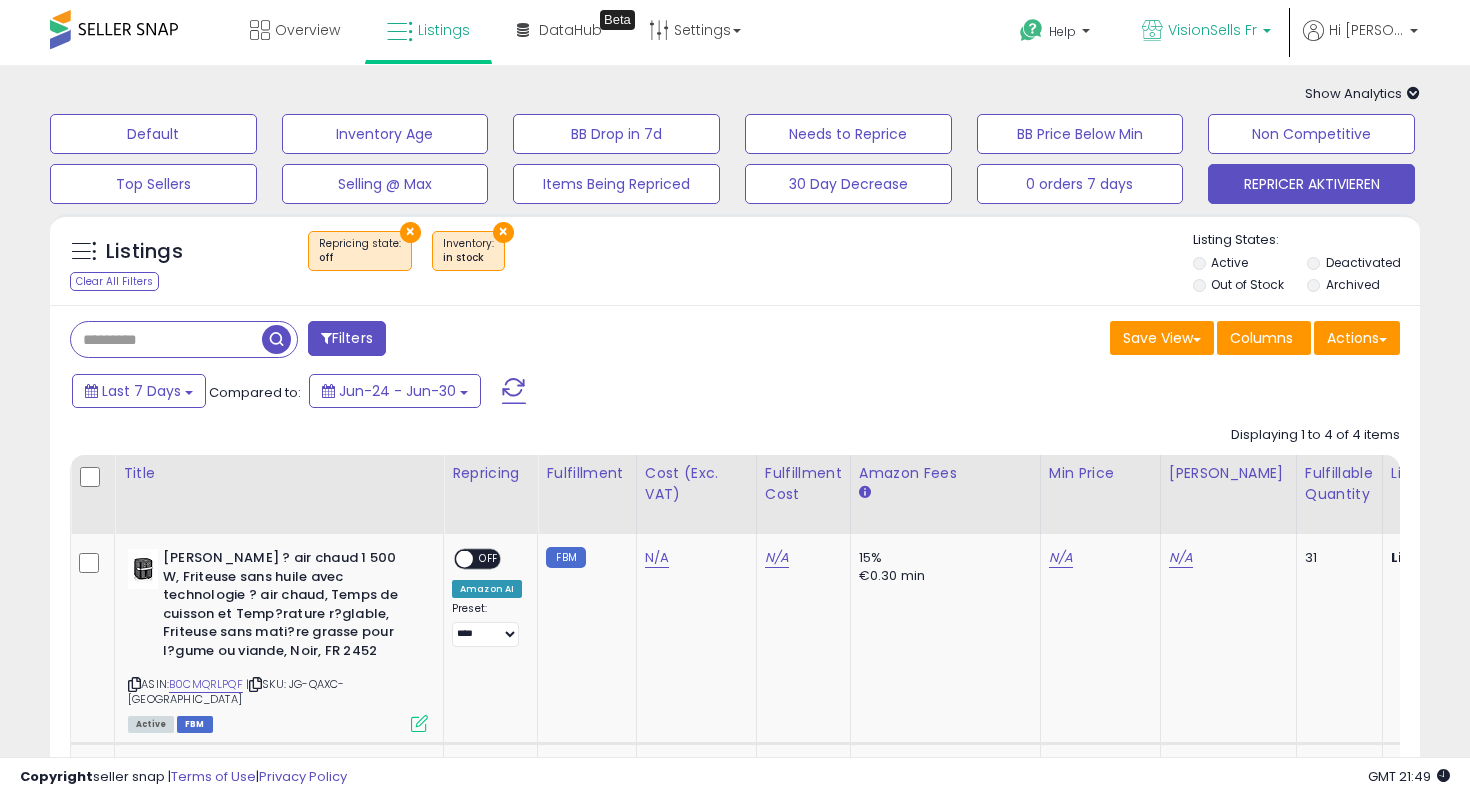 click on "VisionSells Fr" at bounding box center (1212, 30) 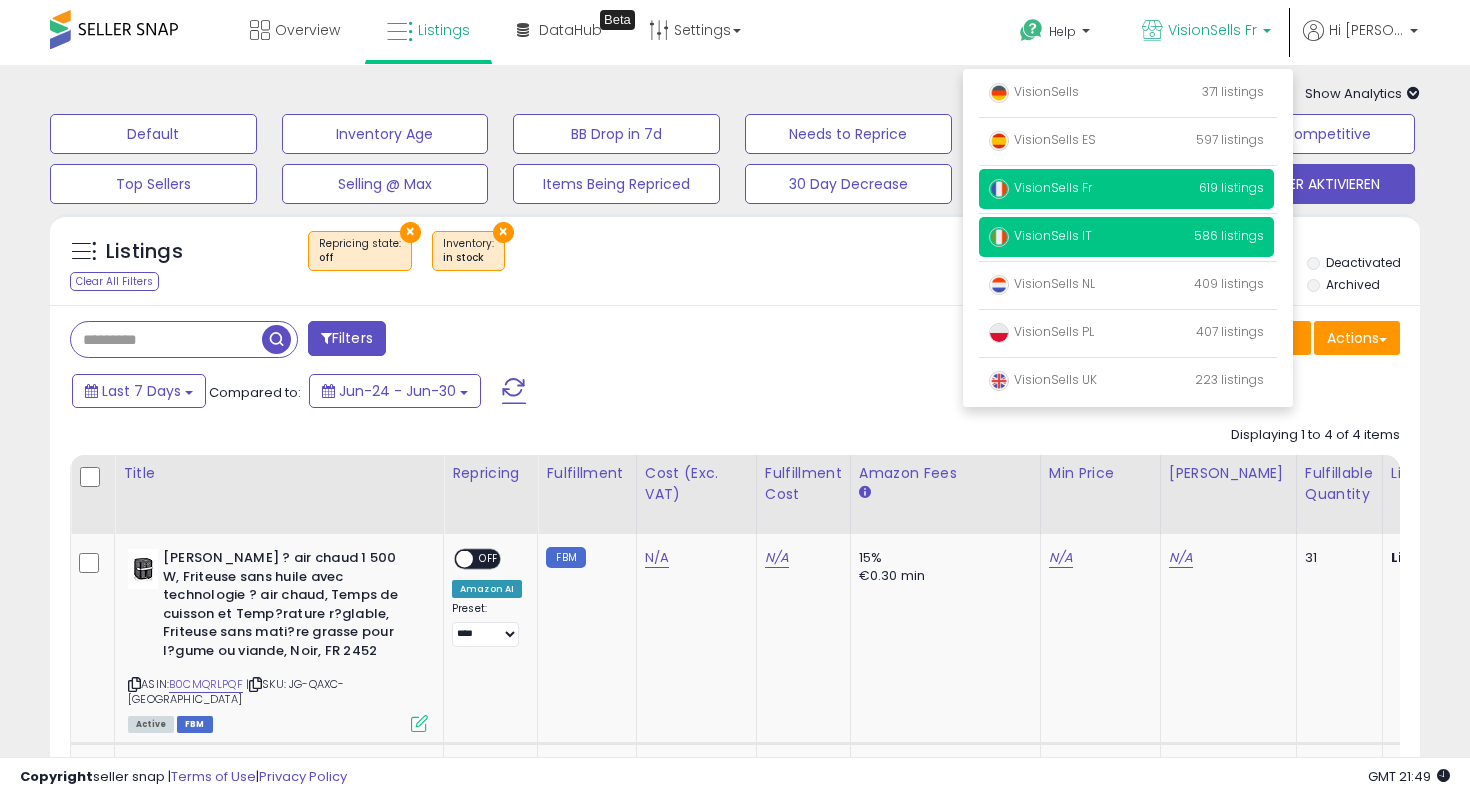 click on "VisionSells IT
586
listings" at bounding box center (1126, 237) 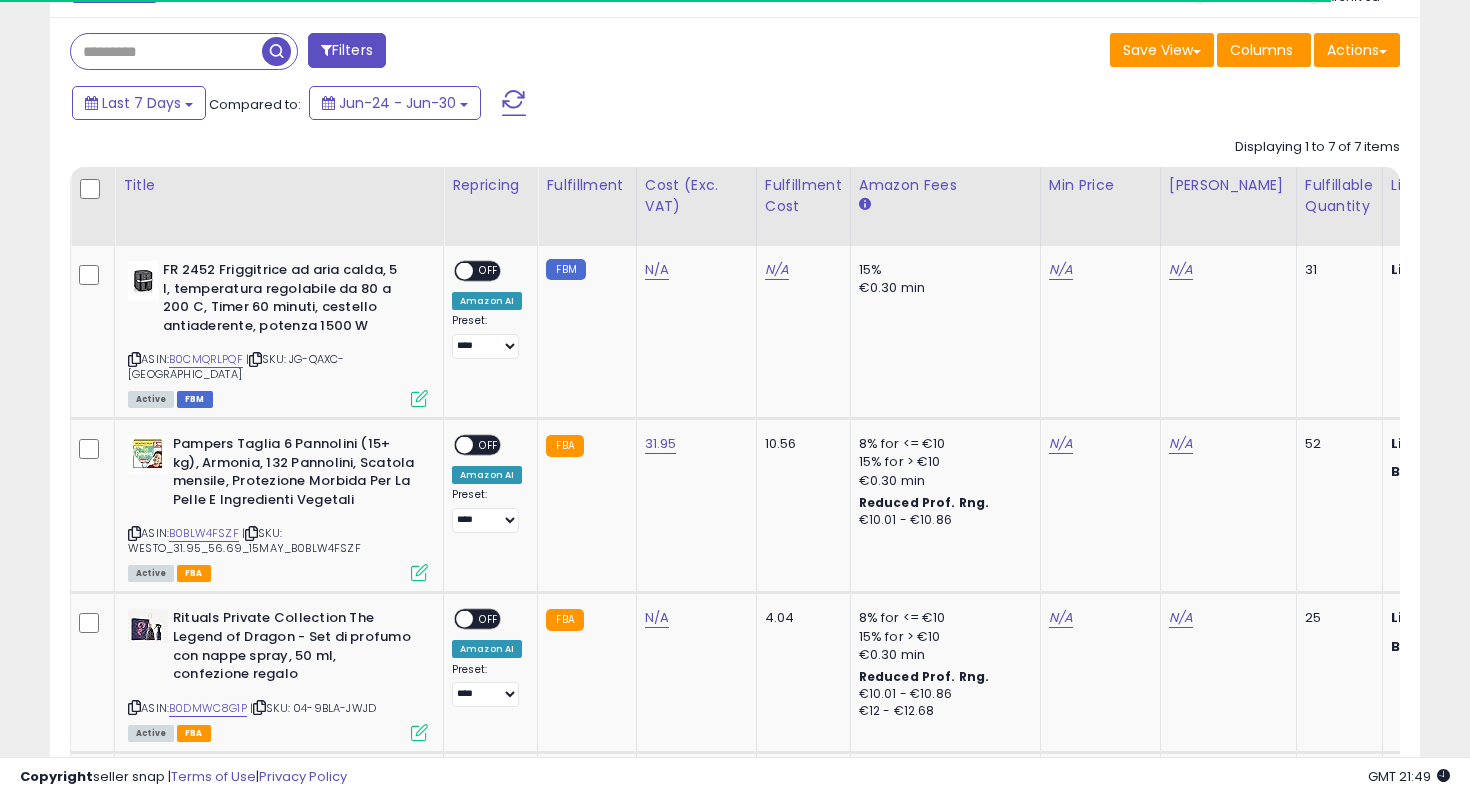 scroll, scrollTop: 321, scrollLeft: 0, axis: vertical 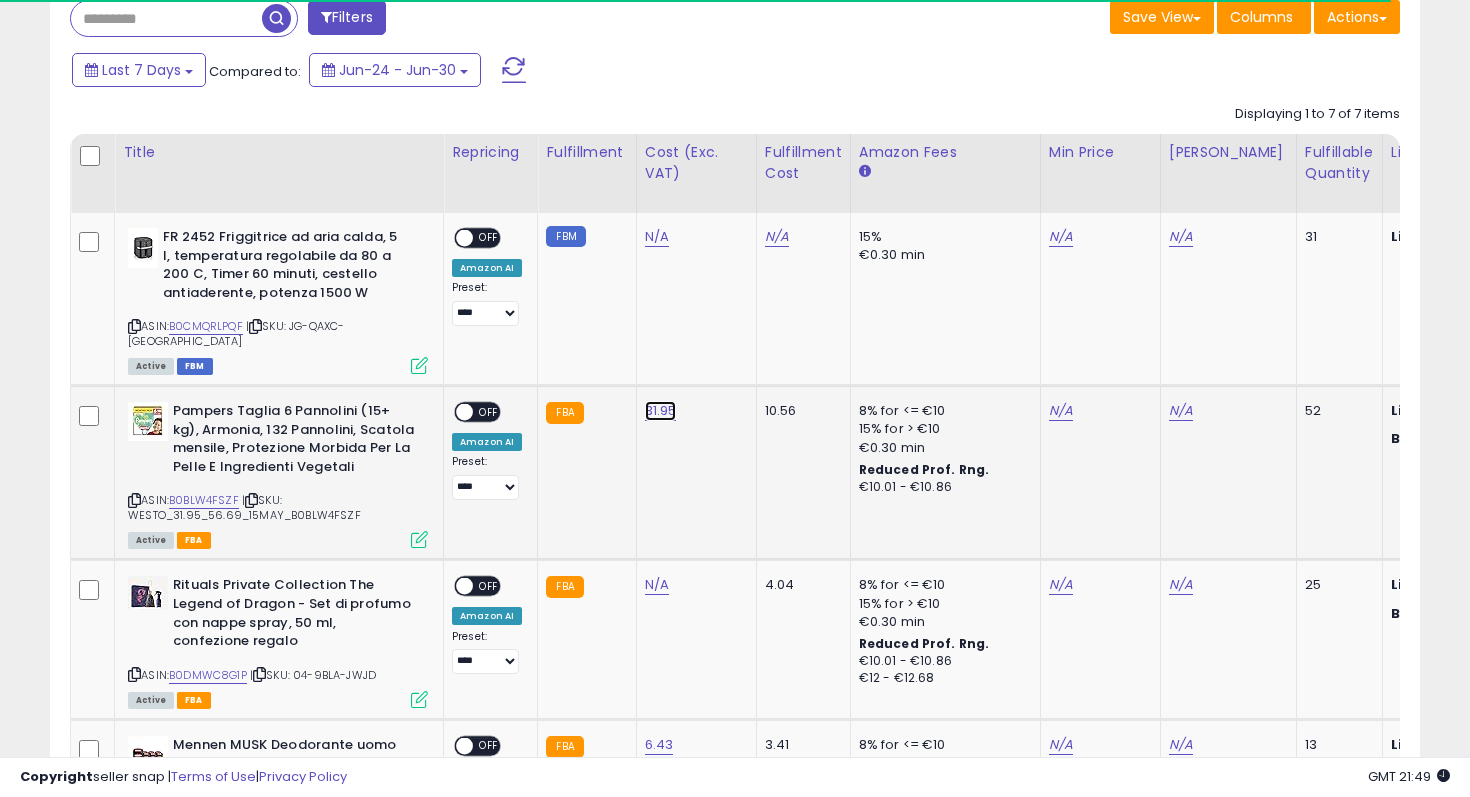 click on "31.95" at bounding box center [657, 237] 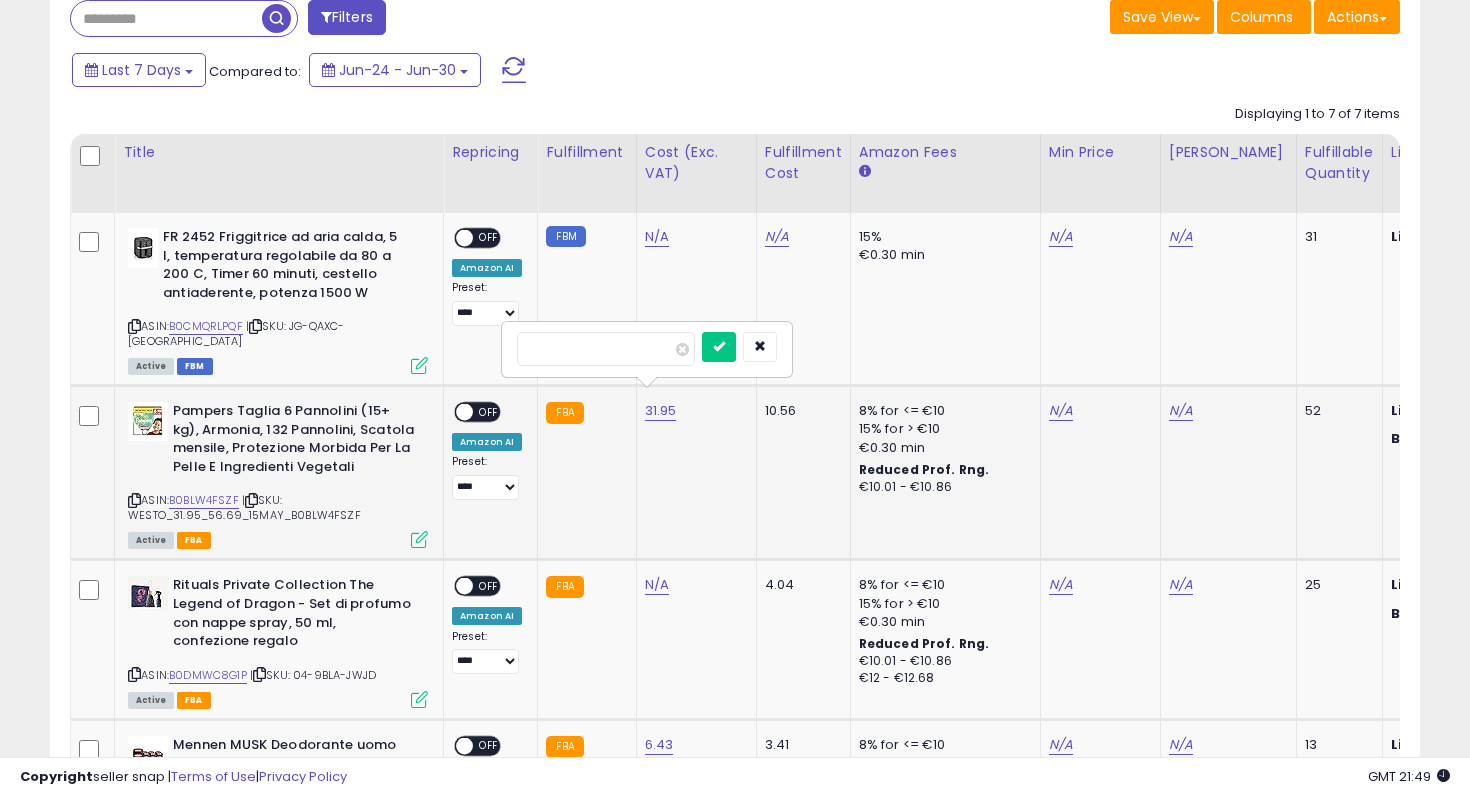 click on "*****" at bounding box center (606, 349) 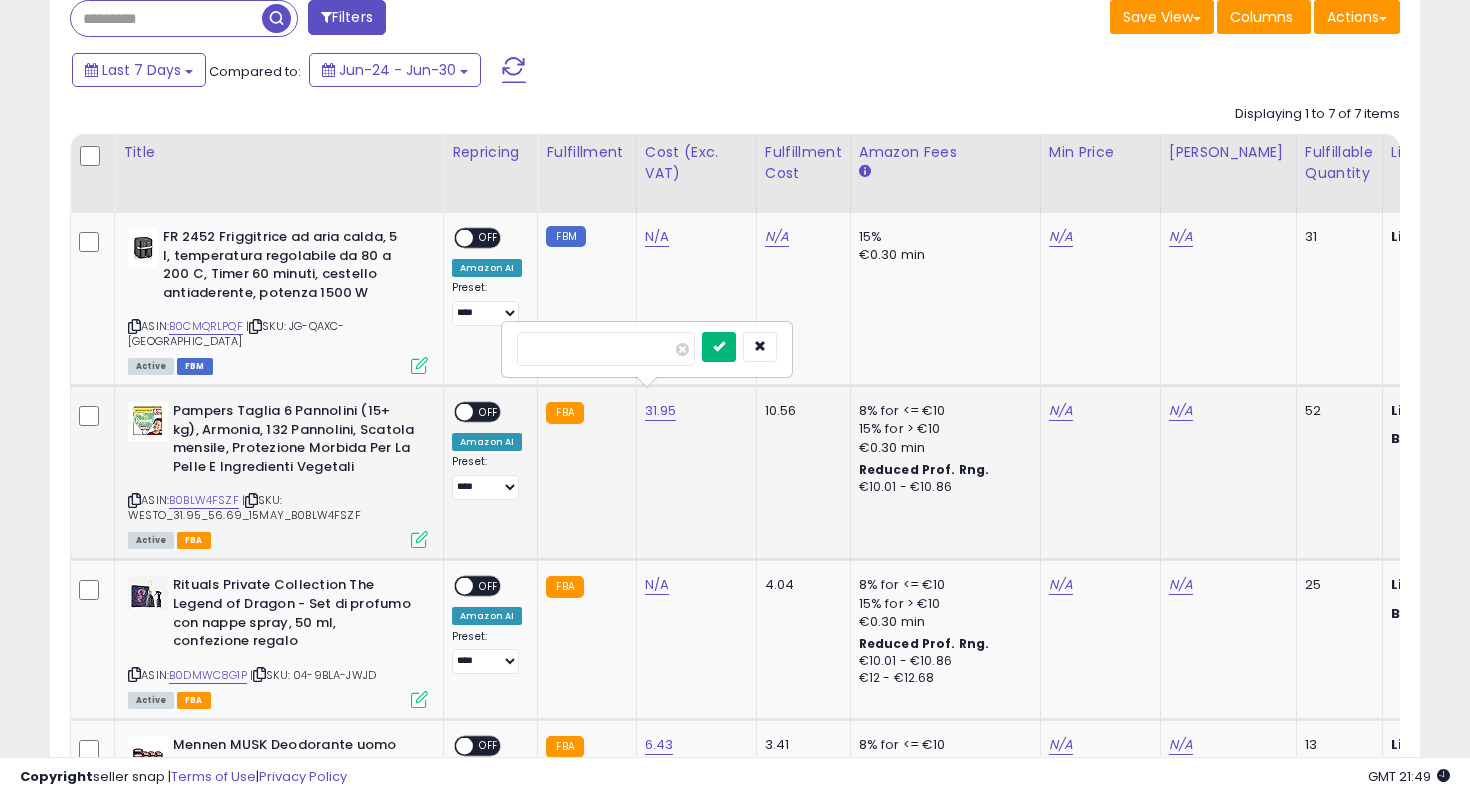 type on "*****" 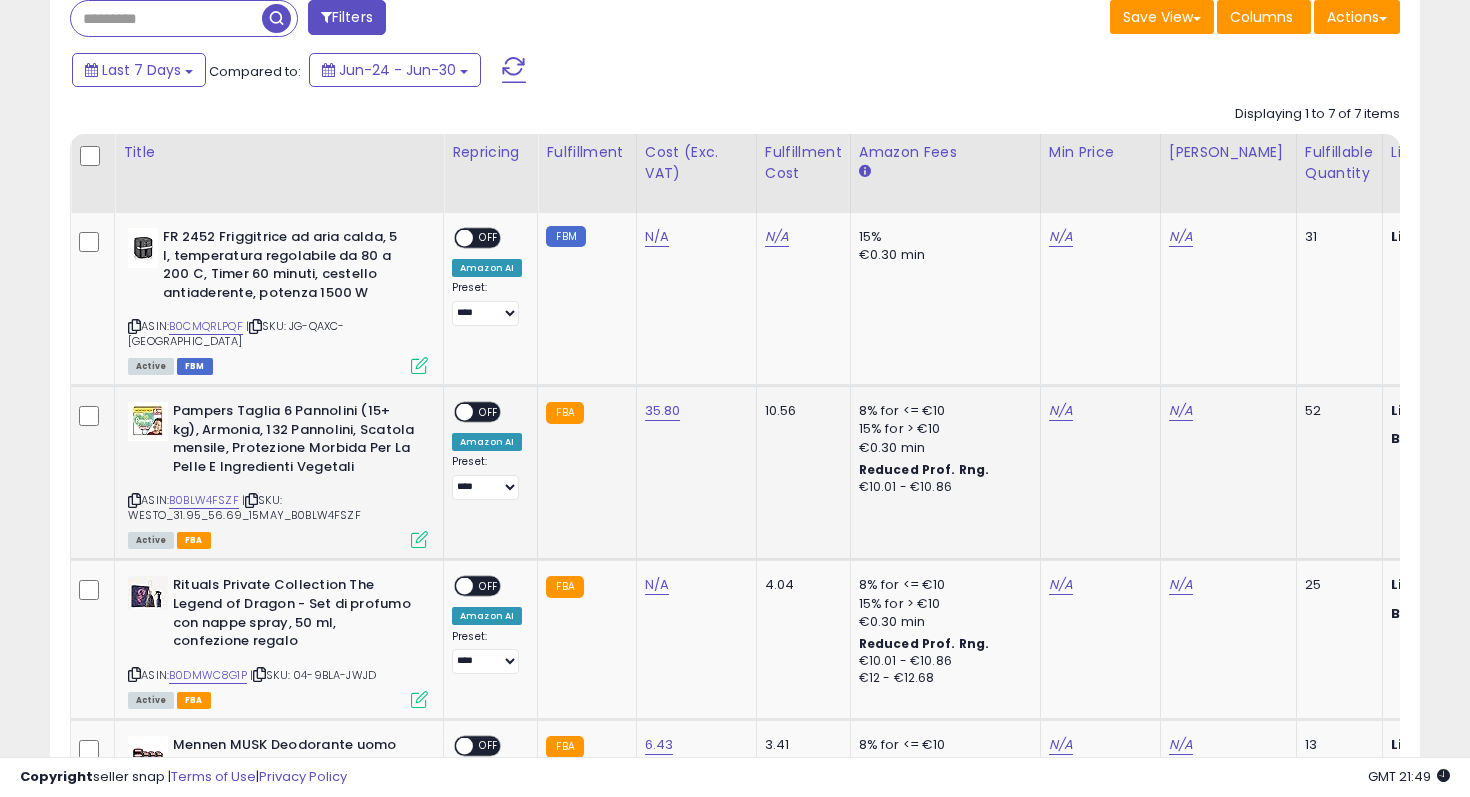 scroll, scrollTop: 0, scrollLeft: 365, axis: horizontal 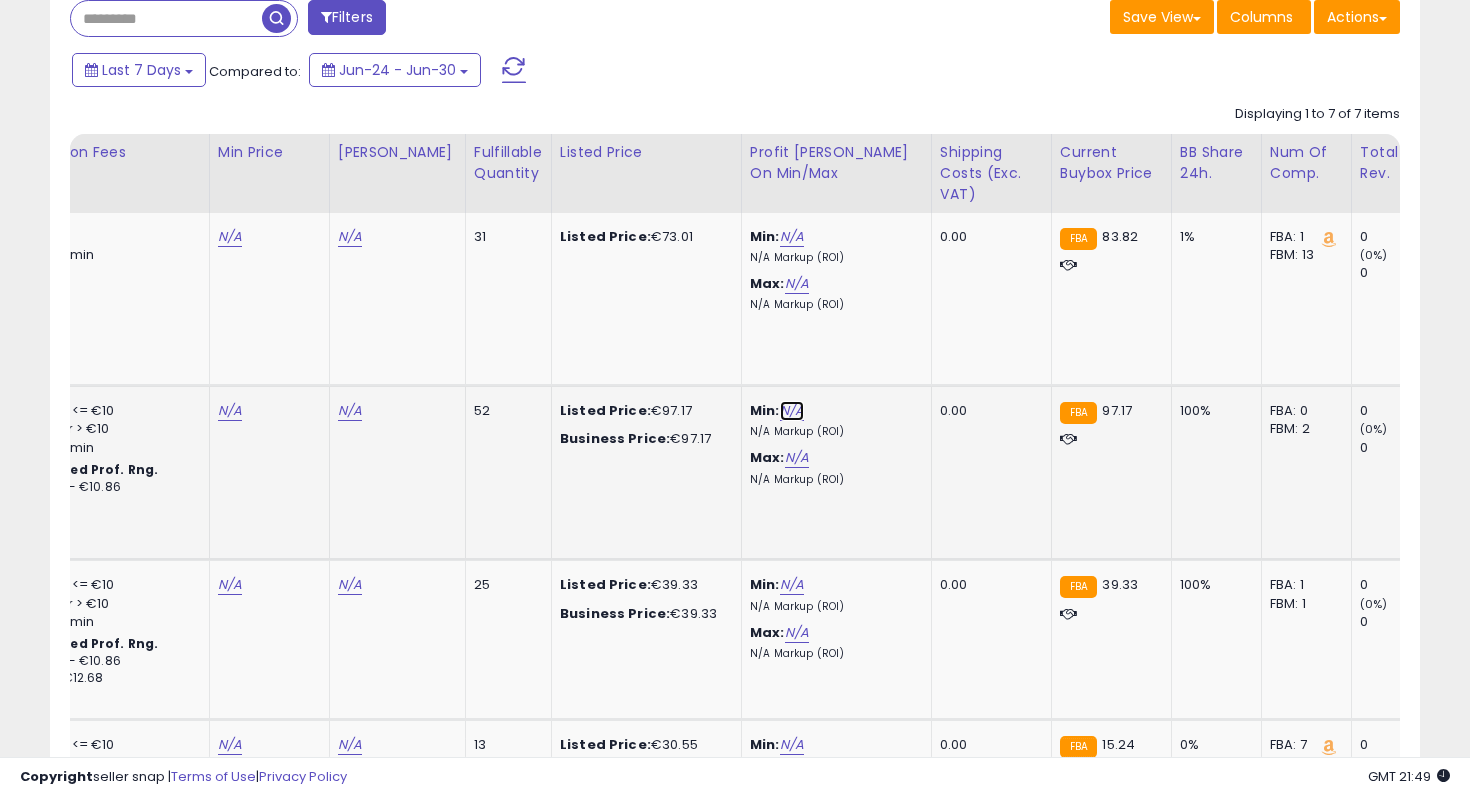 click on "N/A" at bounding box center [792, 411] 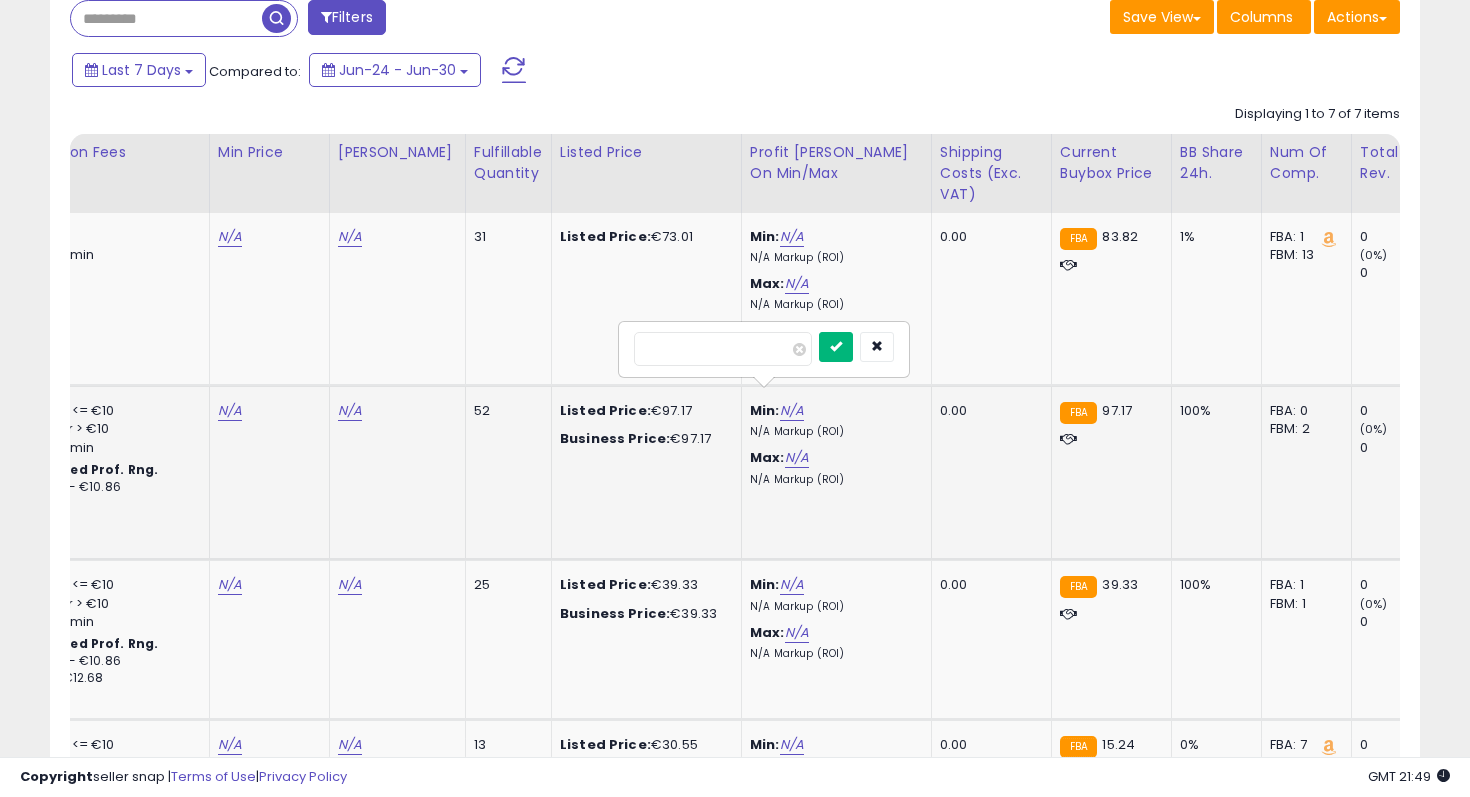 type on "**" 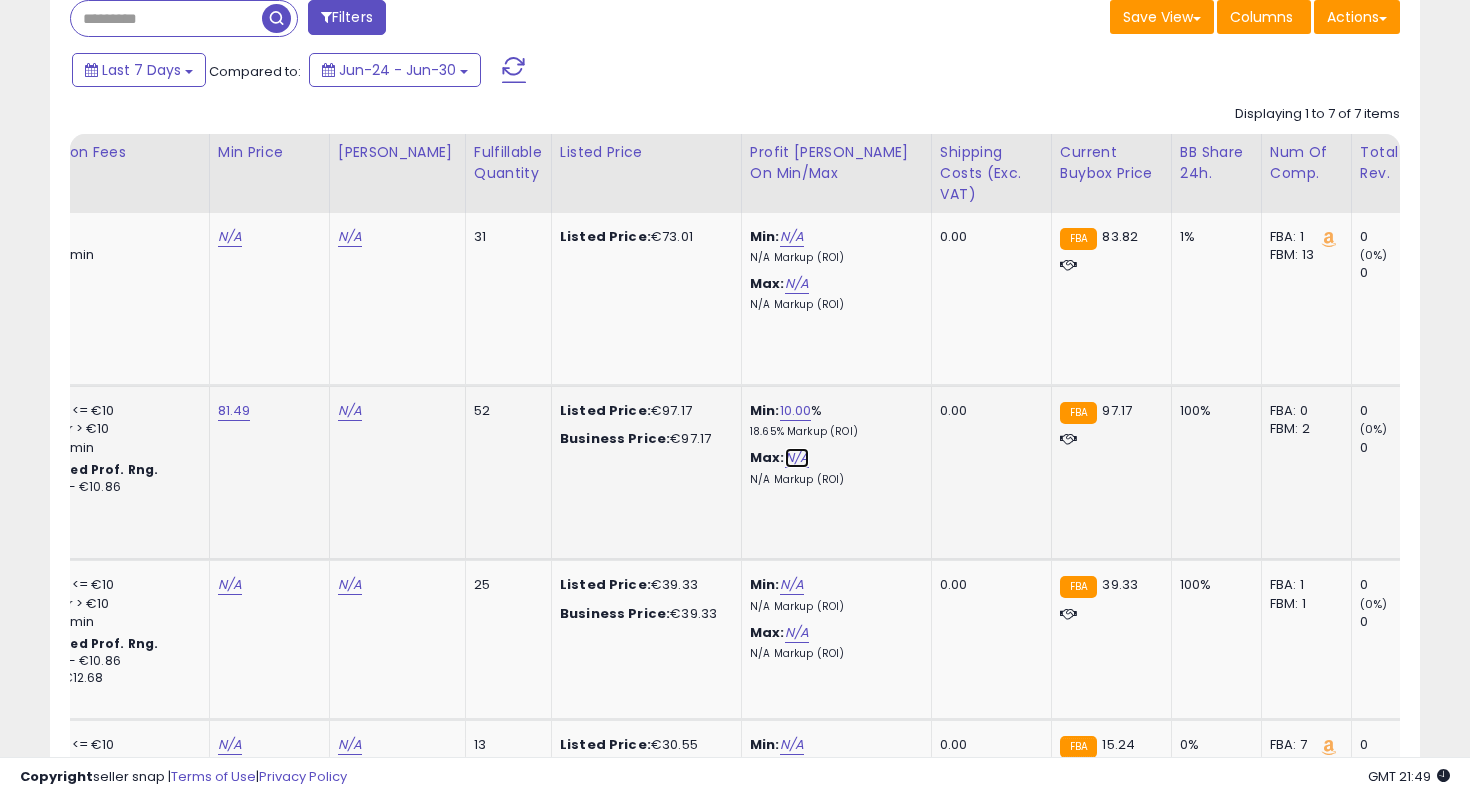 click on "N/A" at bounding box center [797, 458] 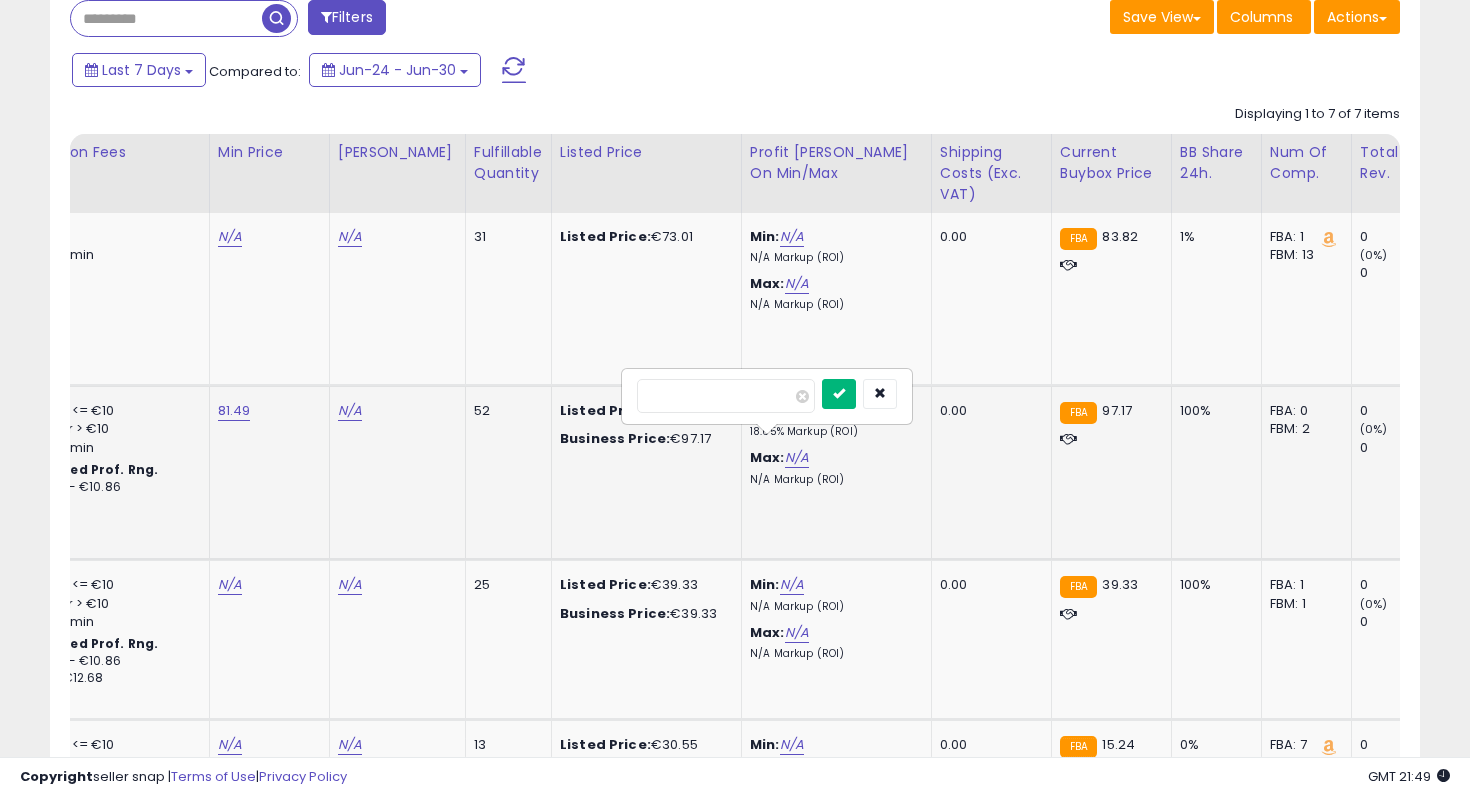 type on "**" 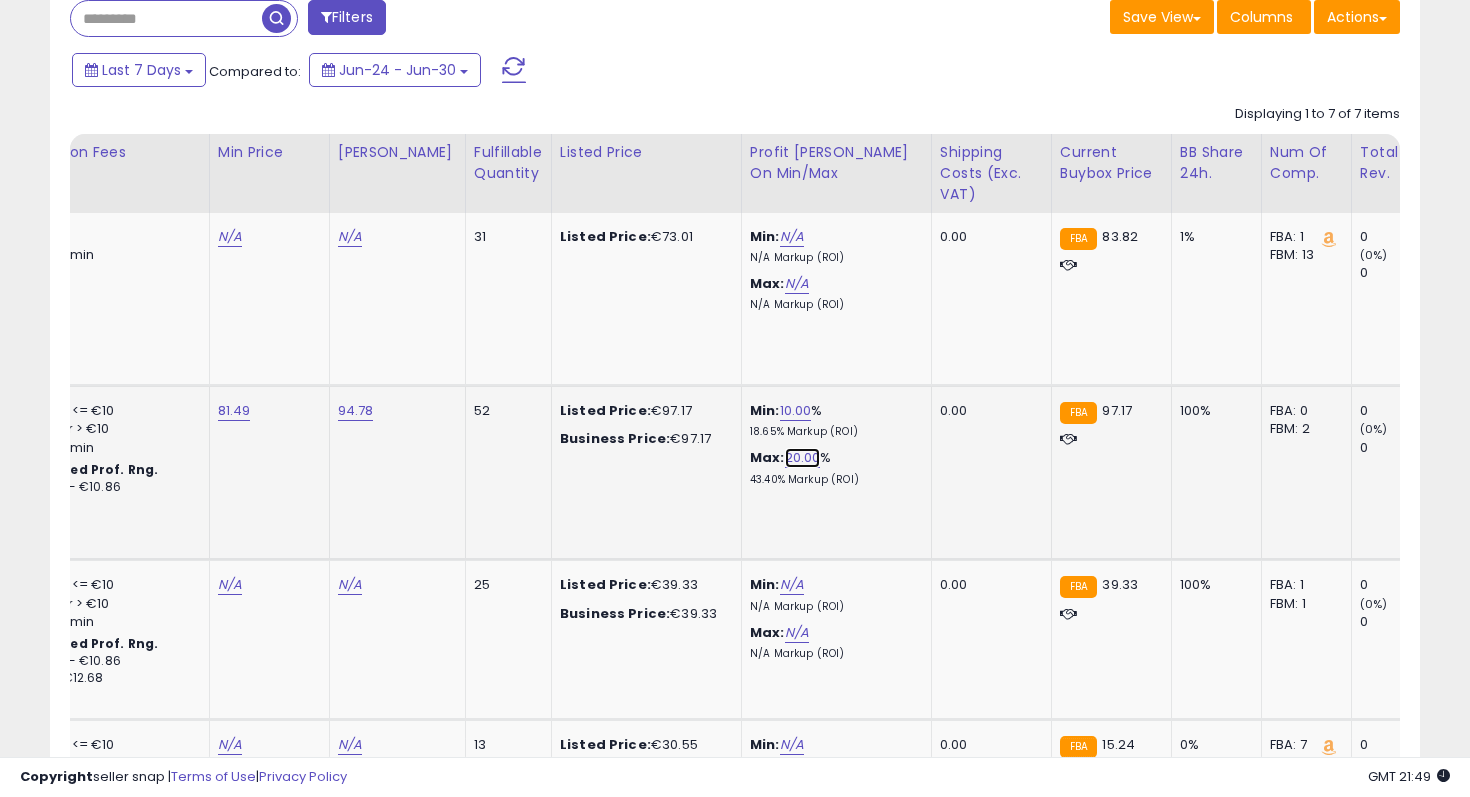 click on "20.00" at bounding box center [803, 458] 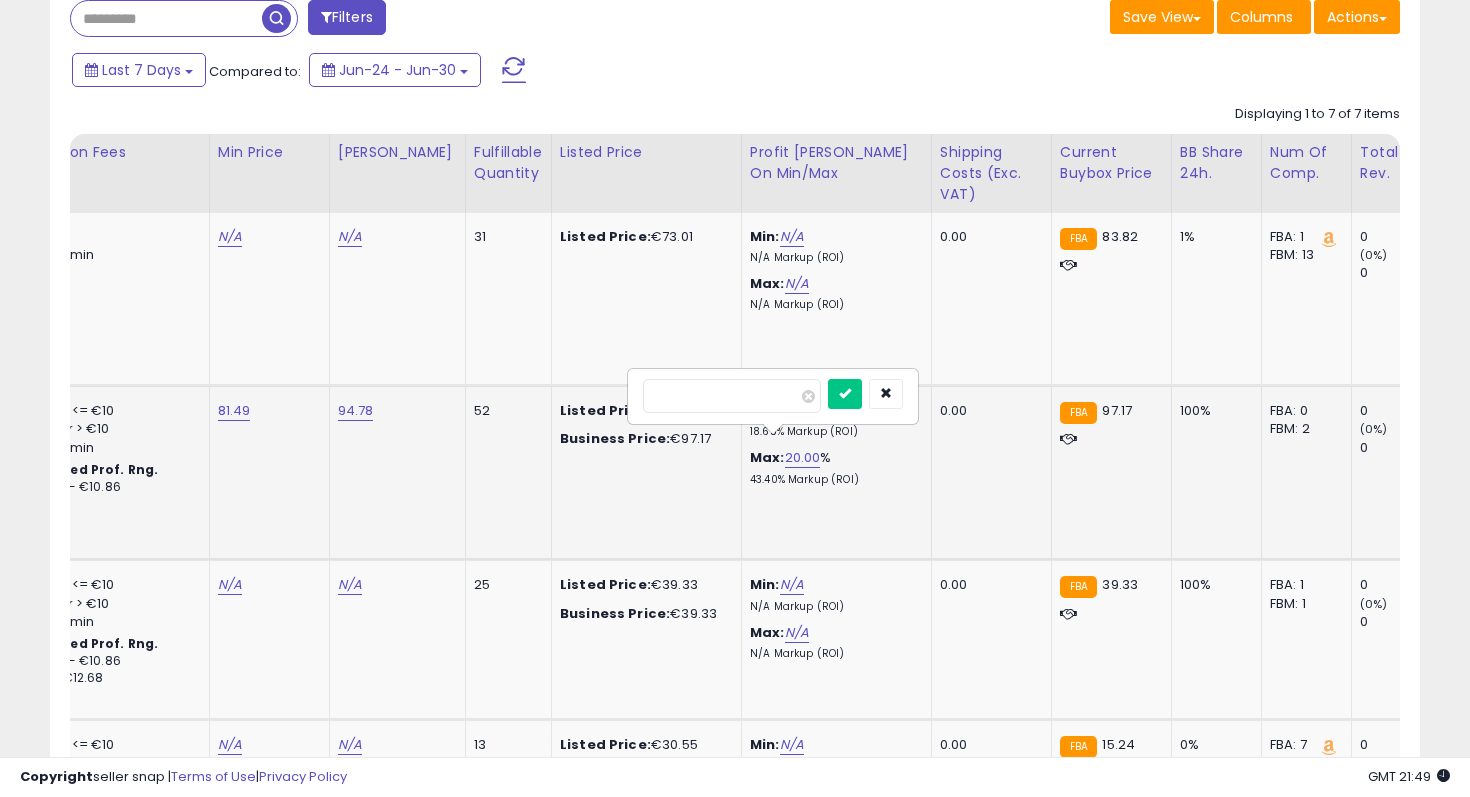click on "*****" at bounding box center (732, 396) 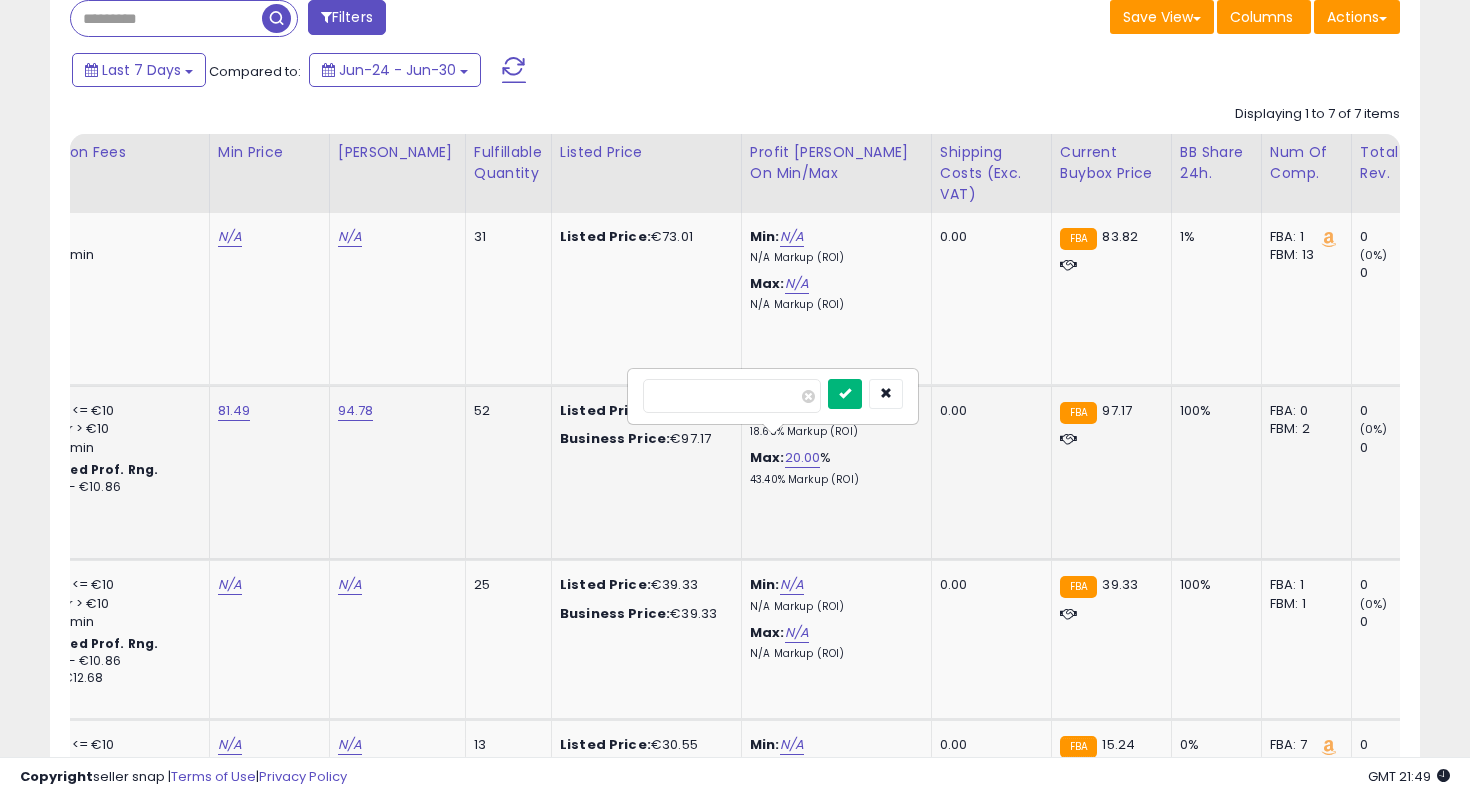 type on "**" 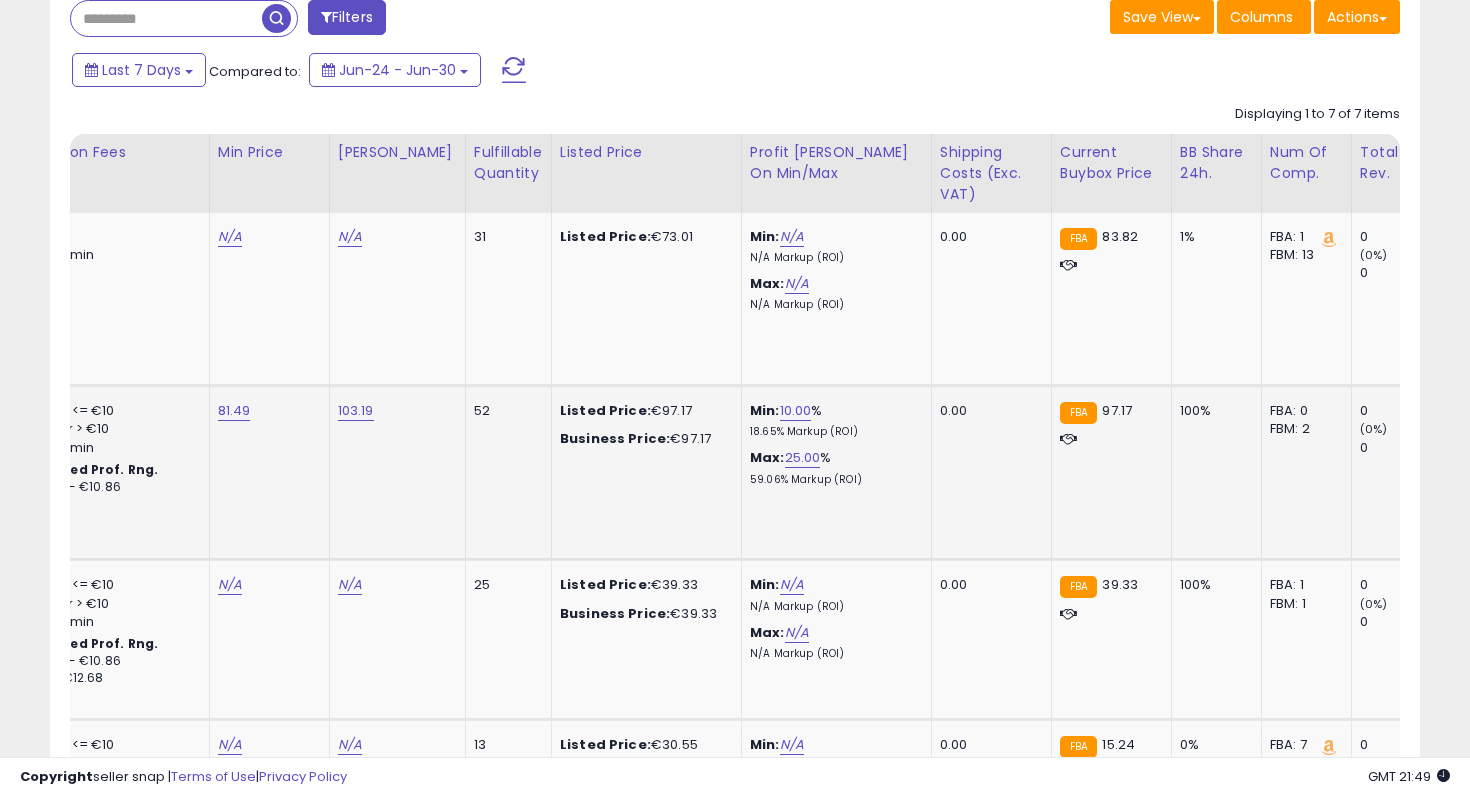 scroll, scrollTop: 0, scrollLeft: 601, axis: horizontal 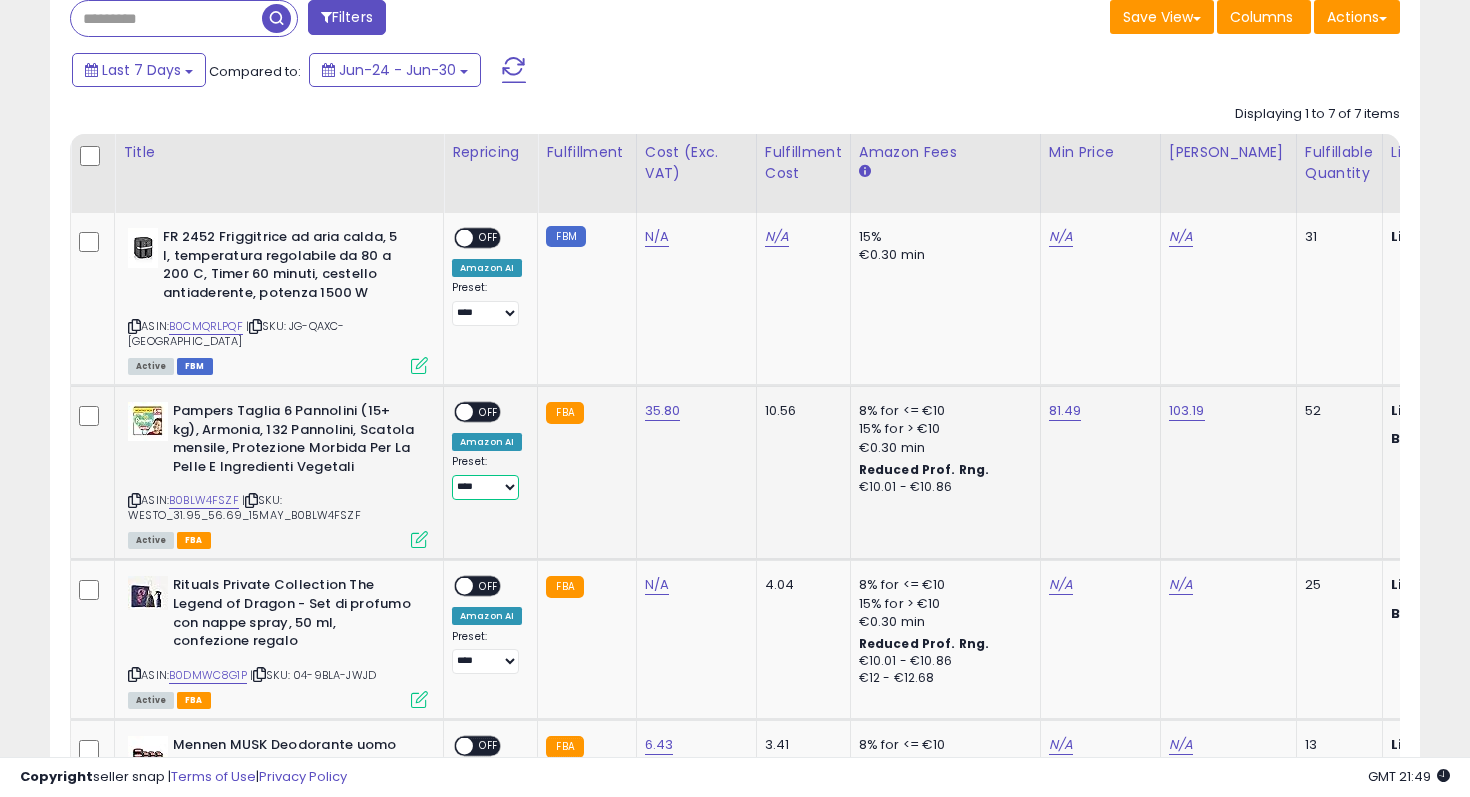 click on "**********" at bounding box center [485, 487] 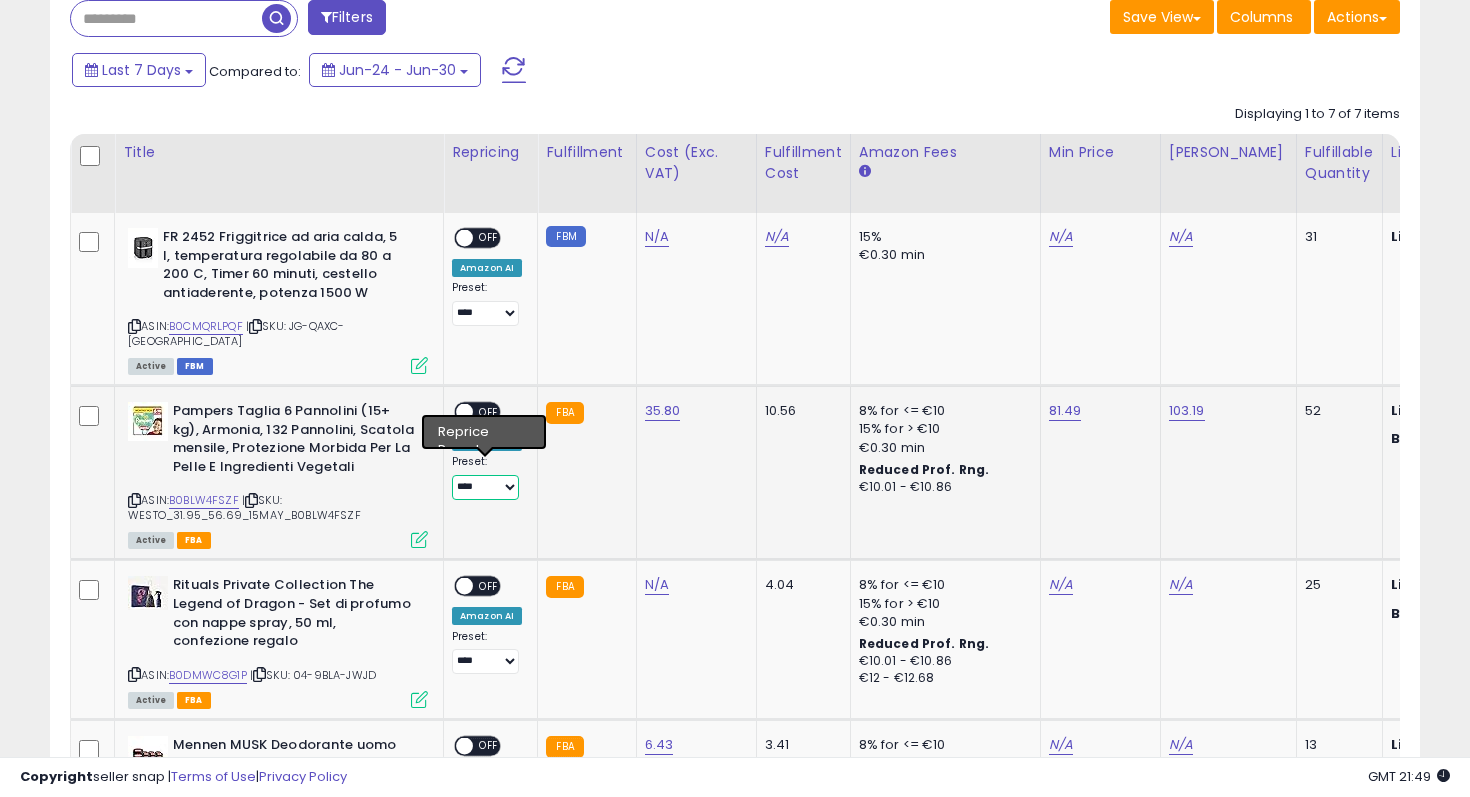 select on "**********" 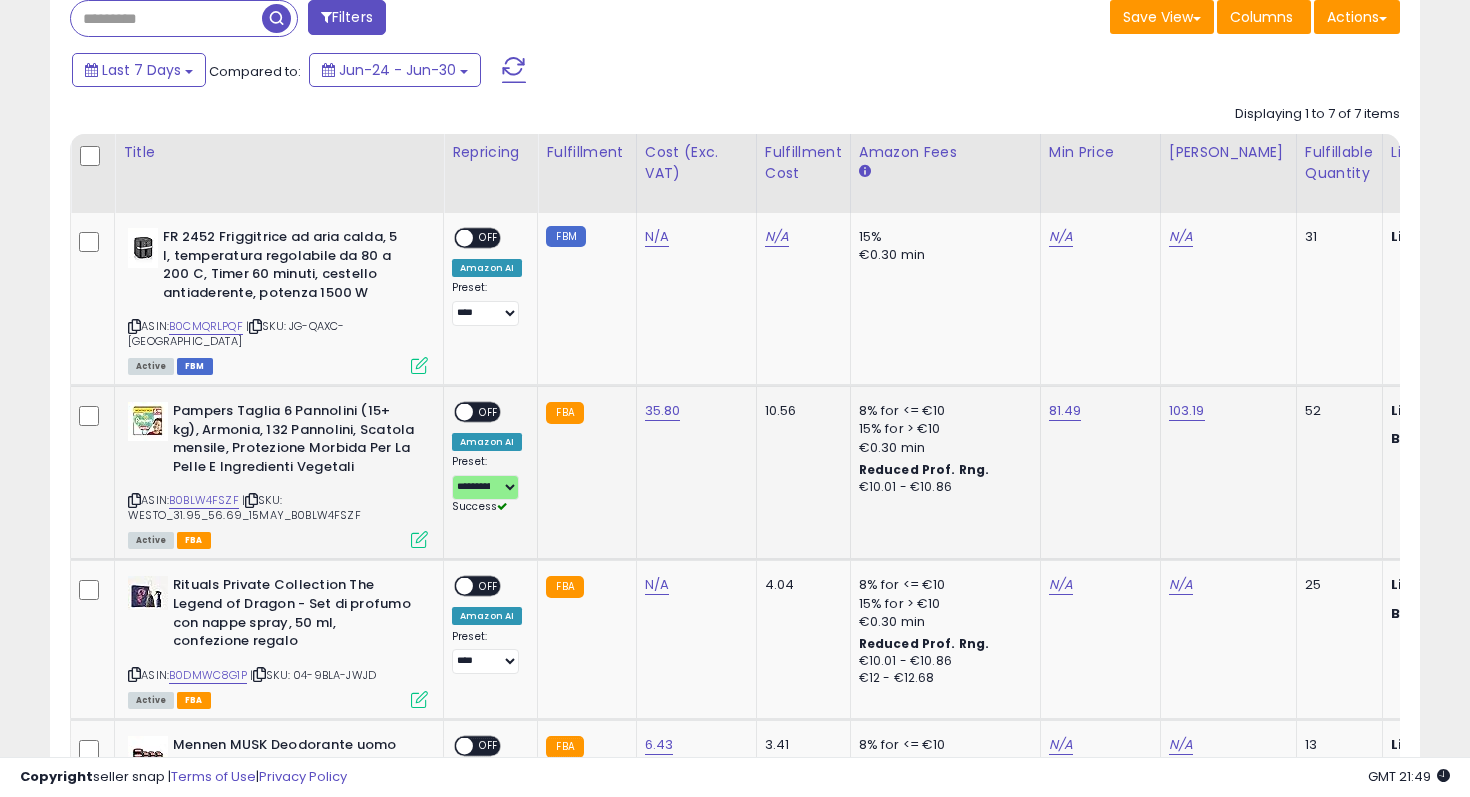 click on "OFF" at bounding box center (489, 412) 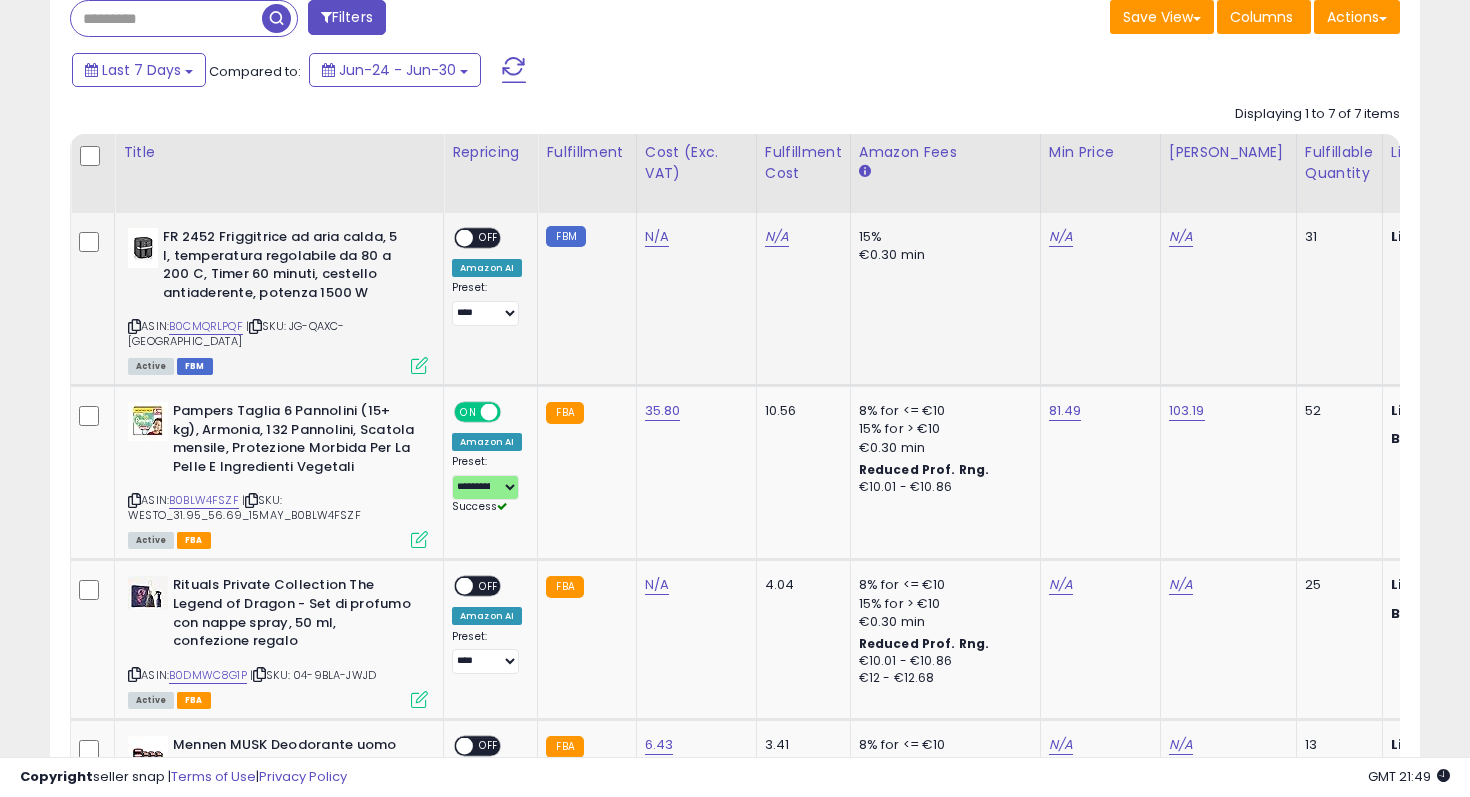 scroll, scrollTop: 0, scrollLeft: 0, axis: both 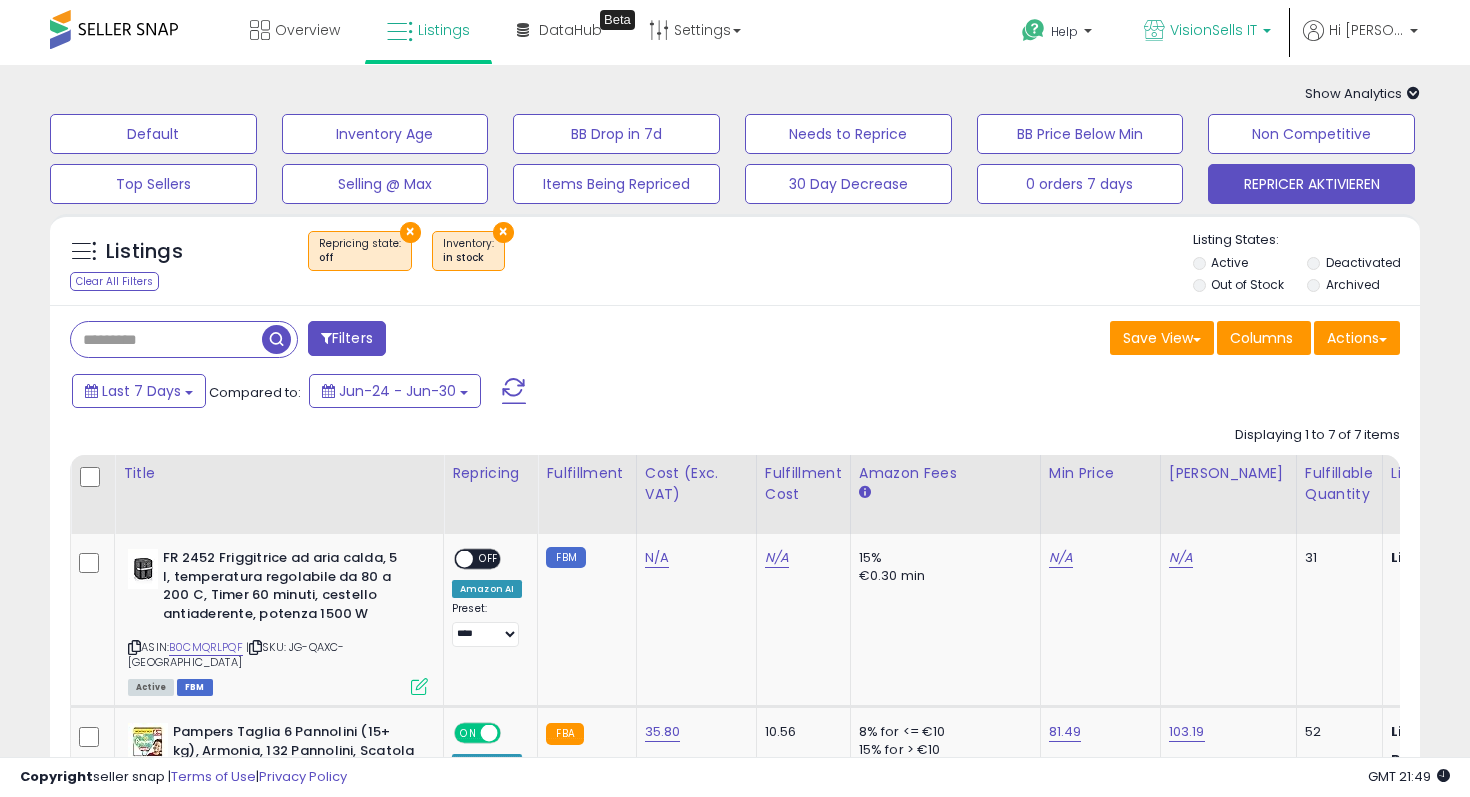 click at bounding box center [1154, 30] 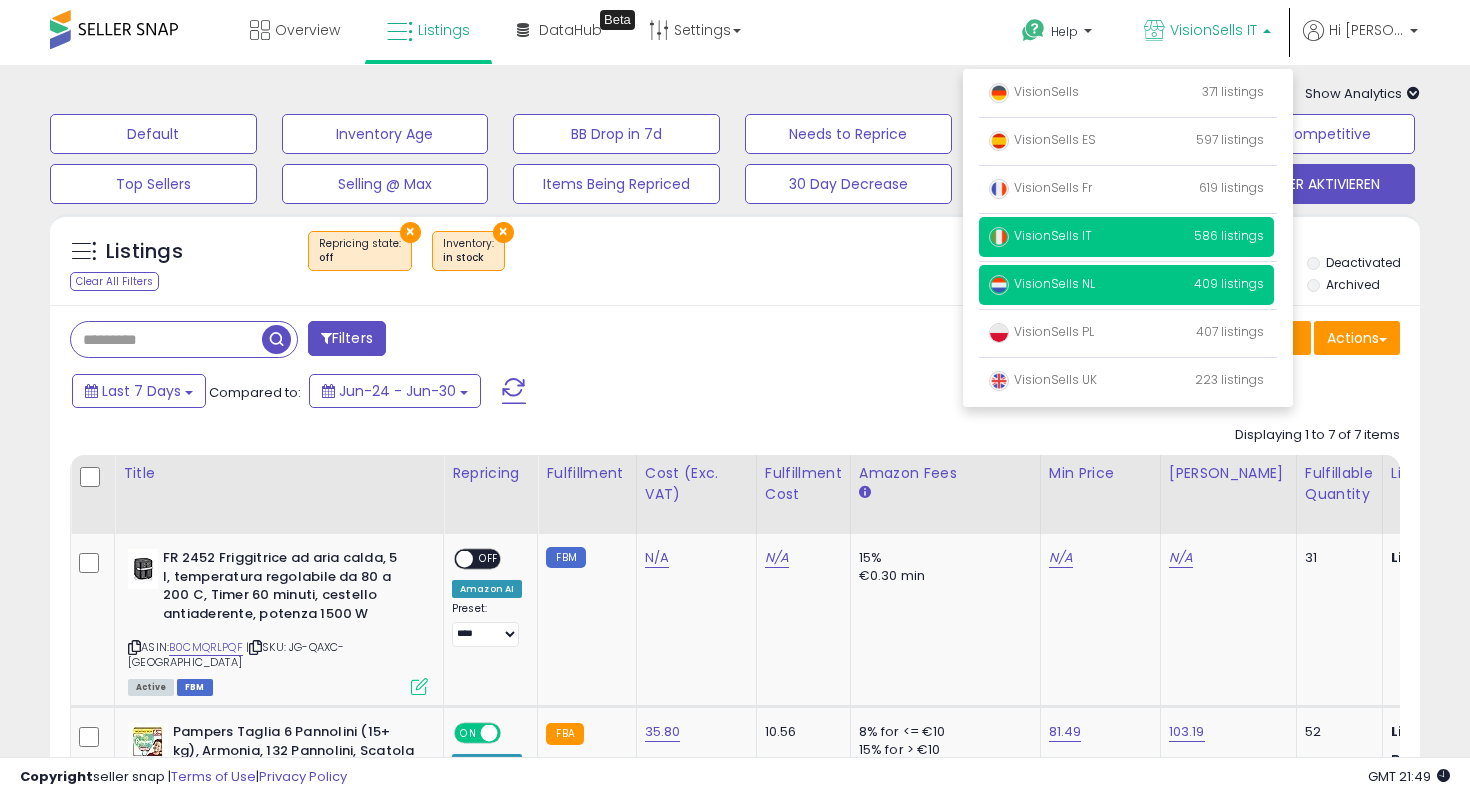 click on "VisionSells NL
409
listings" at bounding box center [1126, 285] 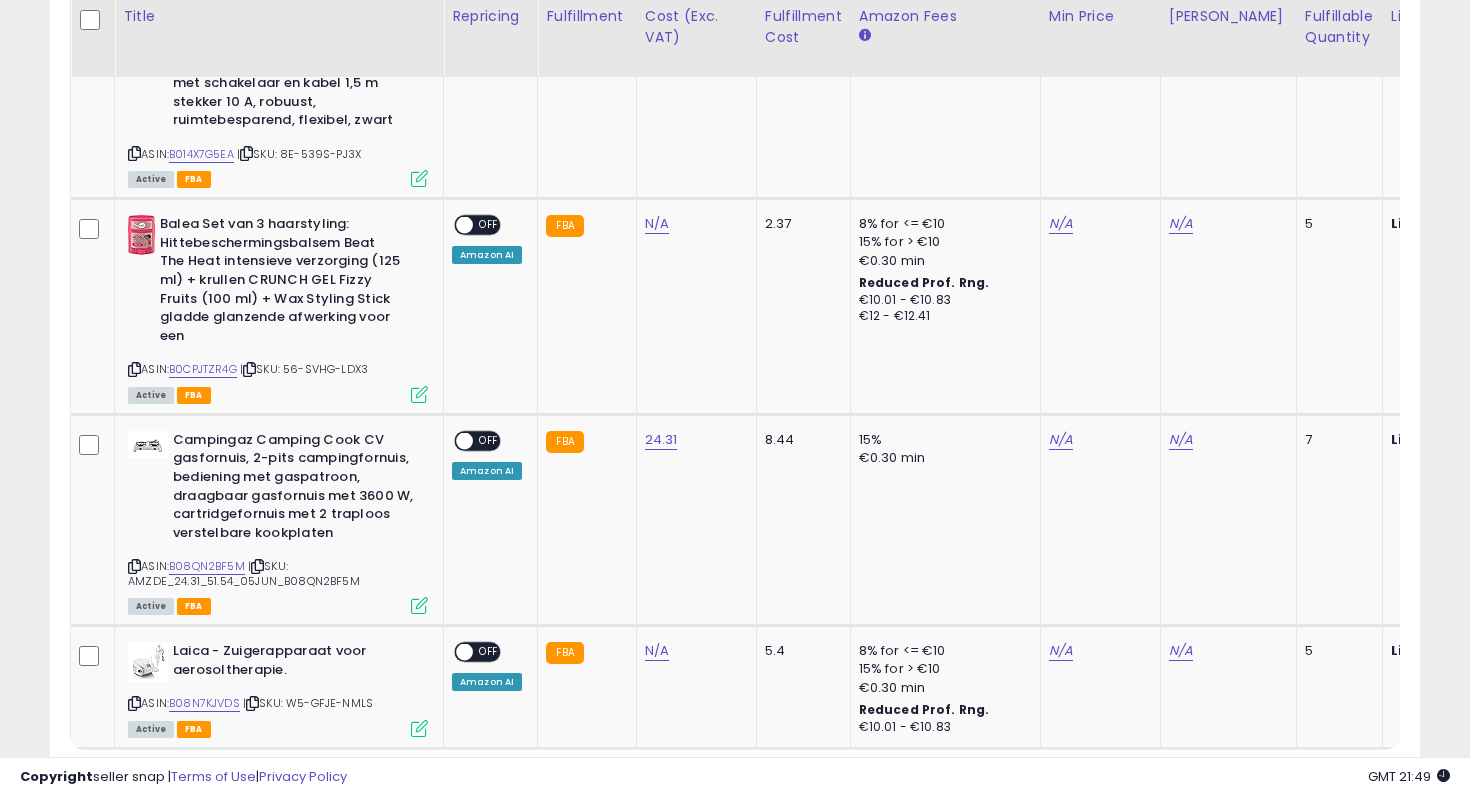 scroll, scrollTop: 771, scrollLeft: 0, axis: vertical 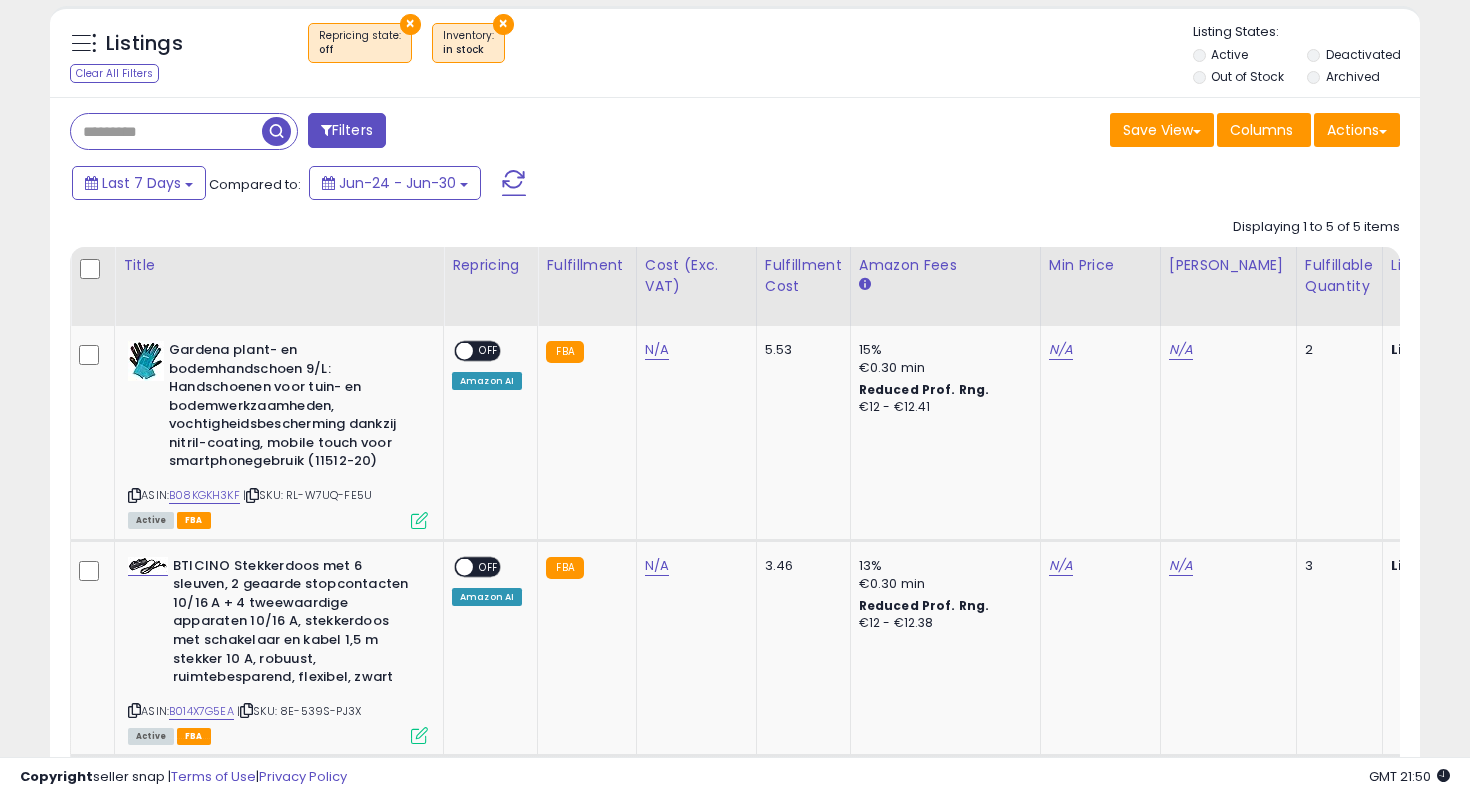 click at bounding box center (166, 131) 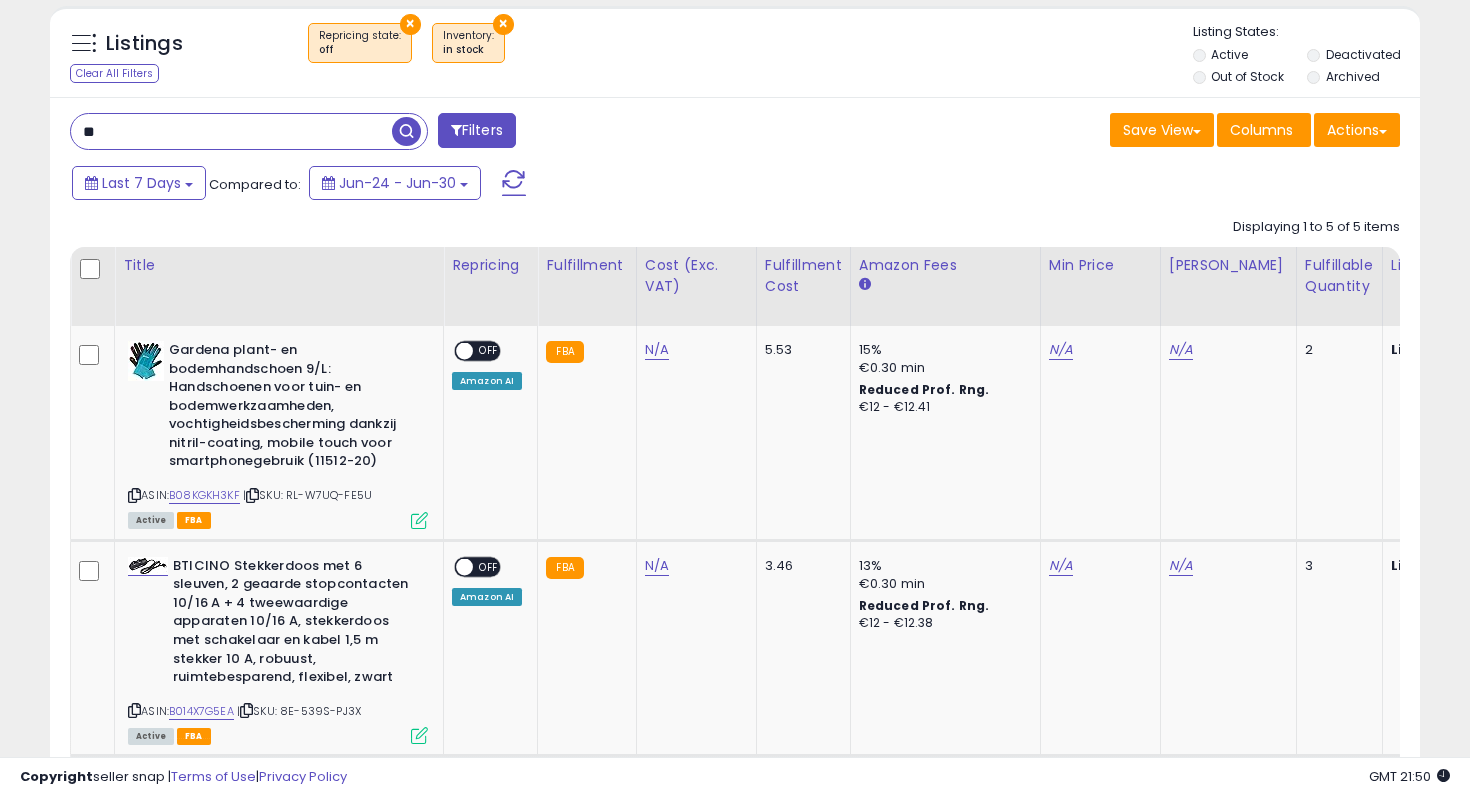 type on "**" 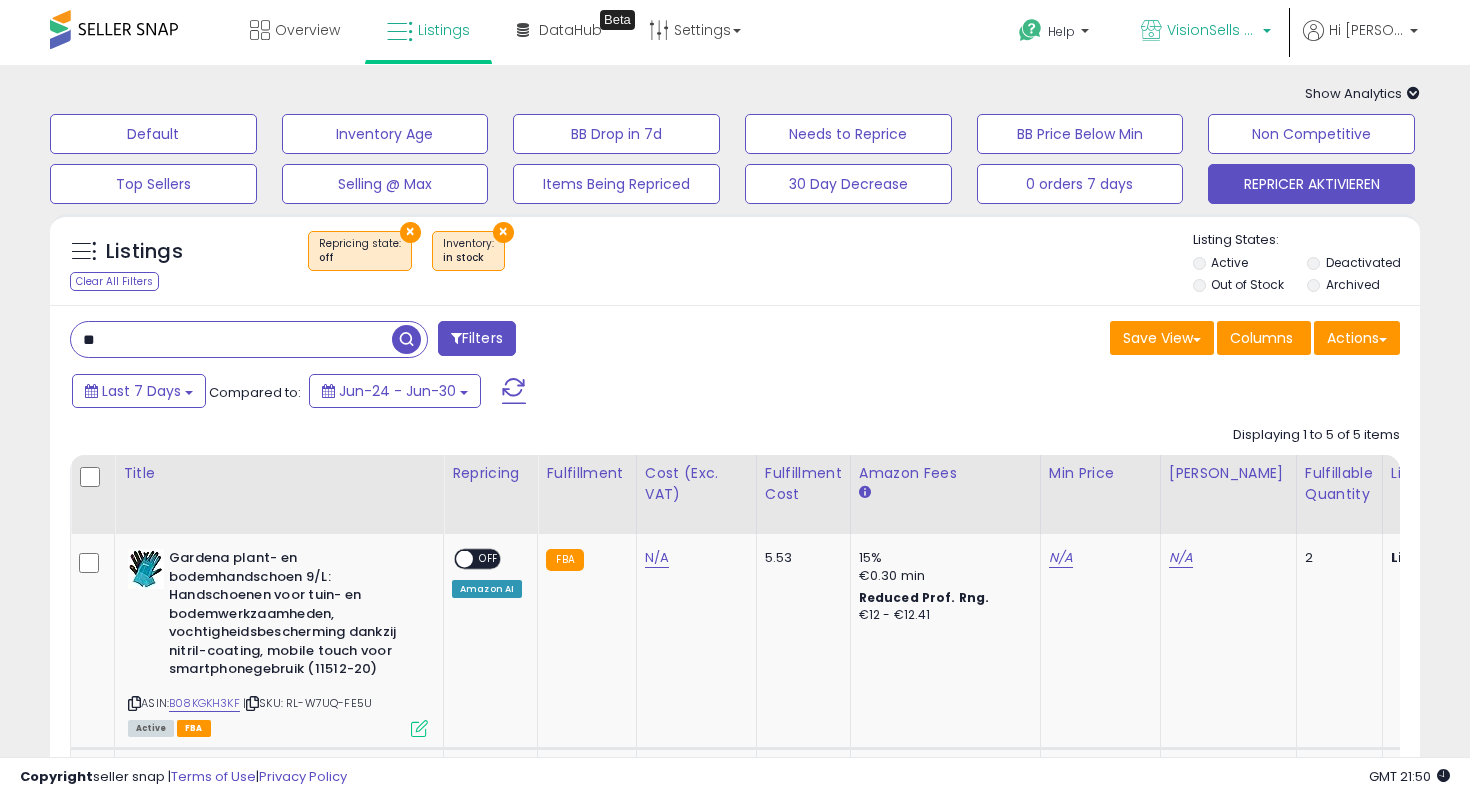 click on "VisionSells NL" at bounding box center [1206, 32] 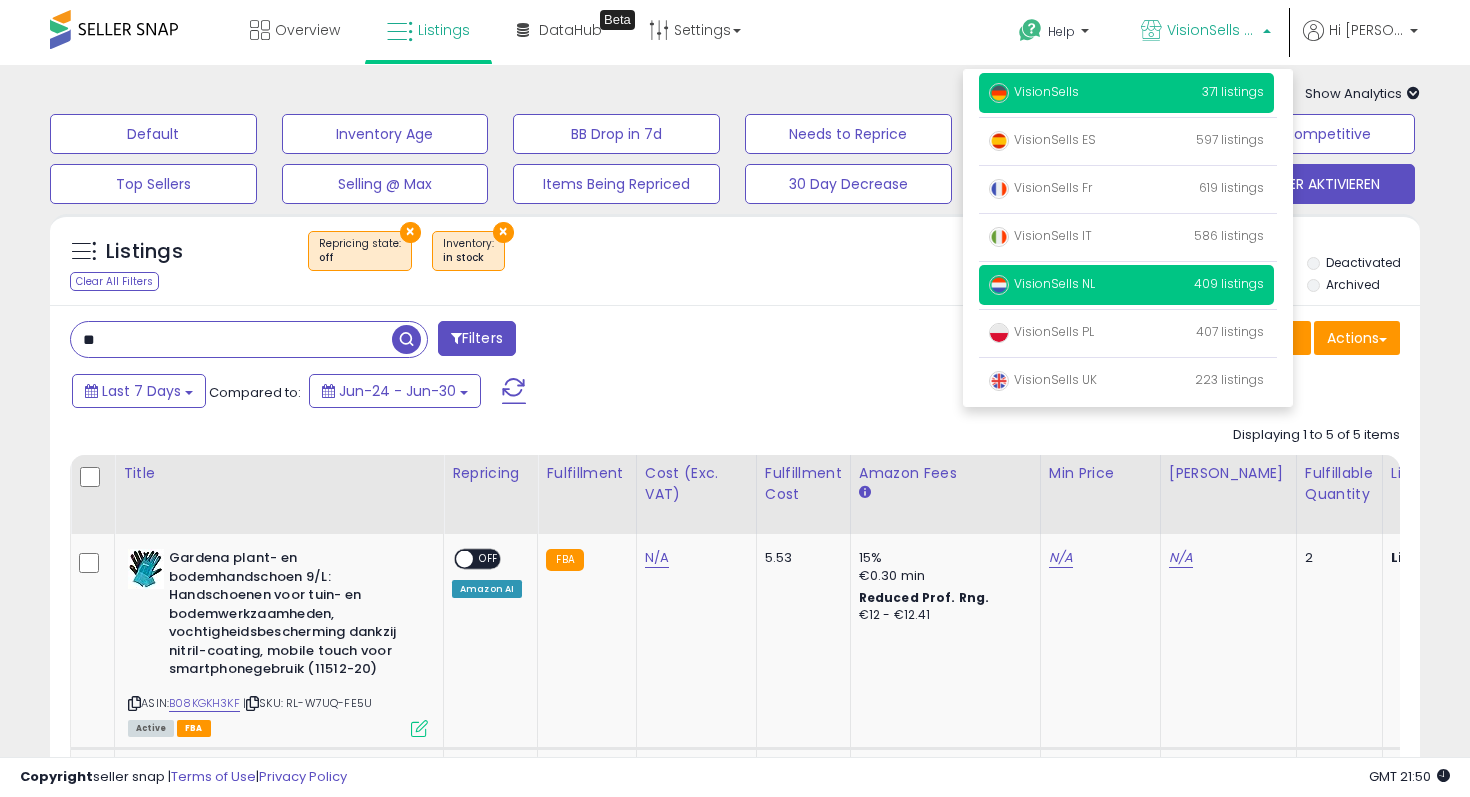 click on "VisionSells
371
listings" at bounding box center (1126, 93) 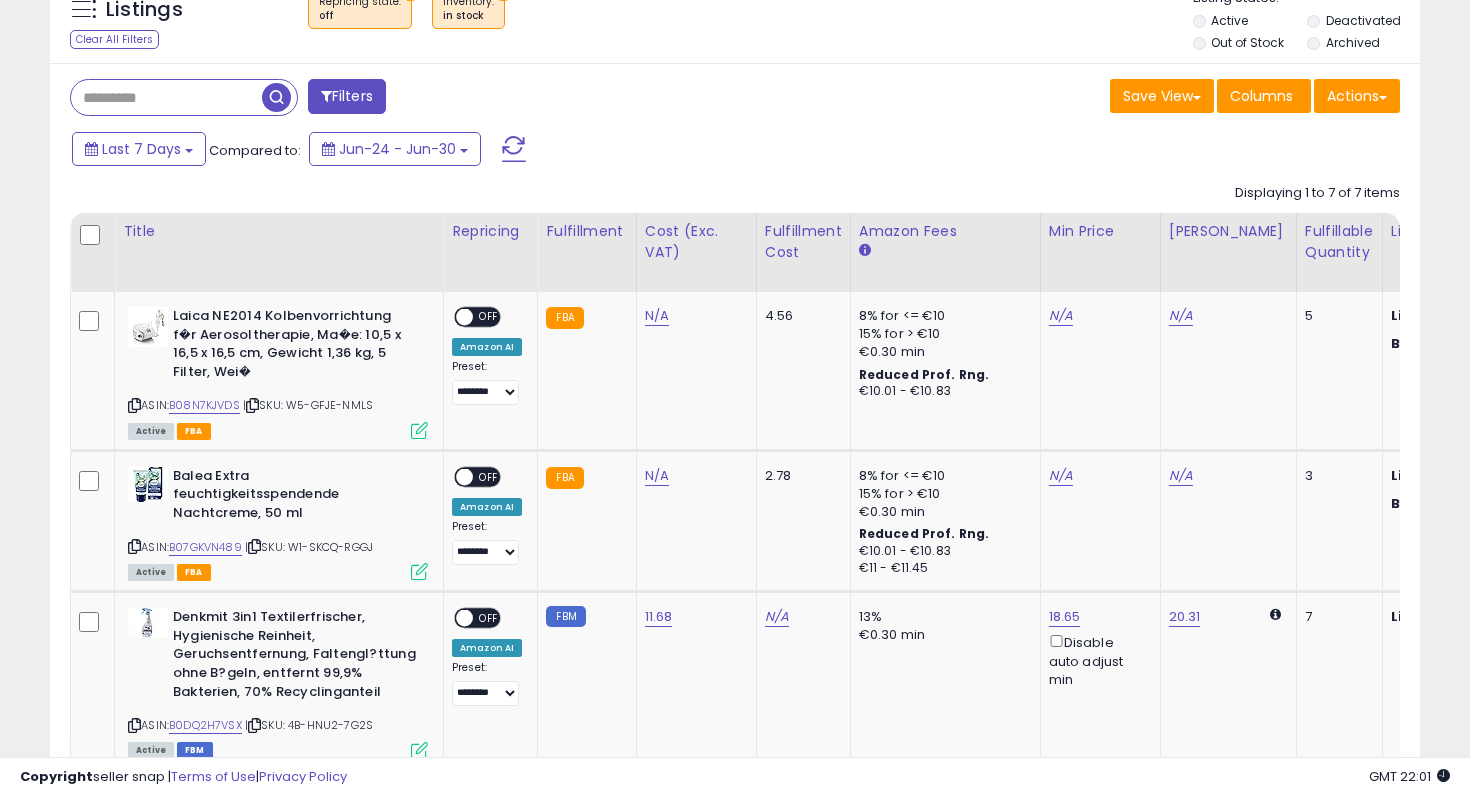 scroll, scrollTop: 0, scrollLeft: 0, axis: both 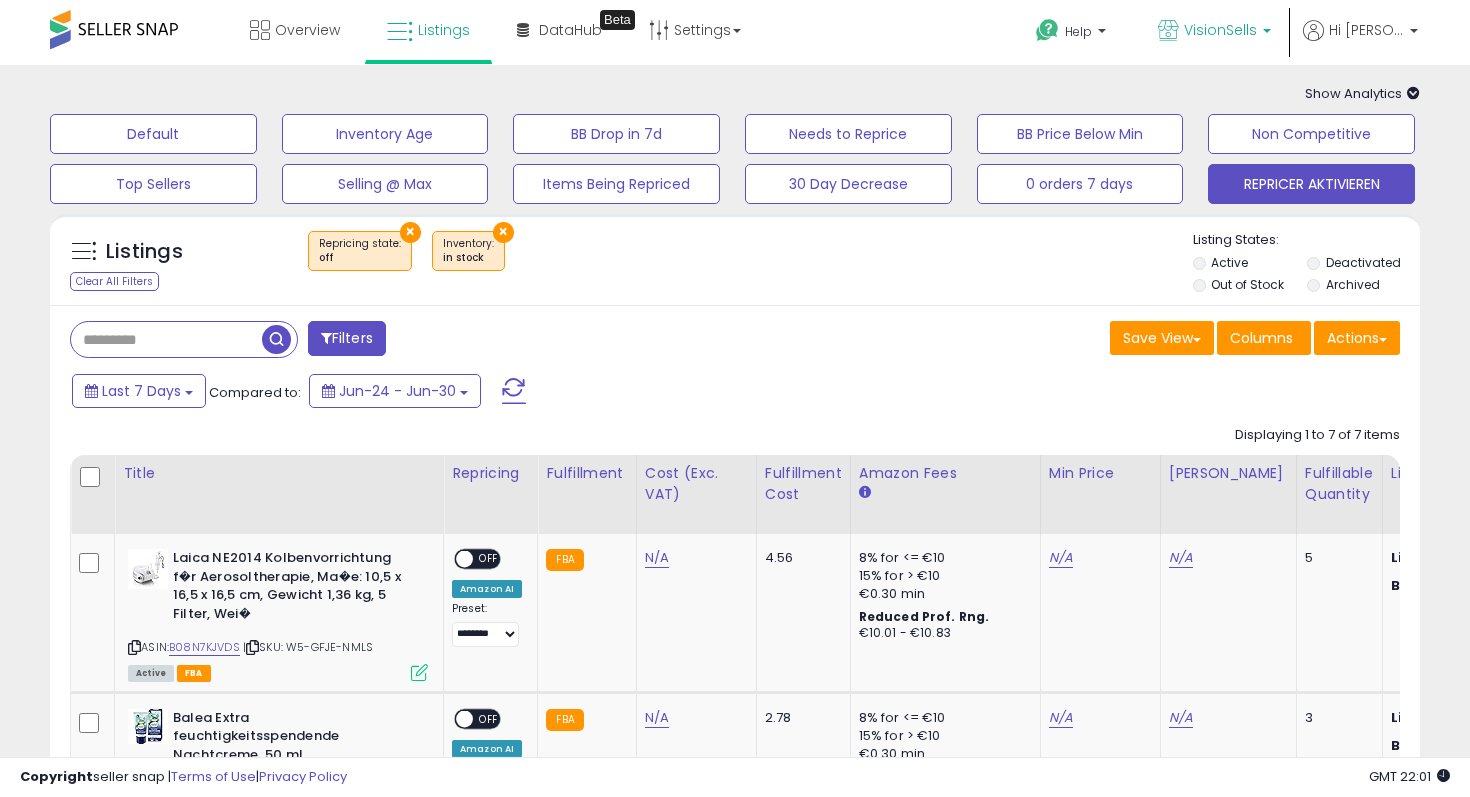 click on "VisionSells" at bounding box center (1214, 32) 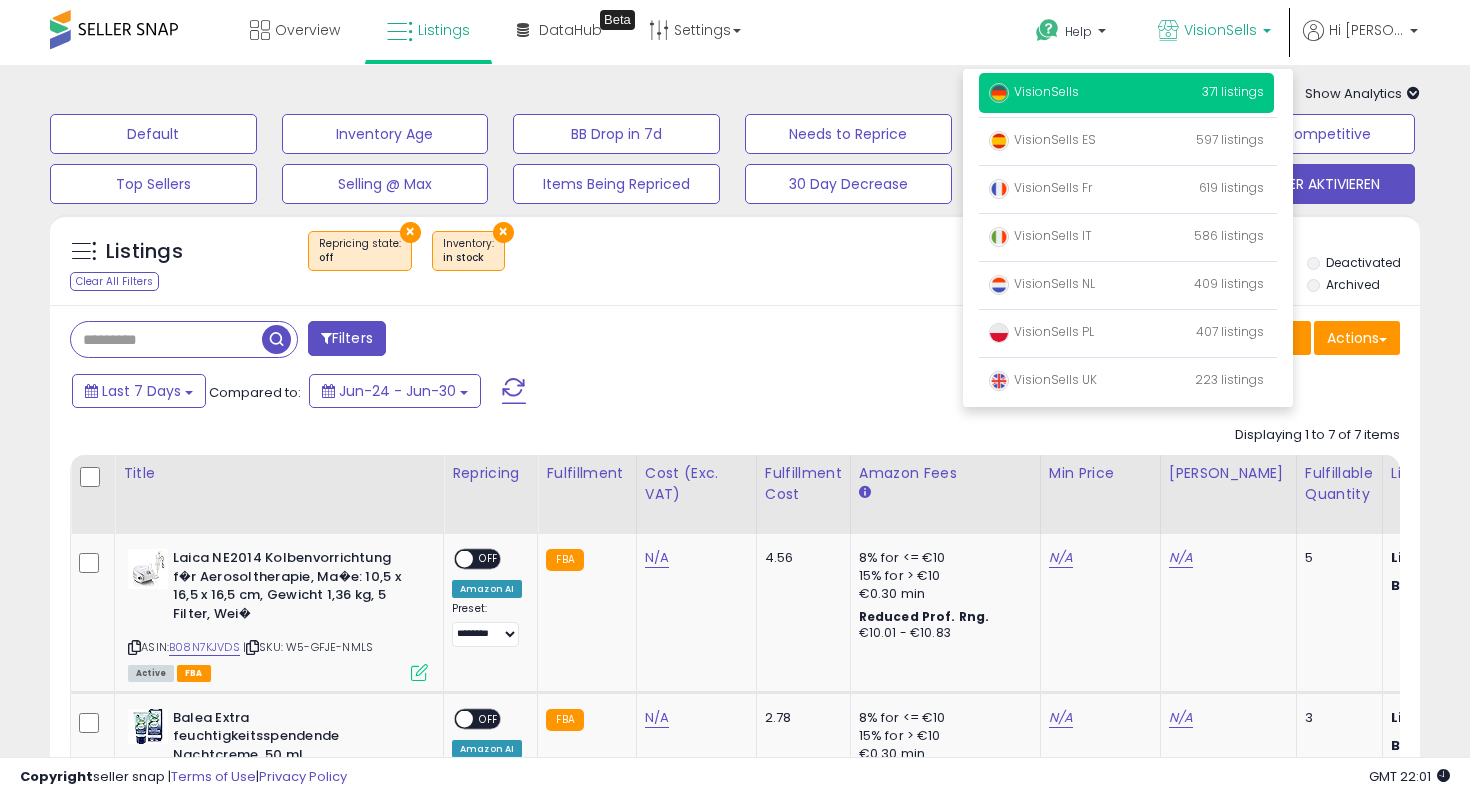 click on "×
Repricing state :
off
× Inventory in stock" at bounding box center (738, 259) 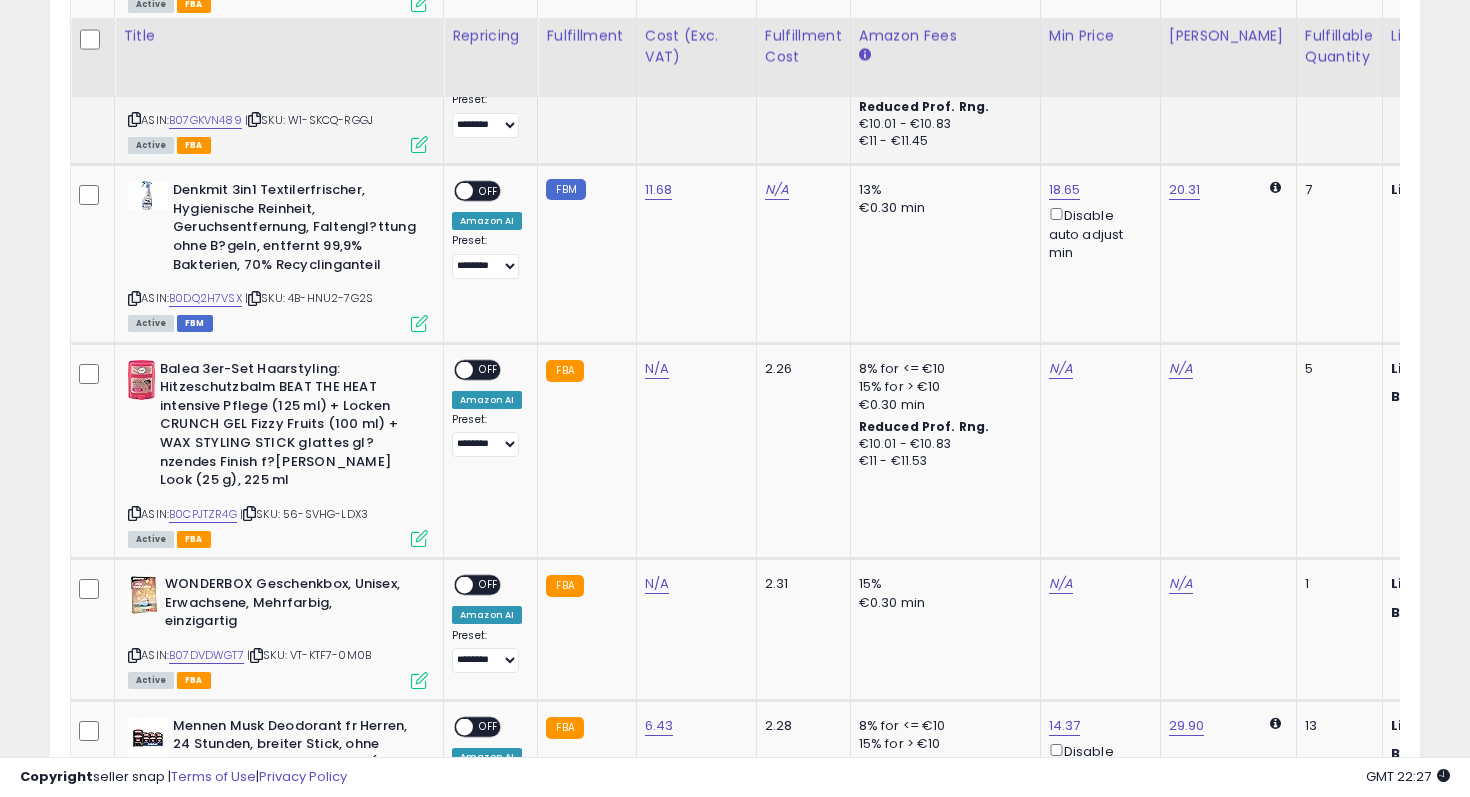 scroll, scrollTop: 525, scrollLeft: 0, axis: vertical 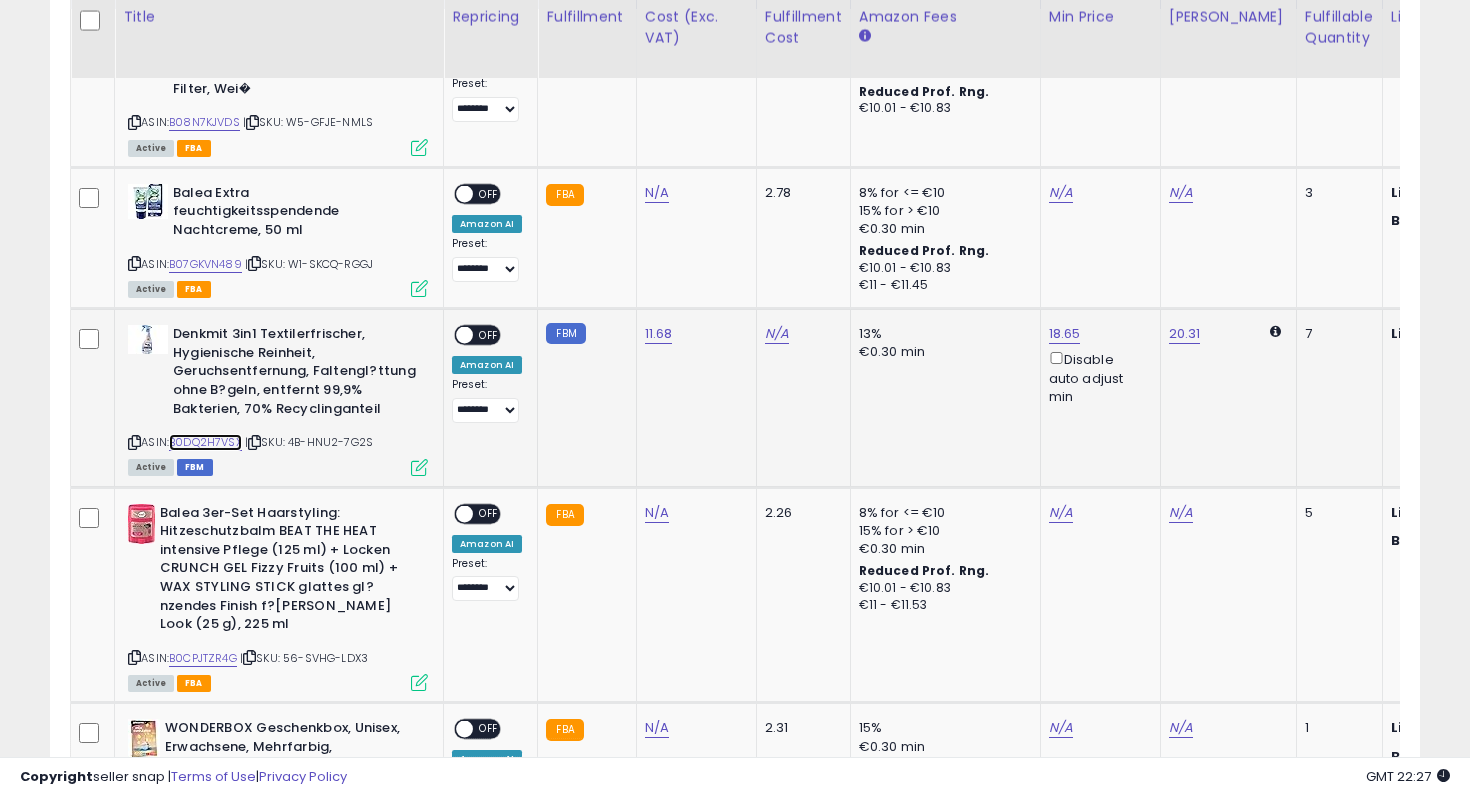 click on "B0DQ2H7VSX" at bounding box center (205, 442) 